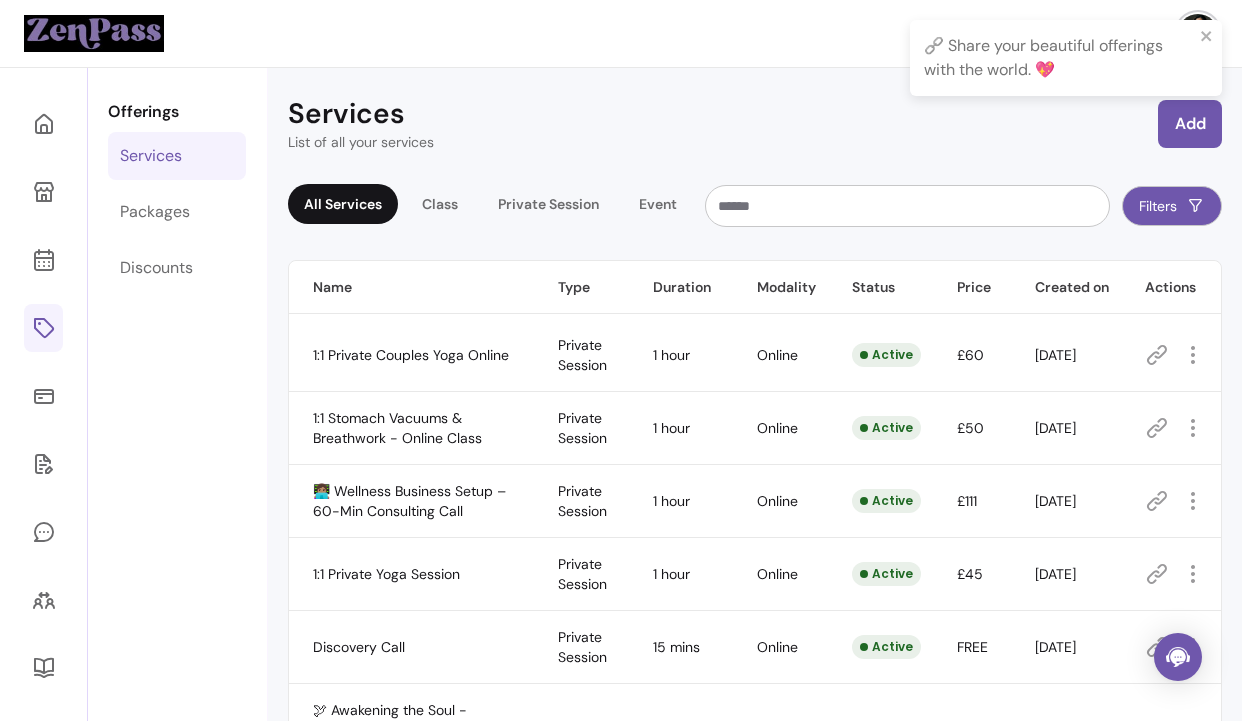 scroll, scrollTop: 0, scrollLeft: 0, axis: both 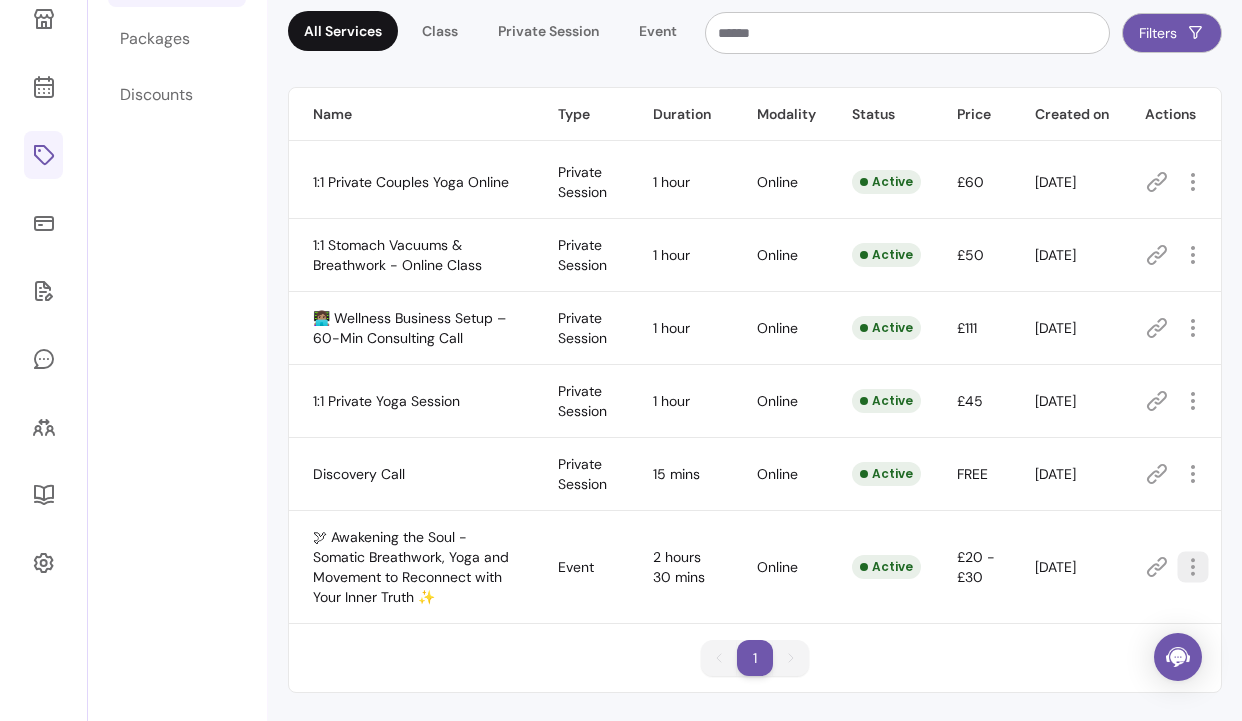 click 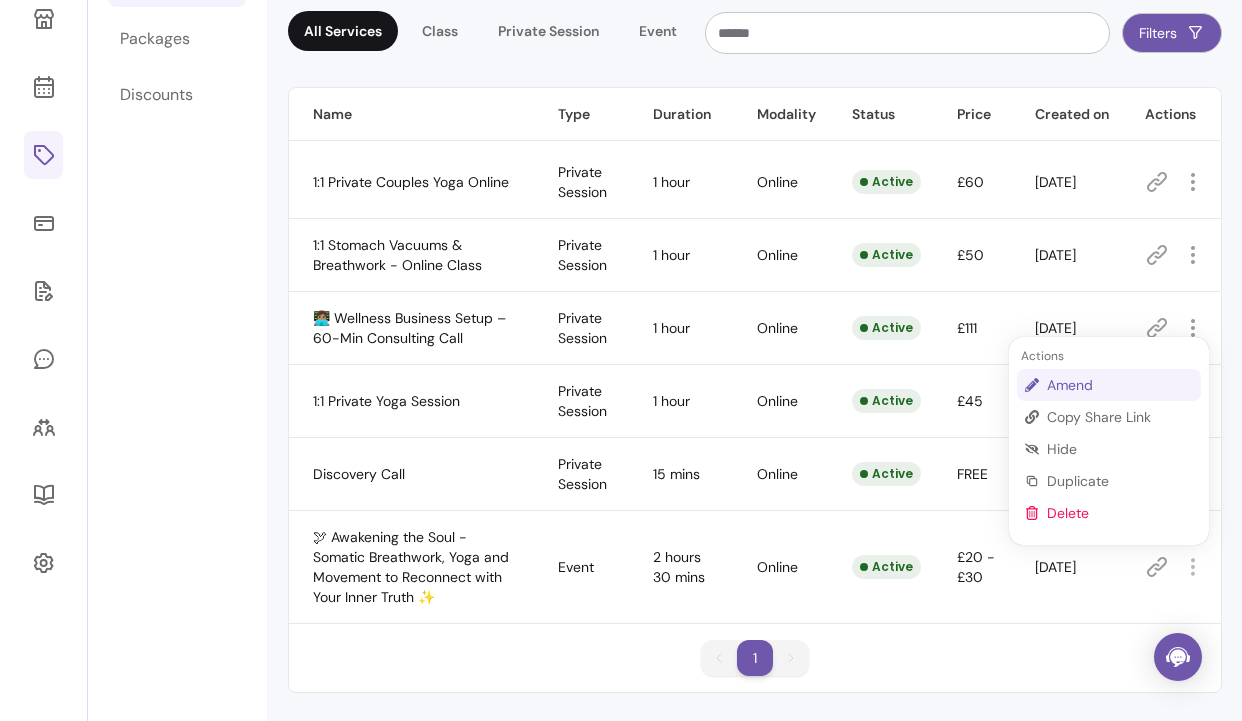click on "Amend" at bounding box center (1120, 385) 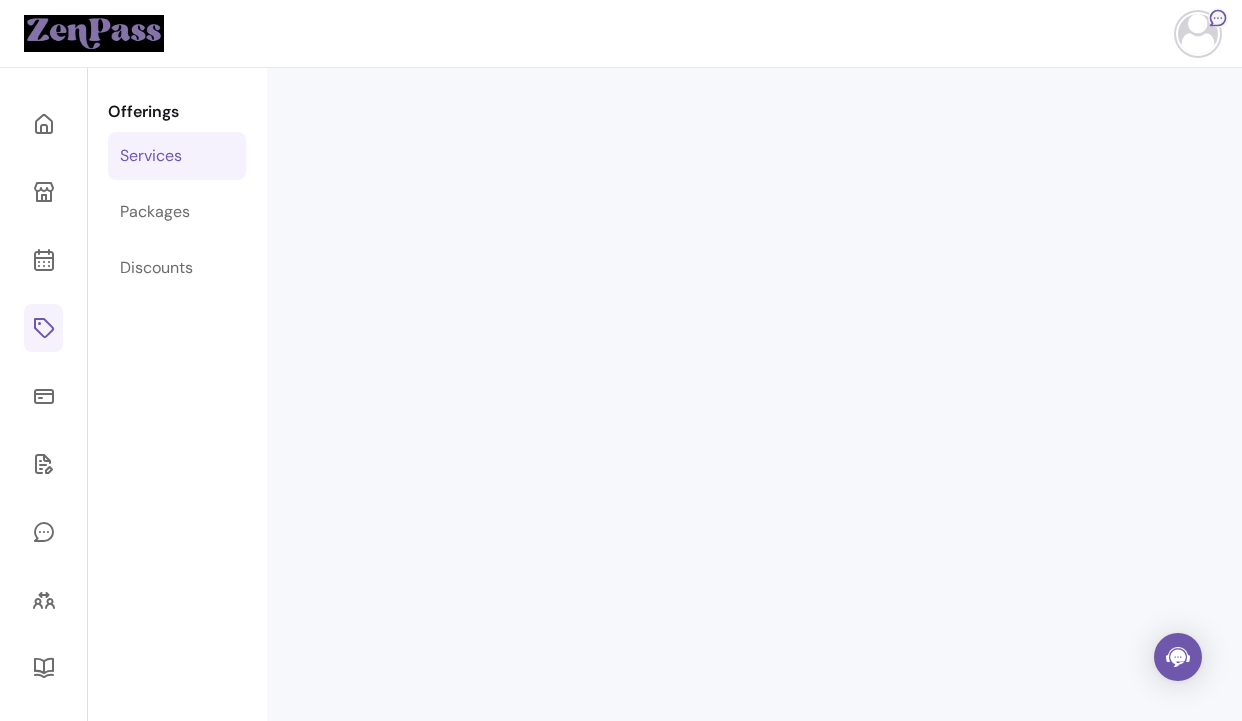 scroll, scrollTop: 0, scrollLeft: 0, axis: both 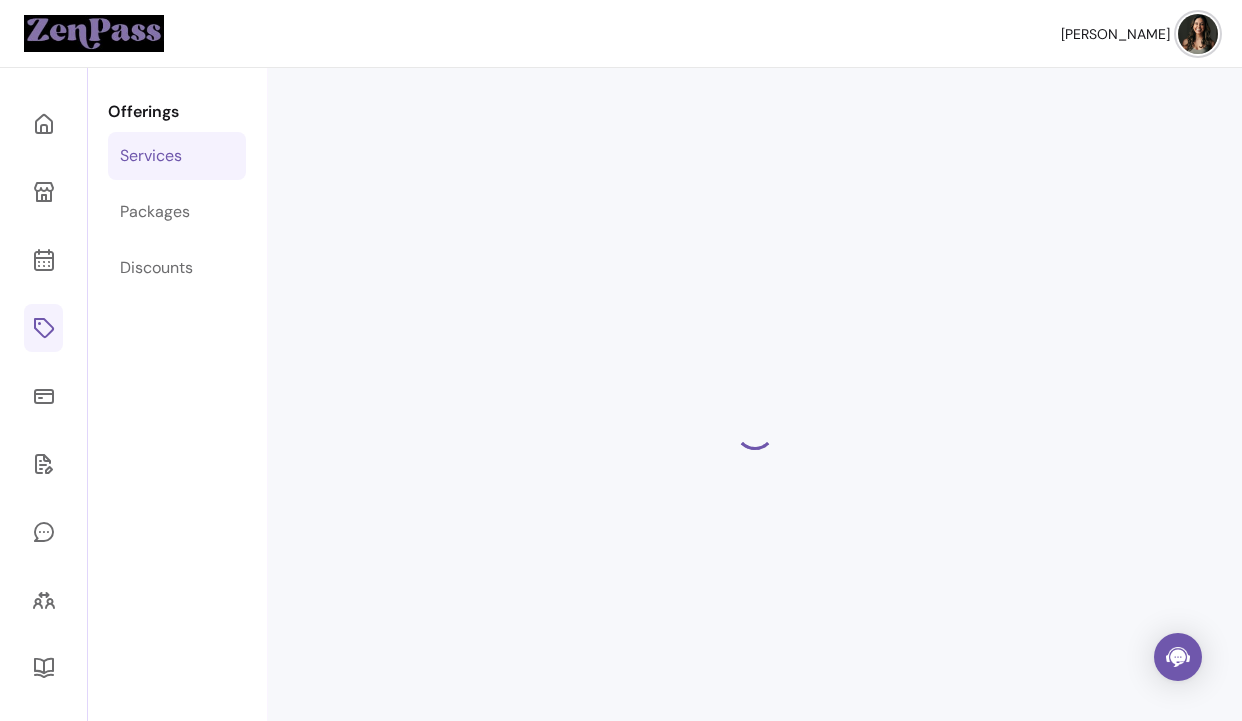 select on "******" 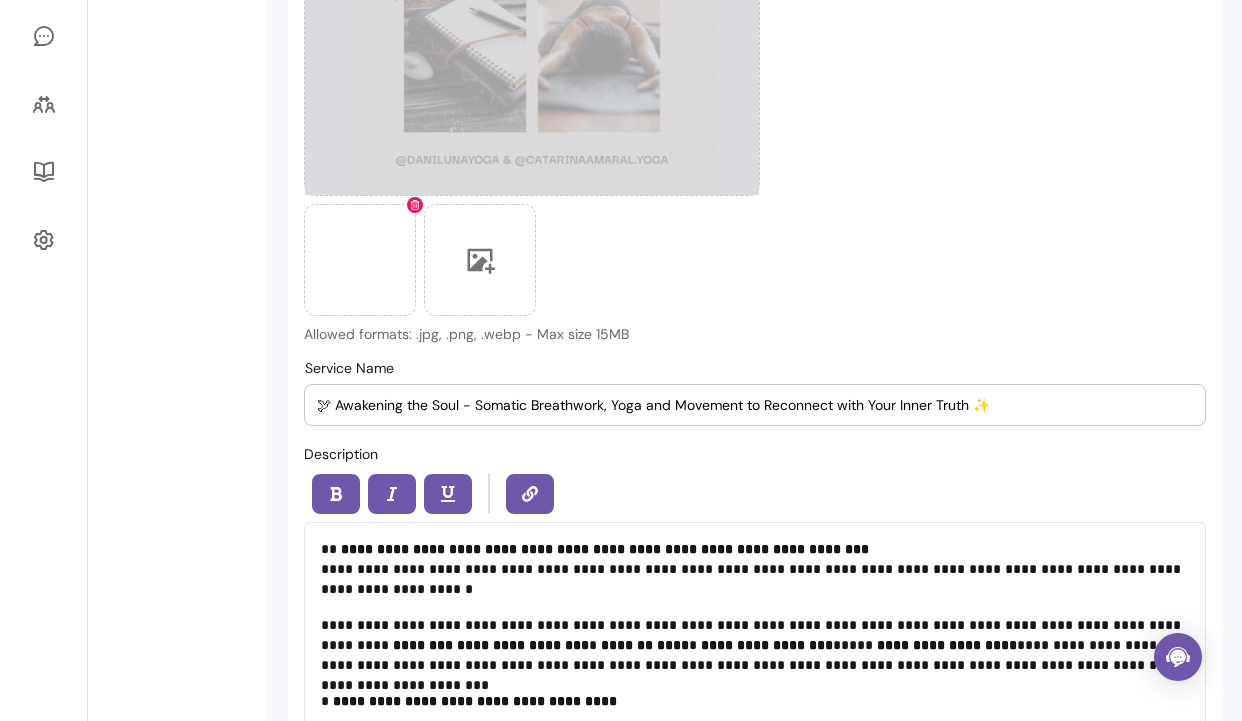 scroll, scrollTop: 592, scrollLeft: 0, axis: vertical 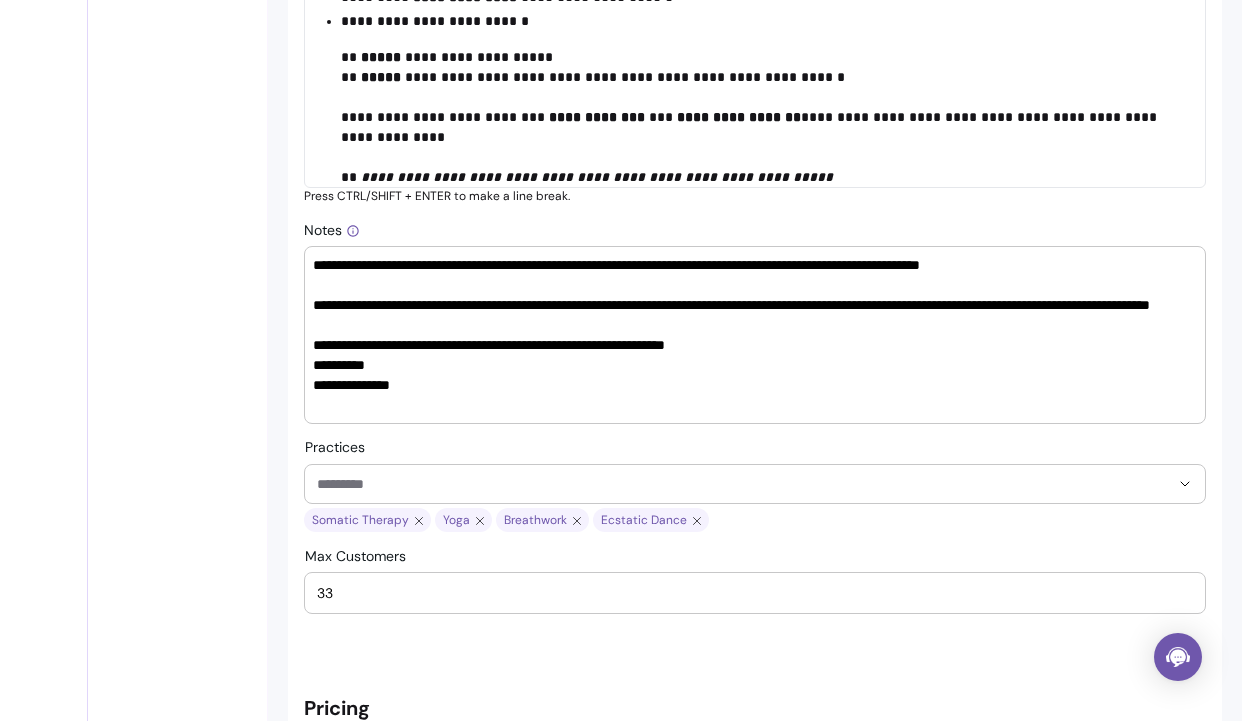 click on "**********" at bounding box center (765, 107) 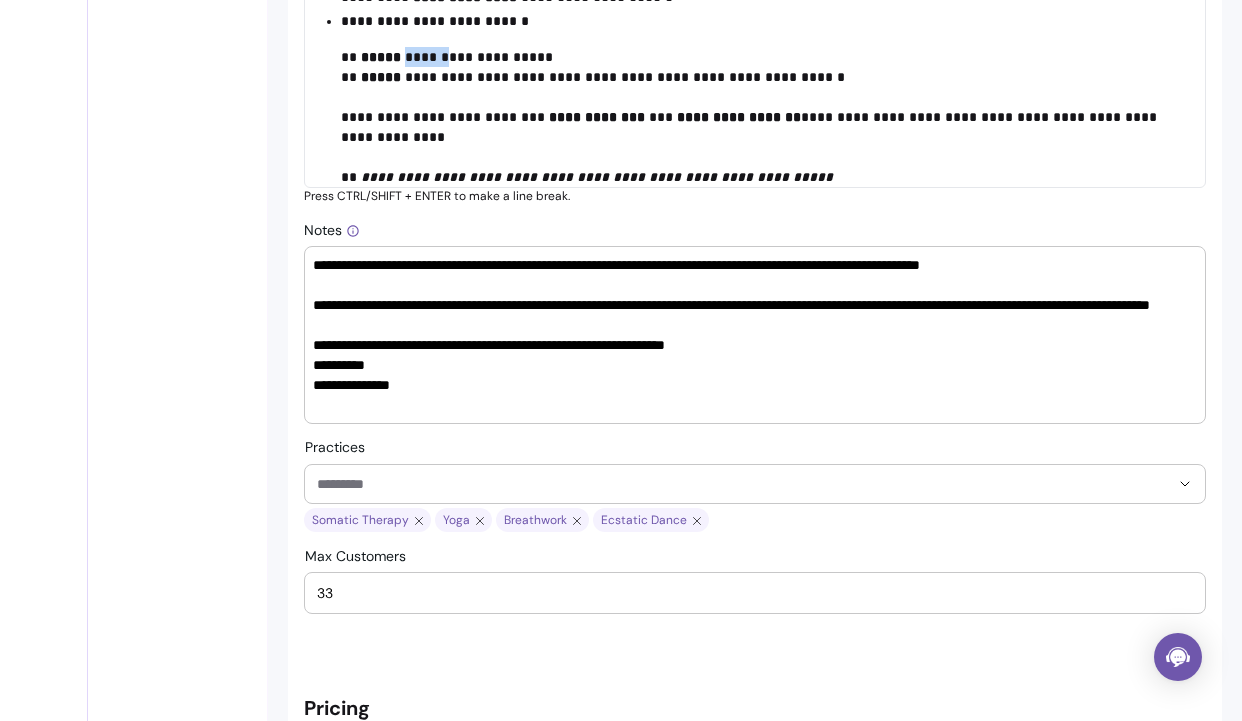 click on "**********" at bounding box center (765, 107) 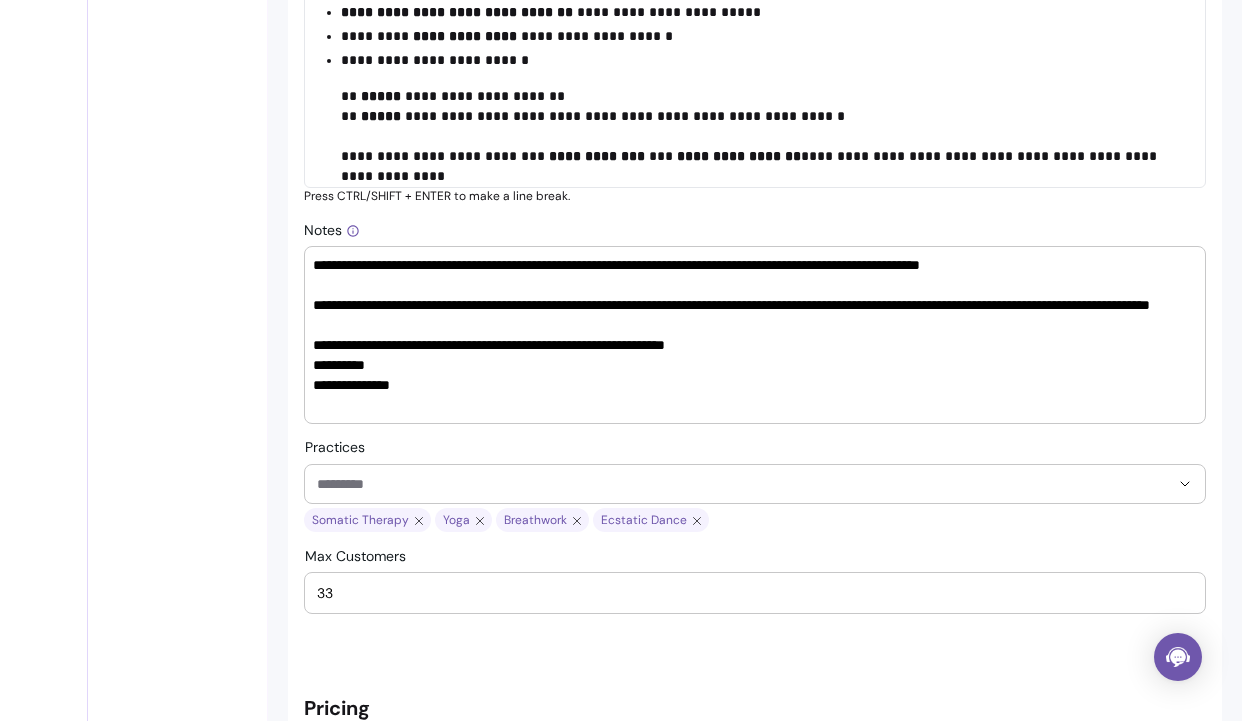 scroll, scrollTop: 309, scrollLeft: 0, axis: vertical 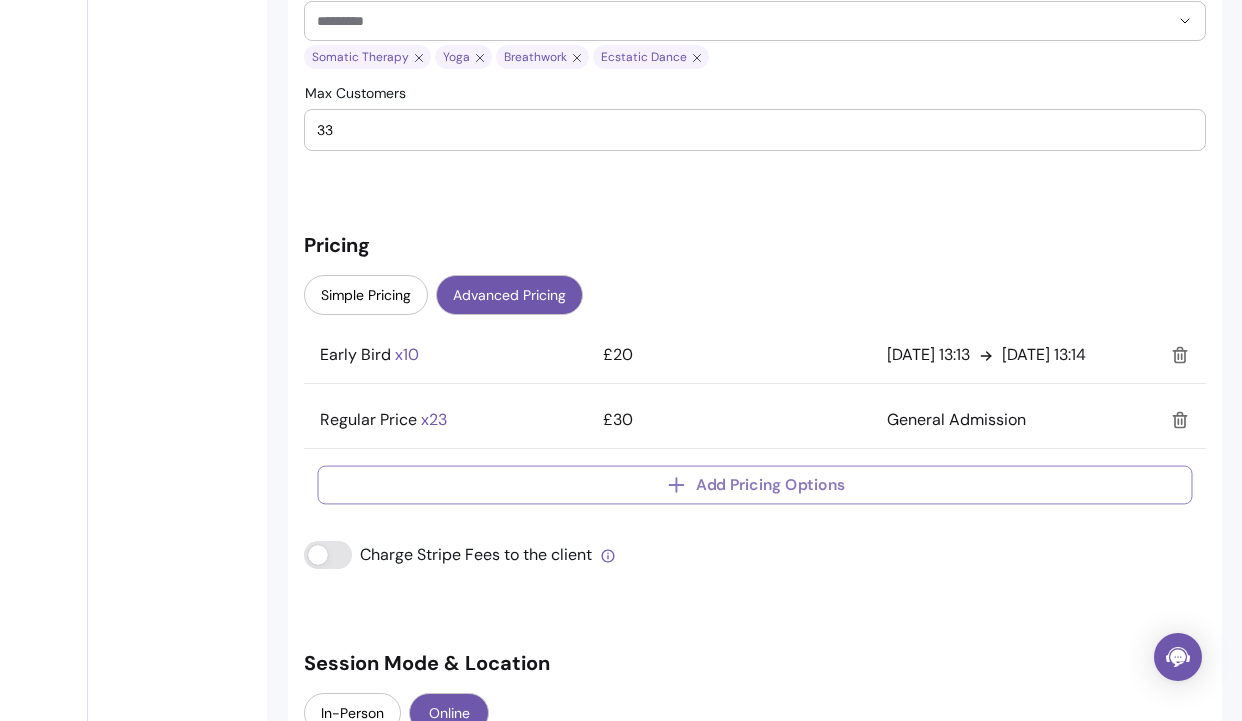 click on "Add Pricing Options" at bounding box center [755, 484] 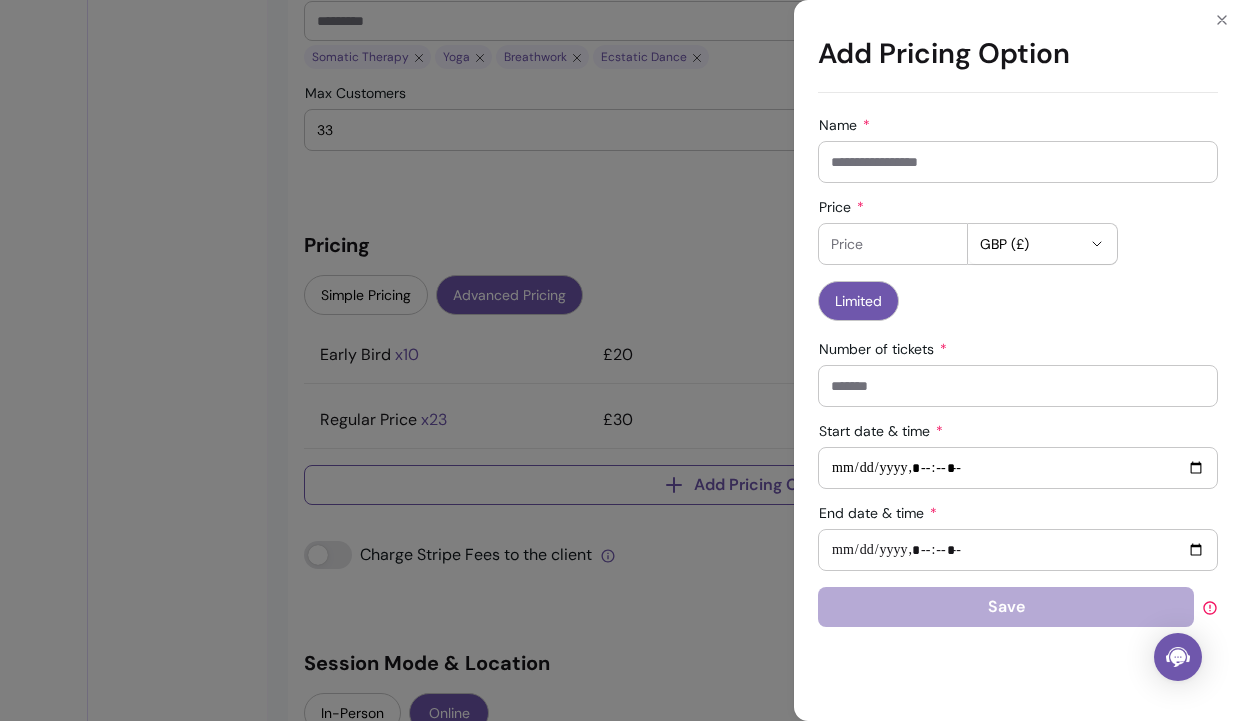 click on "GBP (£)" at bounding box center [1030, 244] 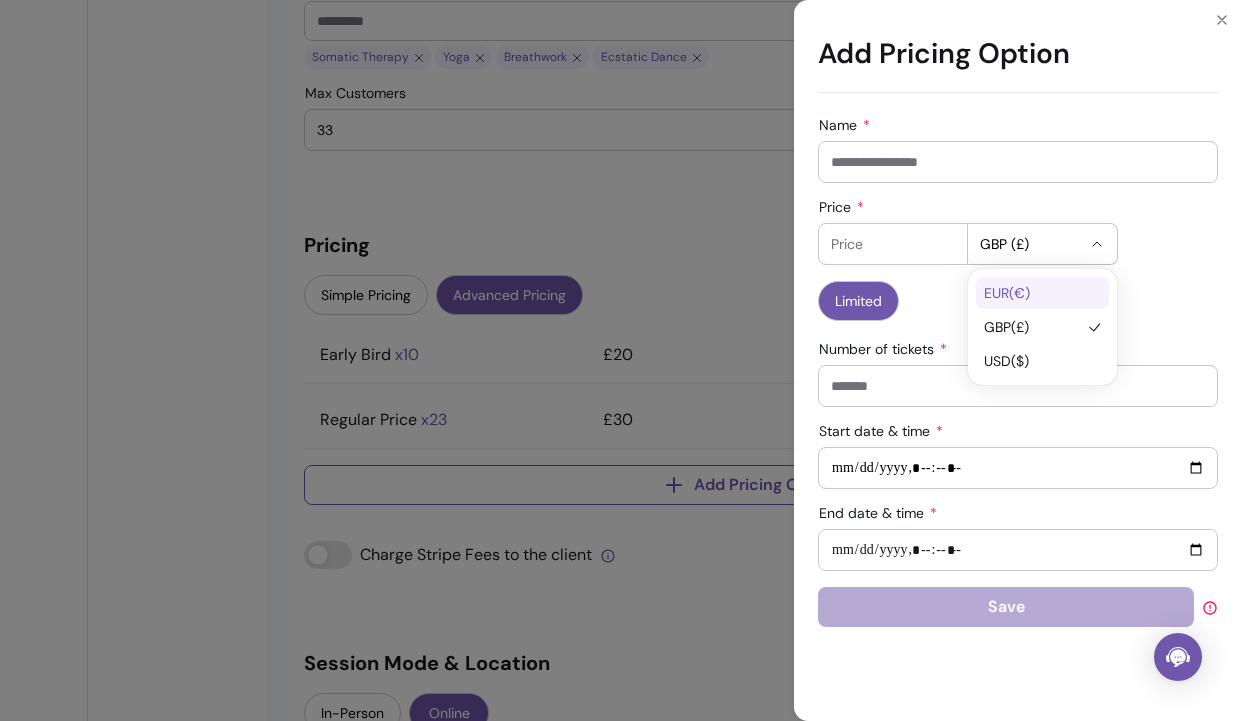 click on "EUR  ( € )" at bounding box center [1032, 293] 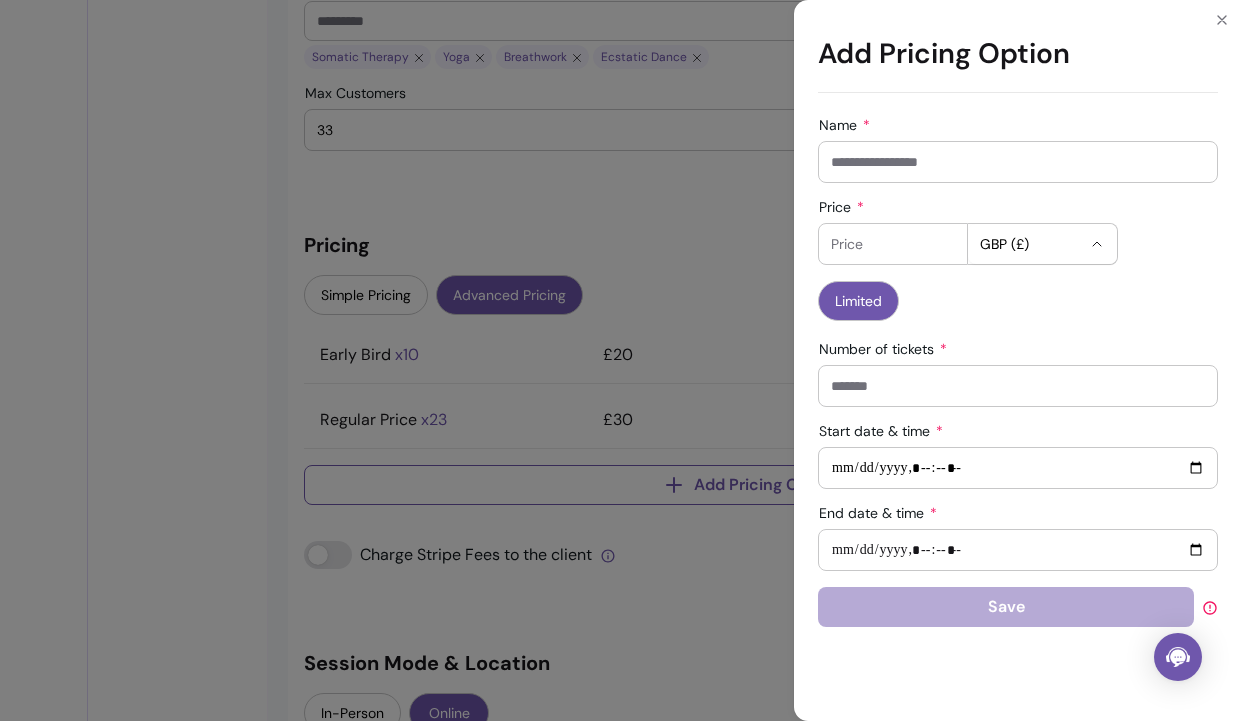 select on "***" 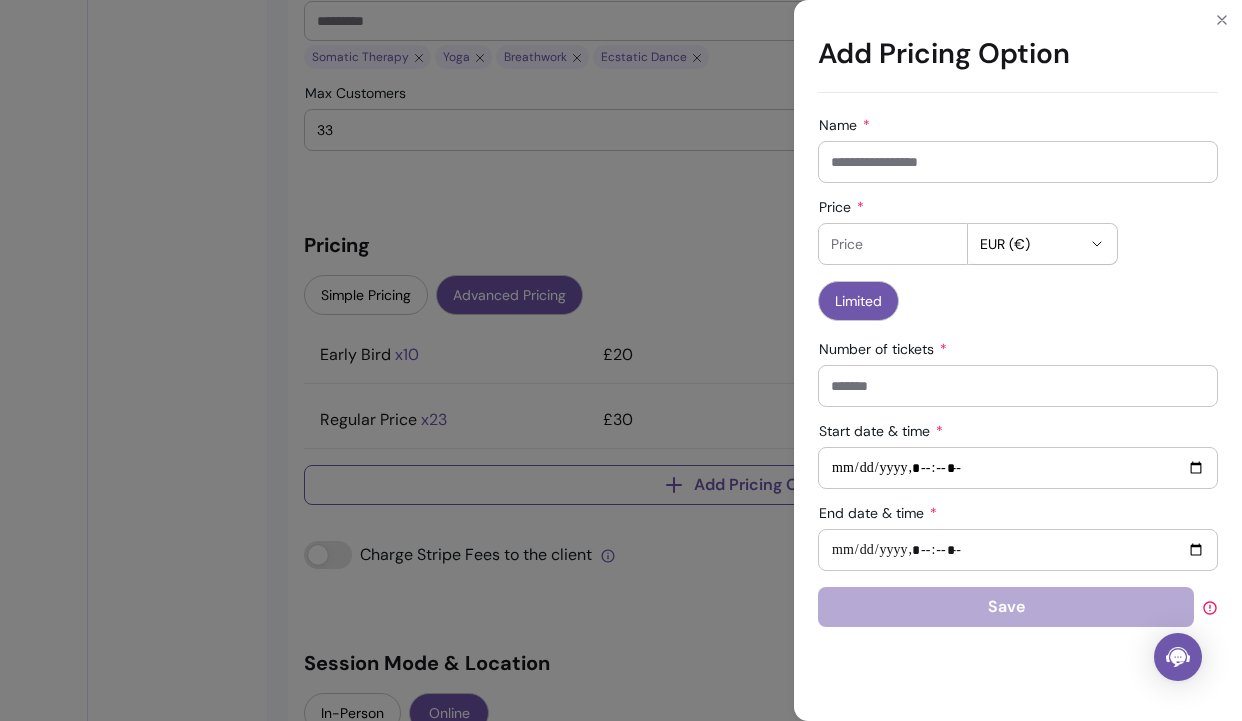 click on "Price" at bounding box center (893, 244) 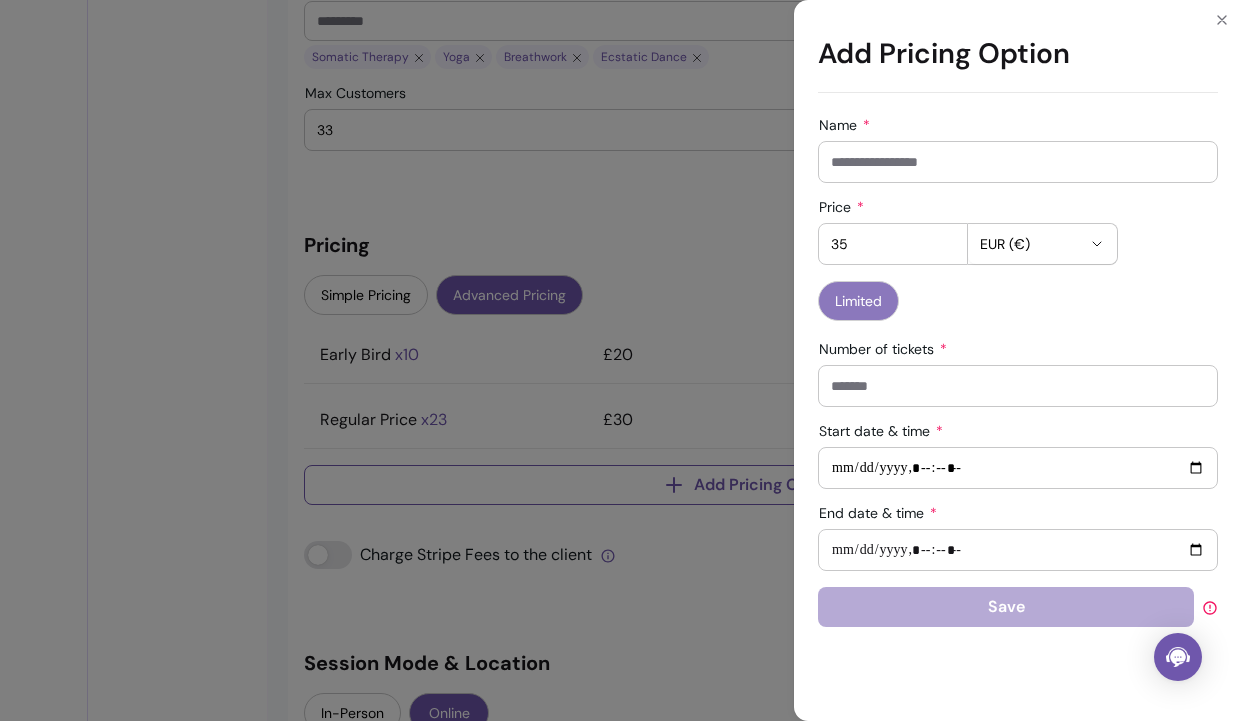 type on "35" 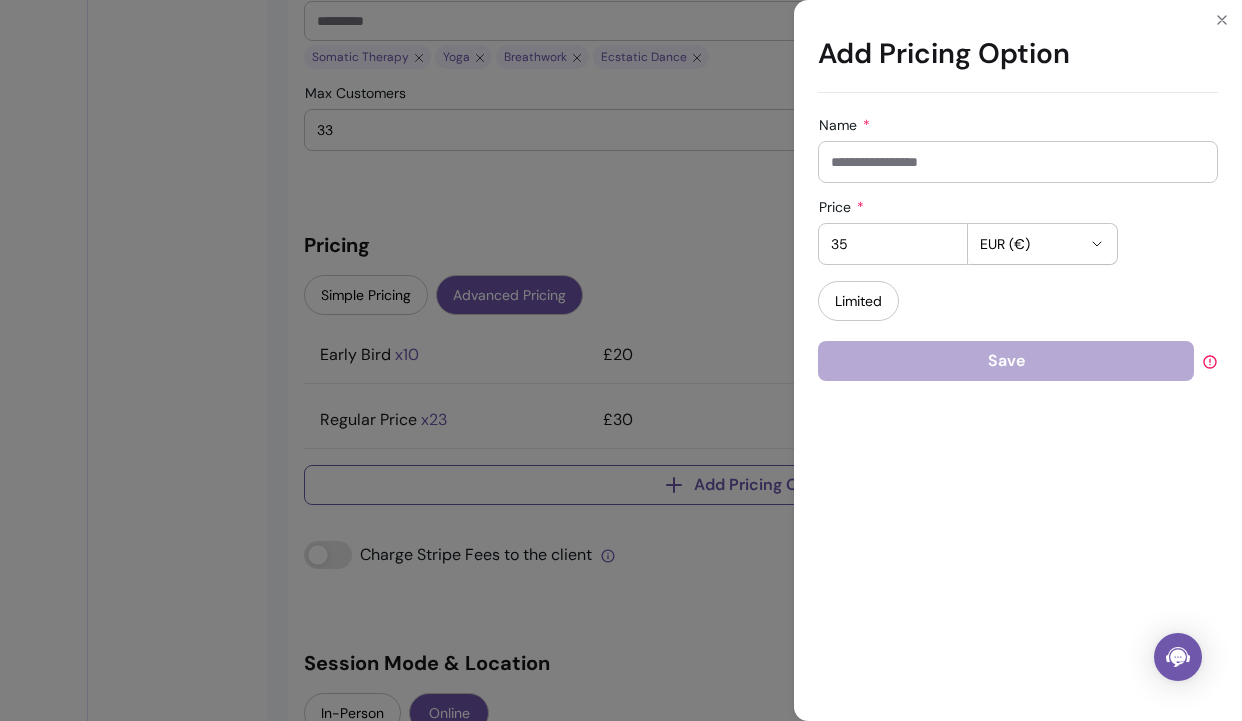 click on "Name" at bounding box center [1018, 162] 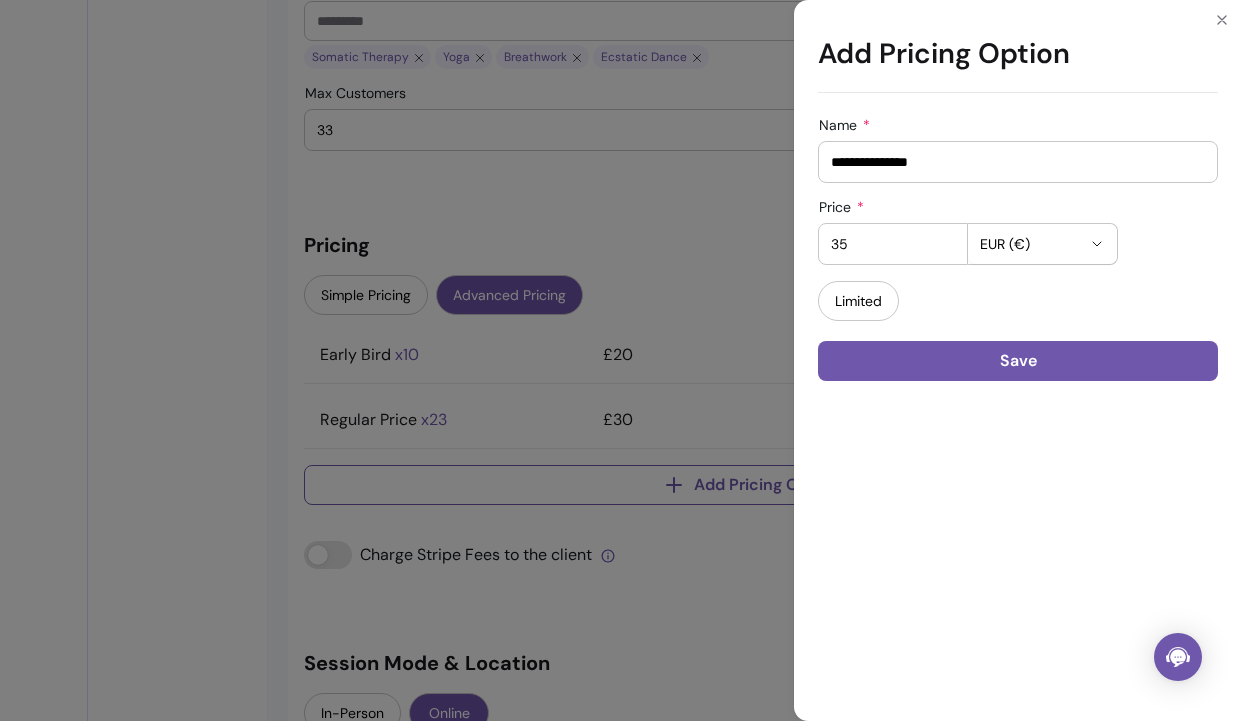 click on "**********" at bounding box center [1018, 162] 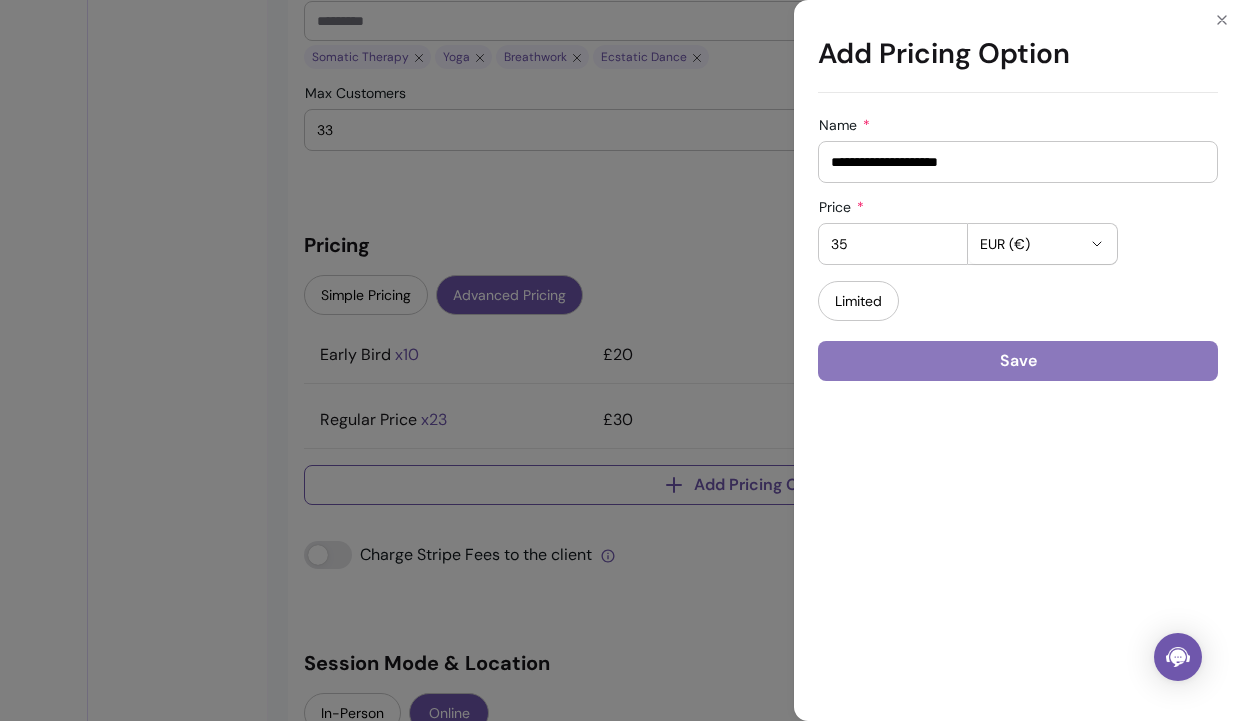 type on "**********" 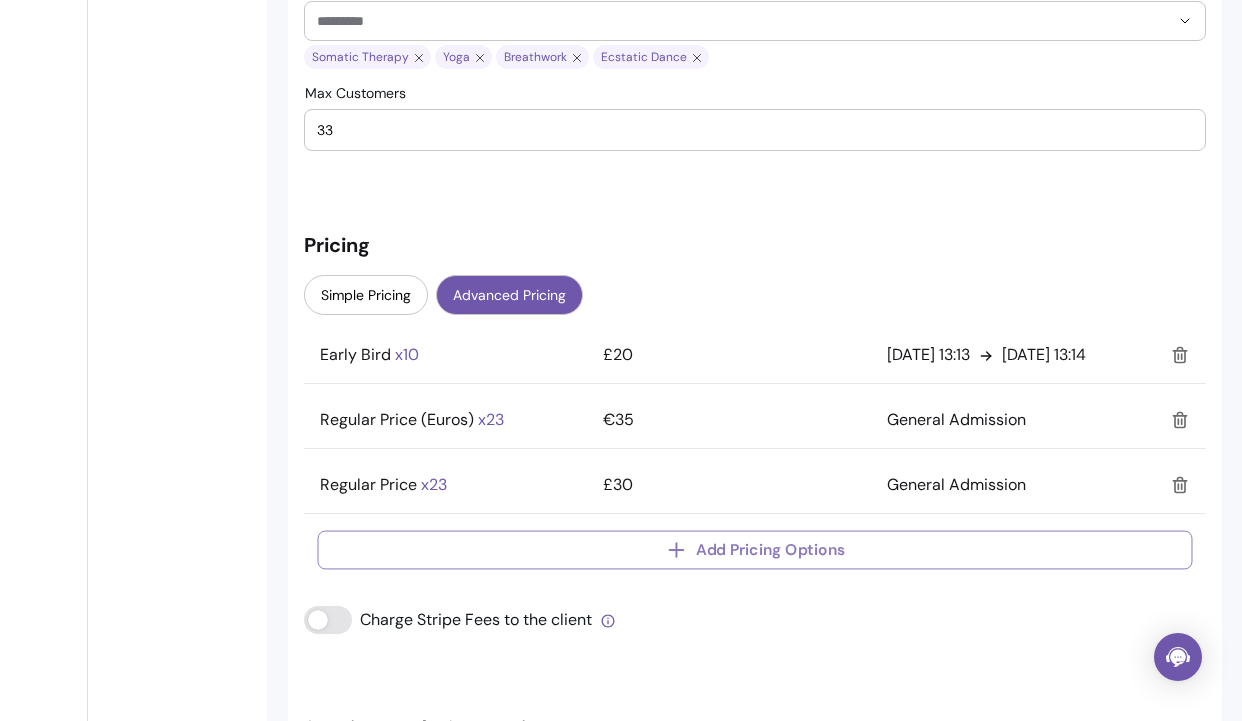 click on "Add Pricing Options" at bounding box center (755, 549) 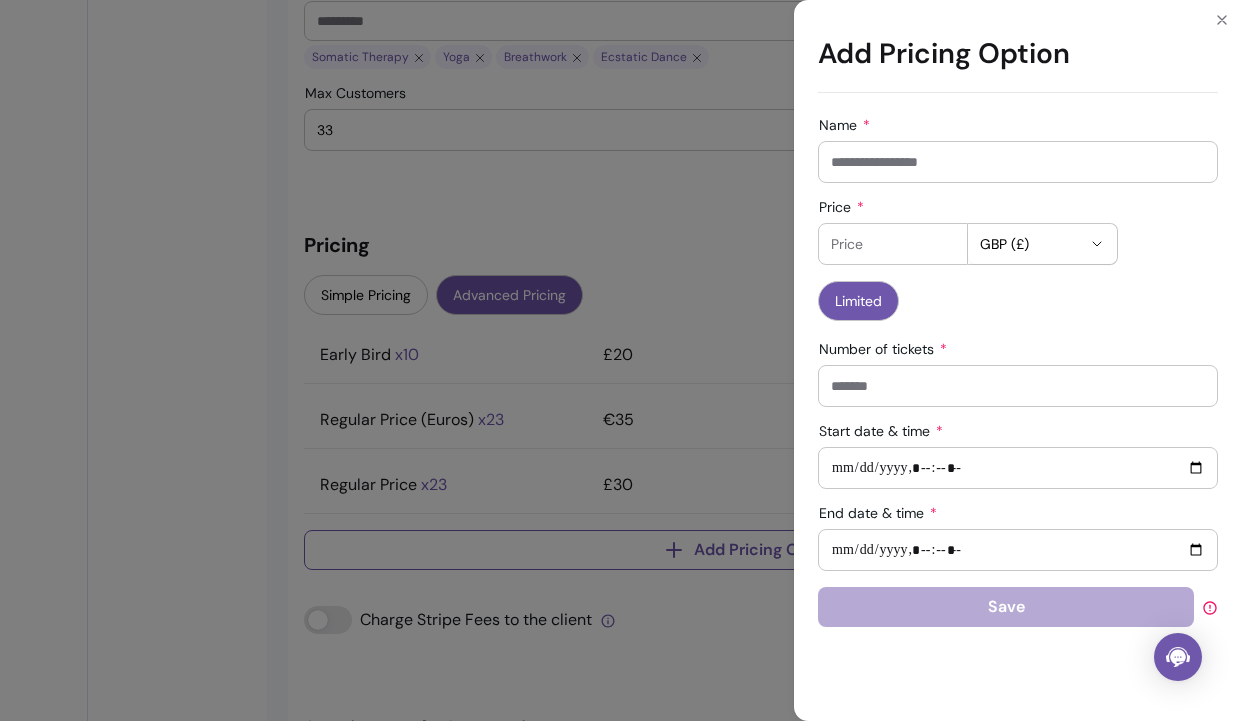 click on "GBP (£)" at bounding box center [1030, 244] 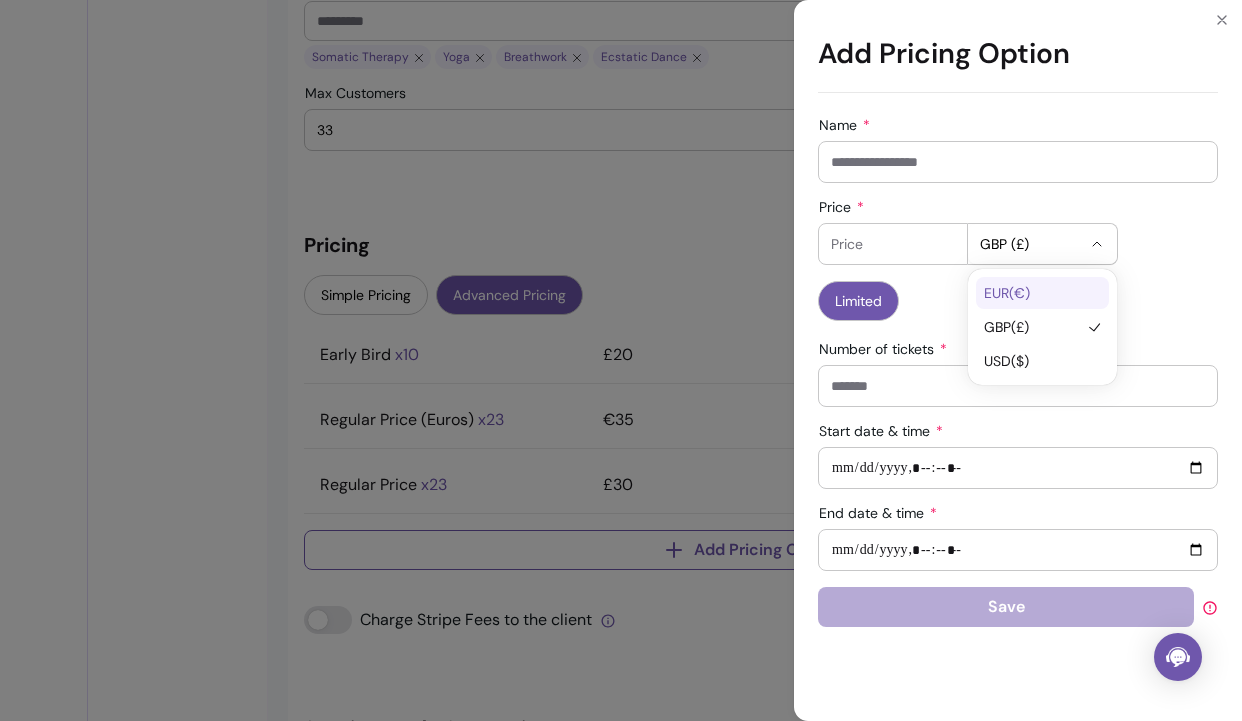 click on "EUR  ( € )" at bounding box center [1032, 293] 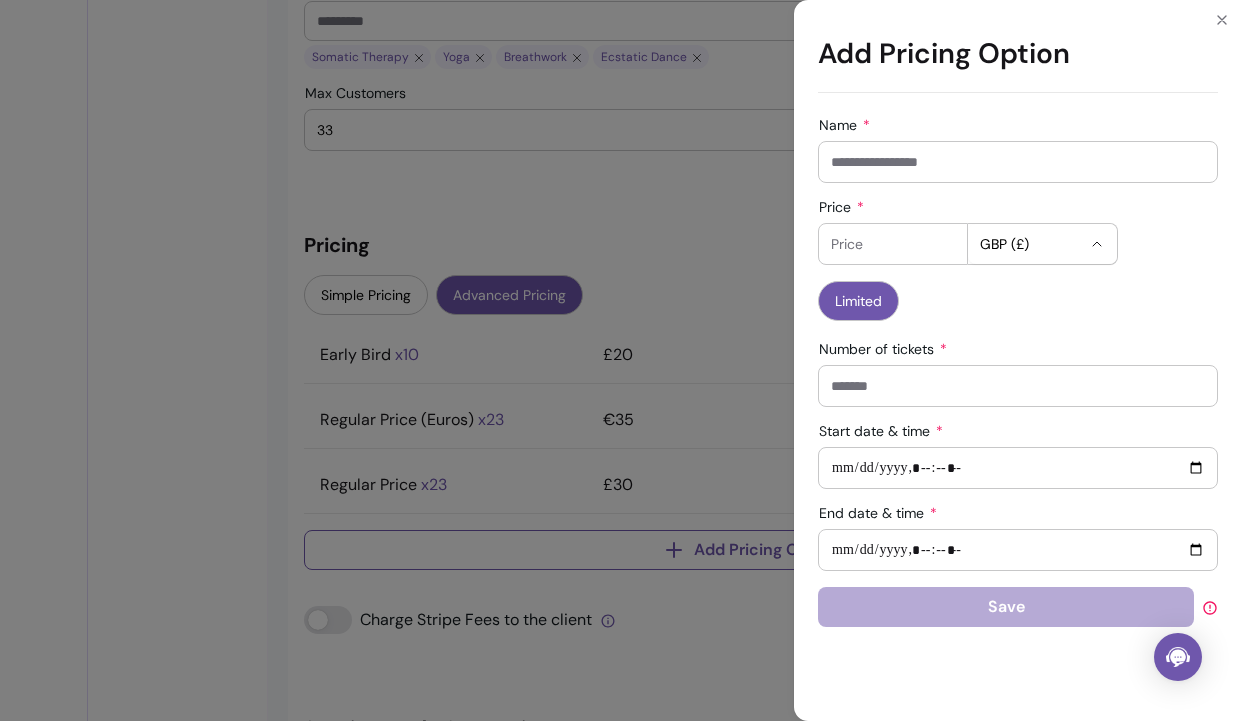 select on "***" 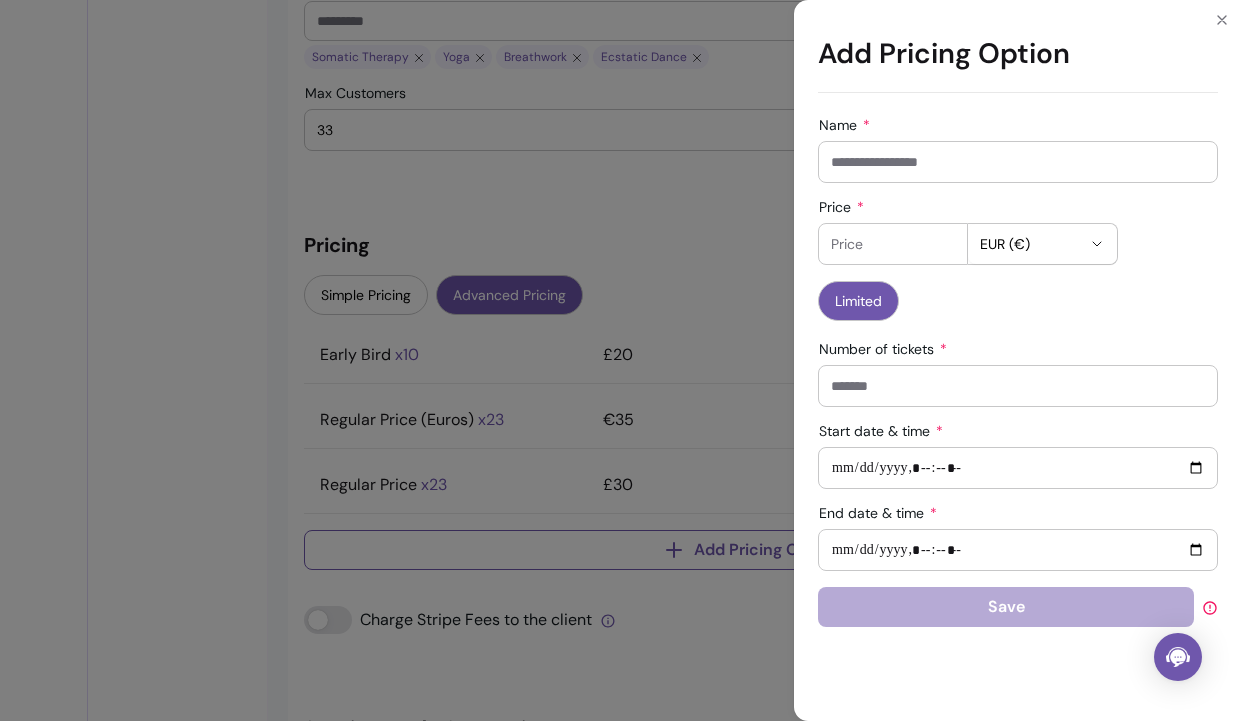 click on "Price" at bounding box center [893, 244] 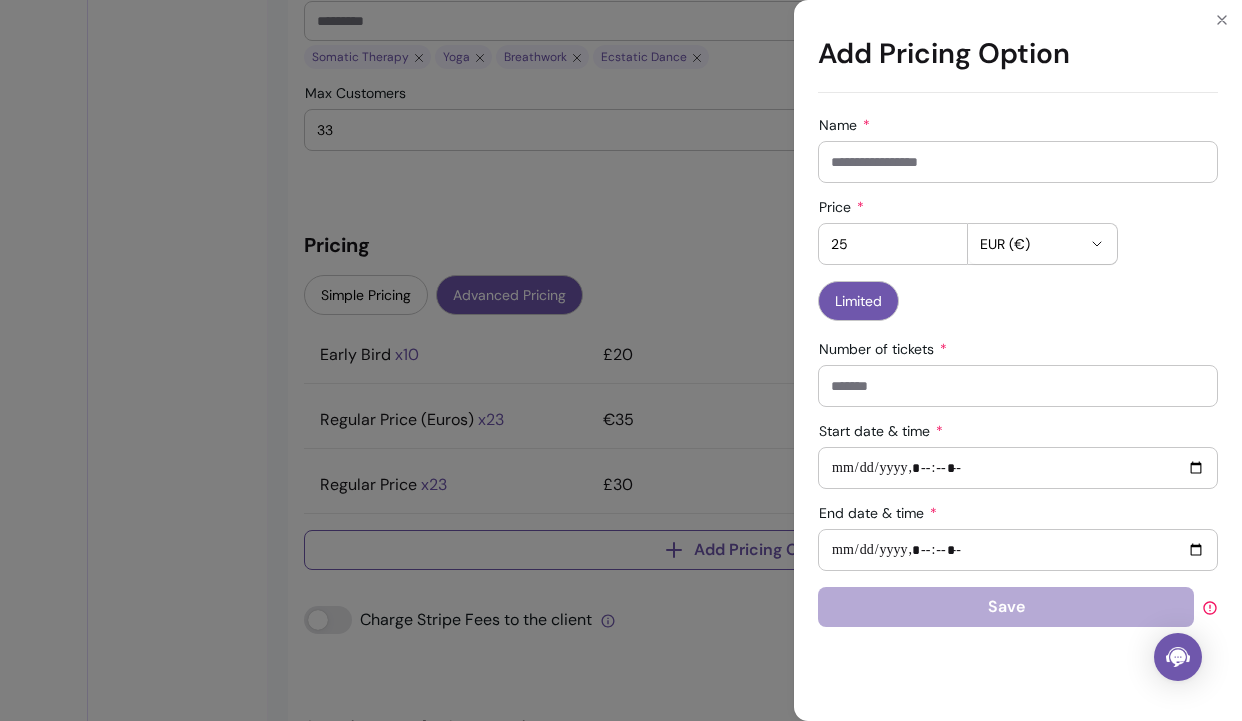 type on "25" 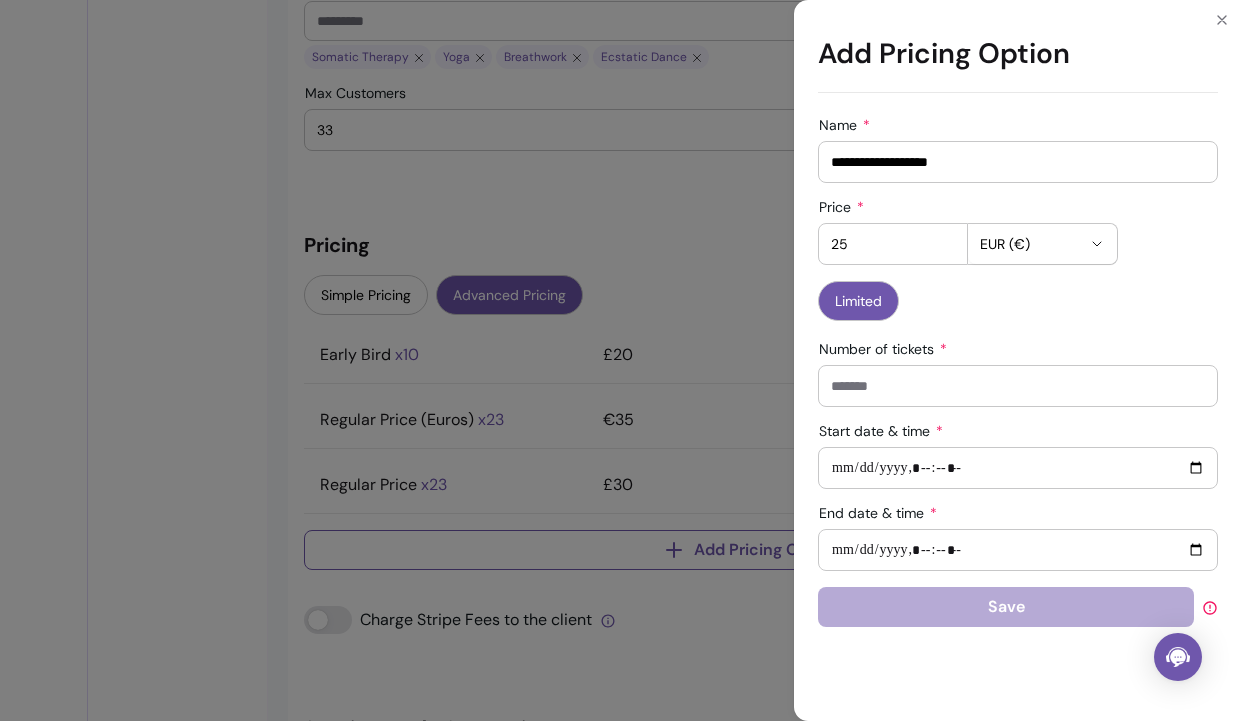 type on "**********" 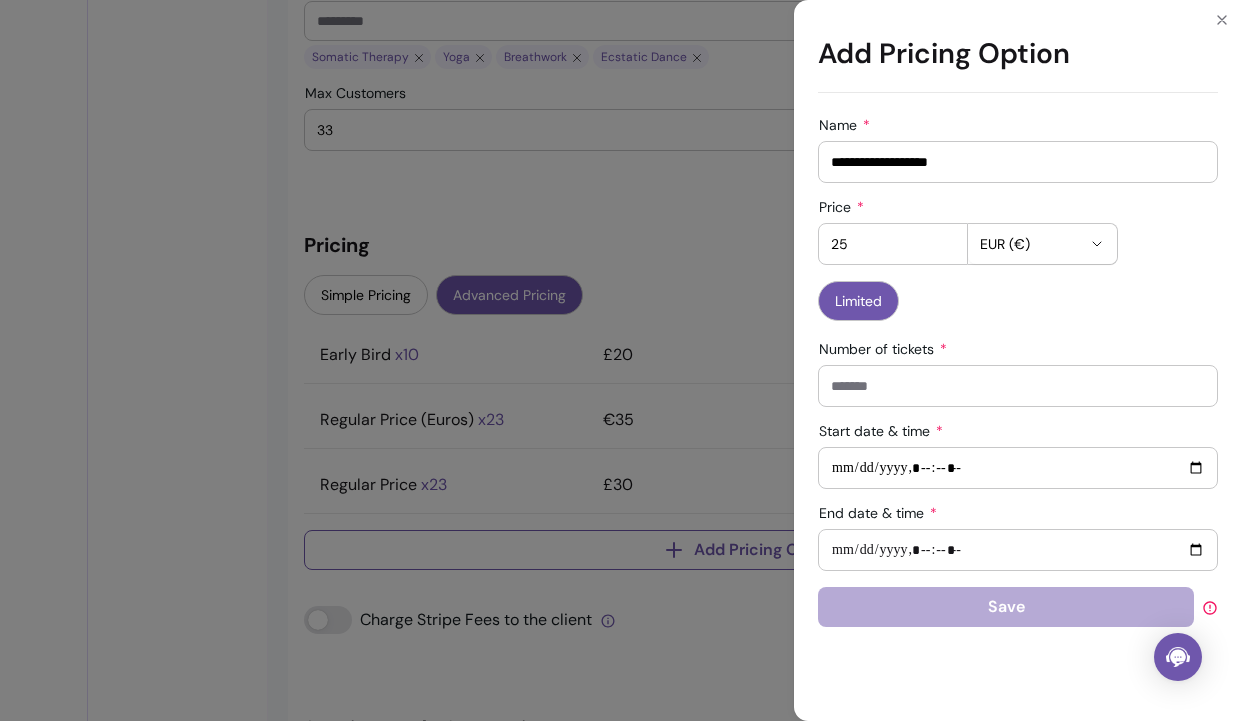 type on "**********" 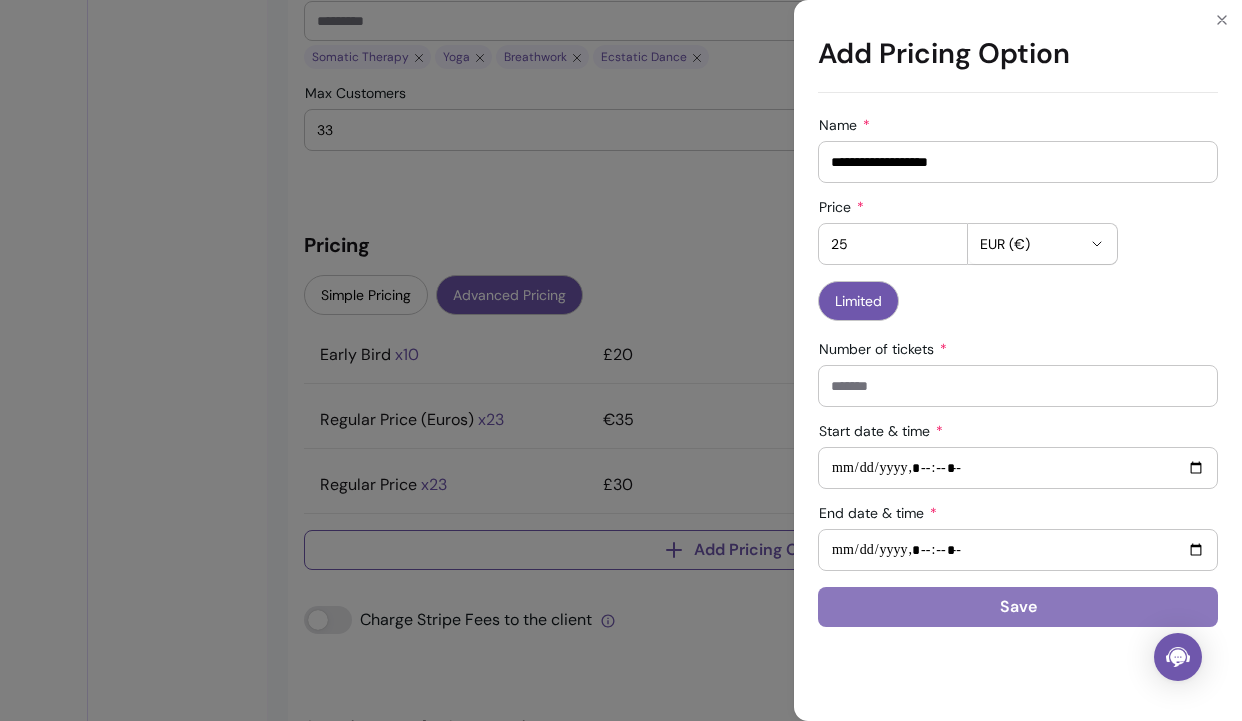 type on "**********" 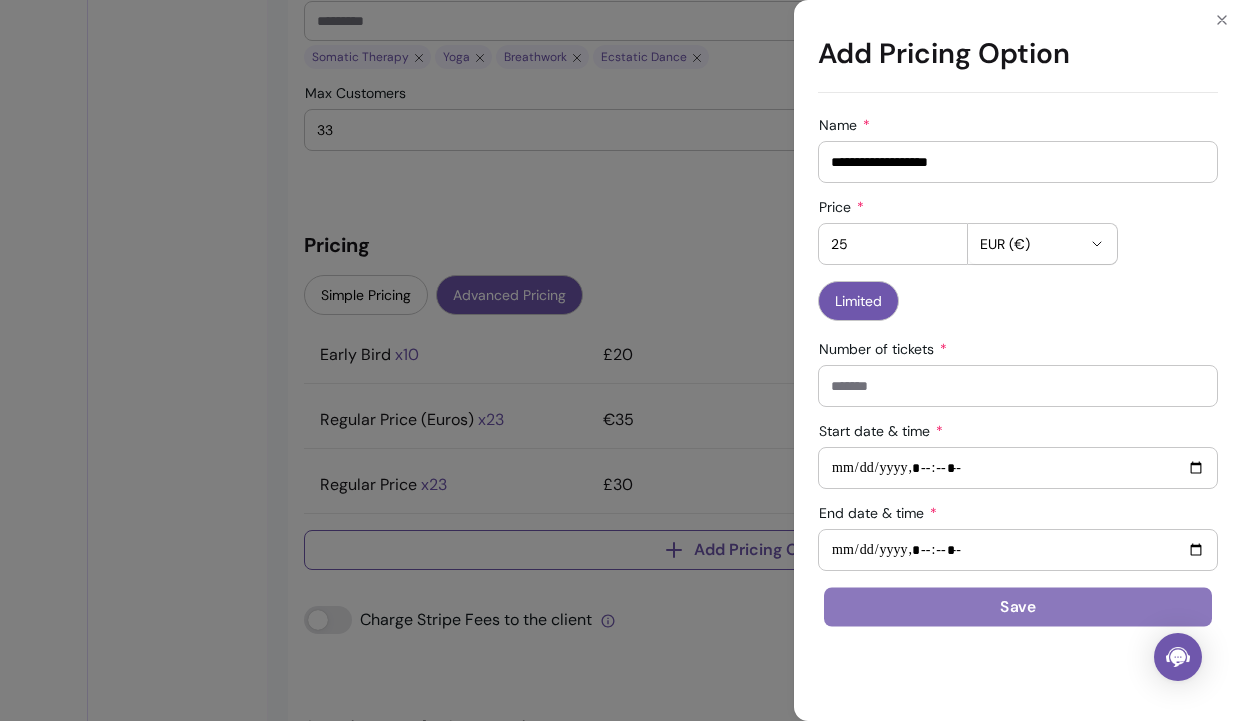 click on "Save" at bounding box center (1018, 607) 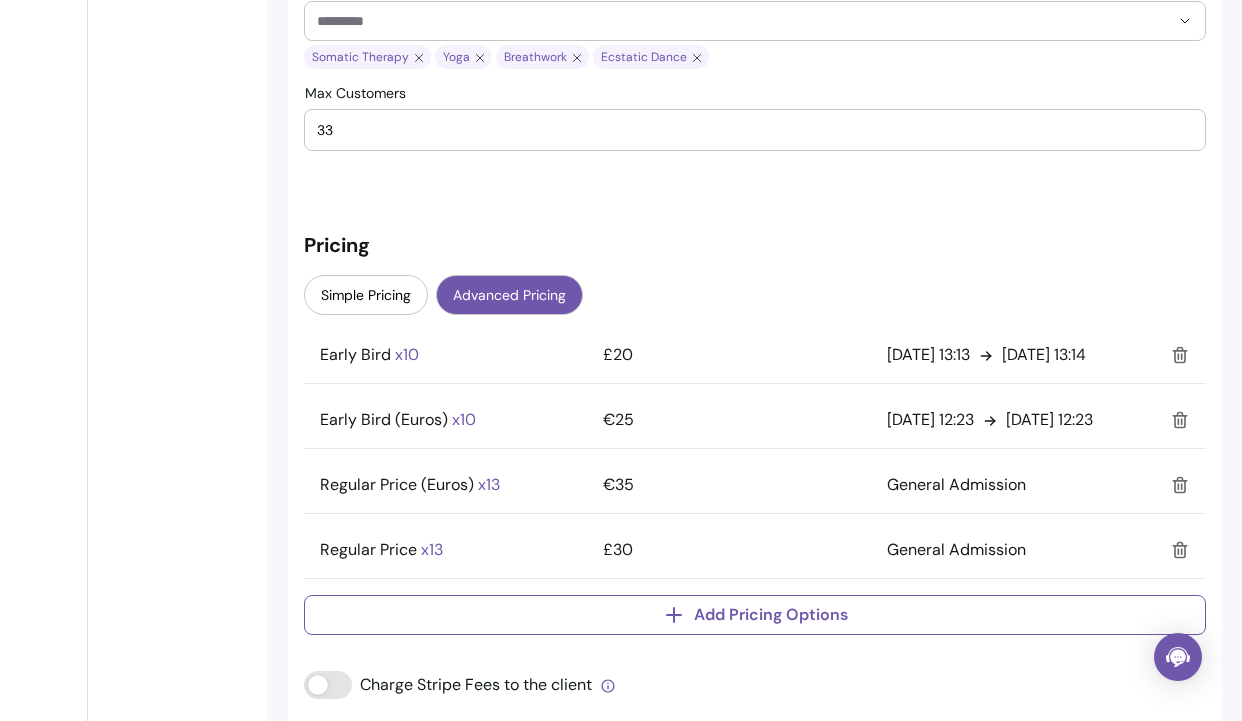 scroll, scrollTop: 1857, scrollLeft: 0, axis: vertical 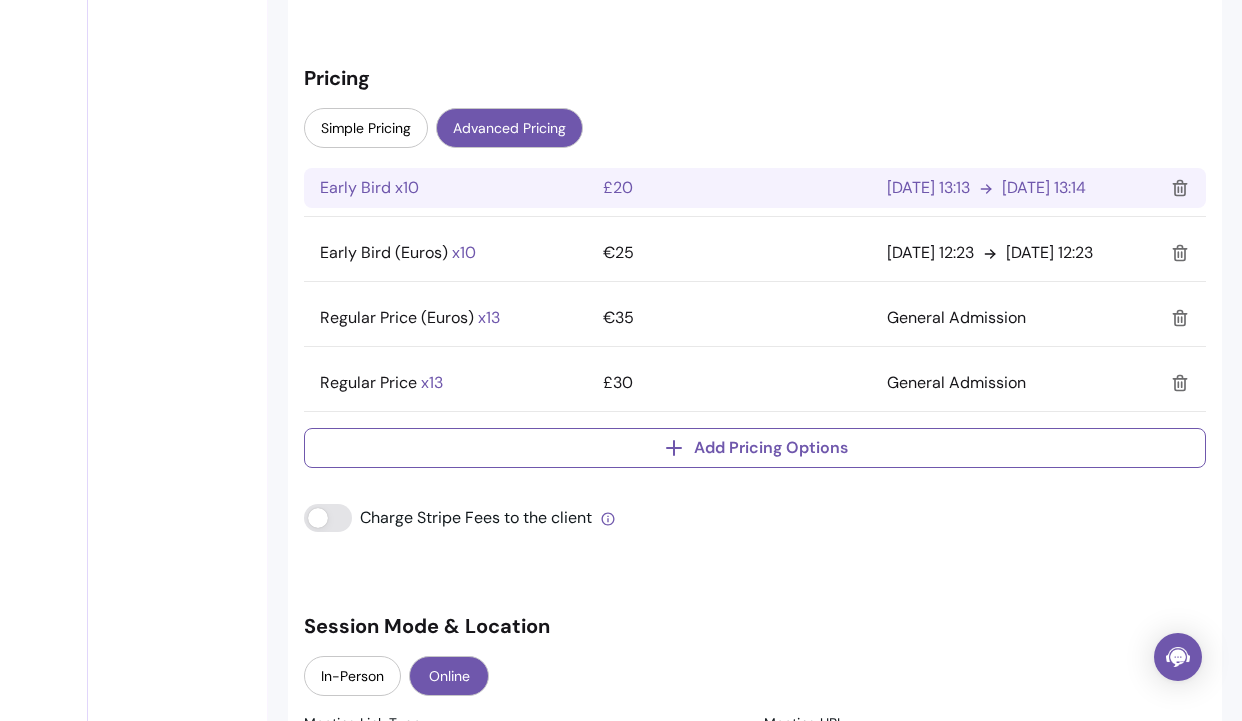 click on "31/07/2025 13:14" at bounding box center (1044, 188) 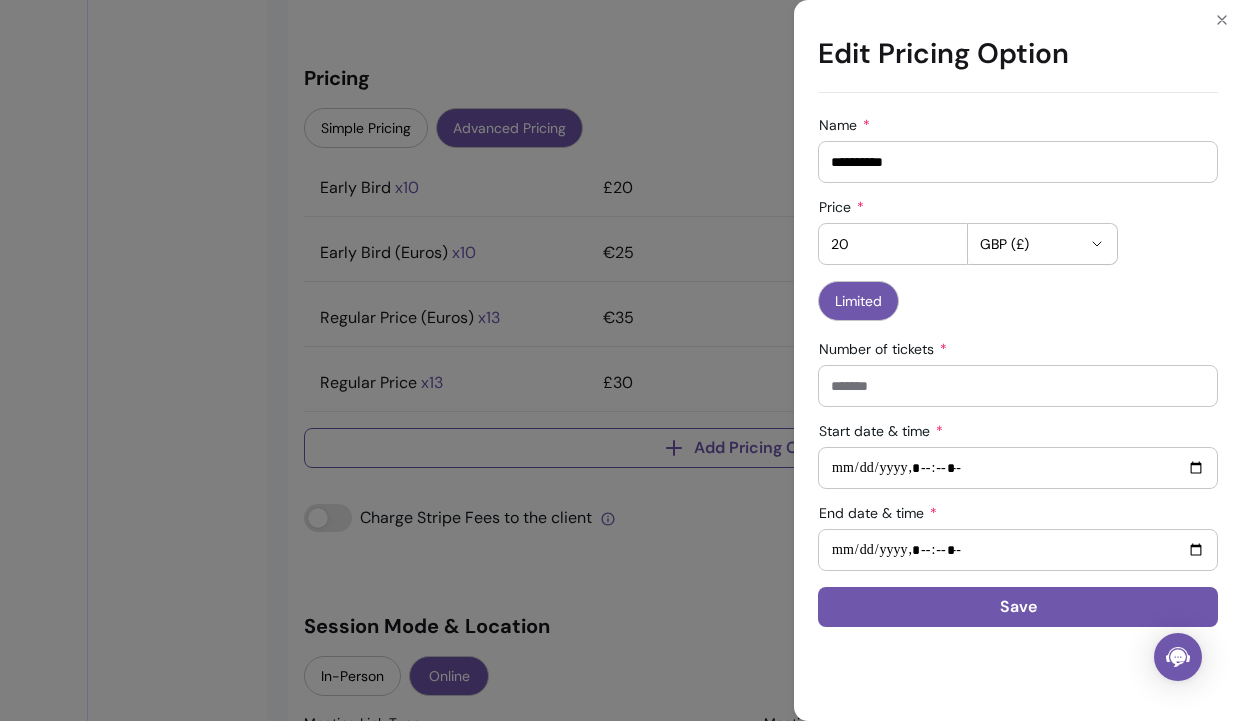 click on "End date & time" at bounding box center [1018, 550] 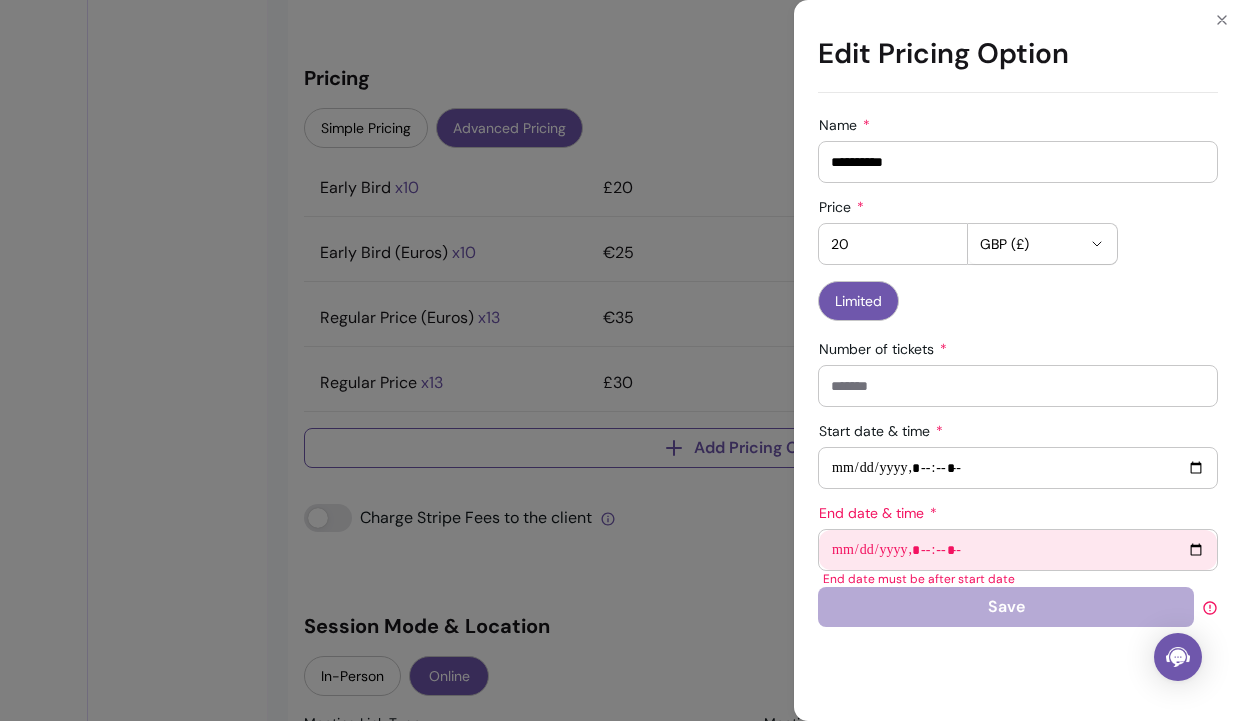 type on "**********" 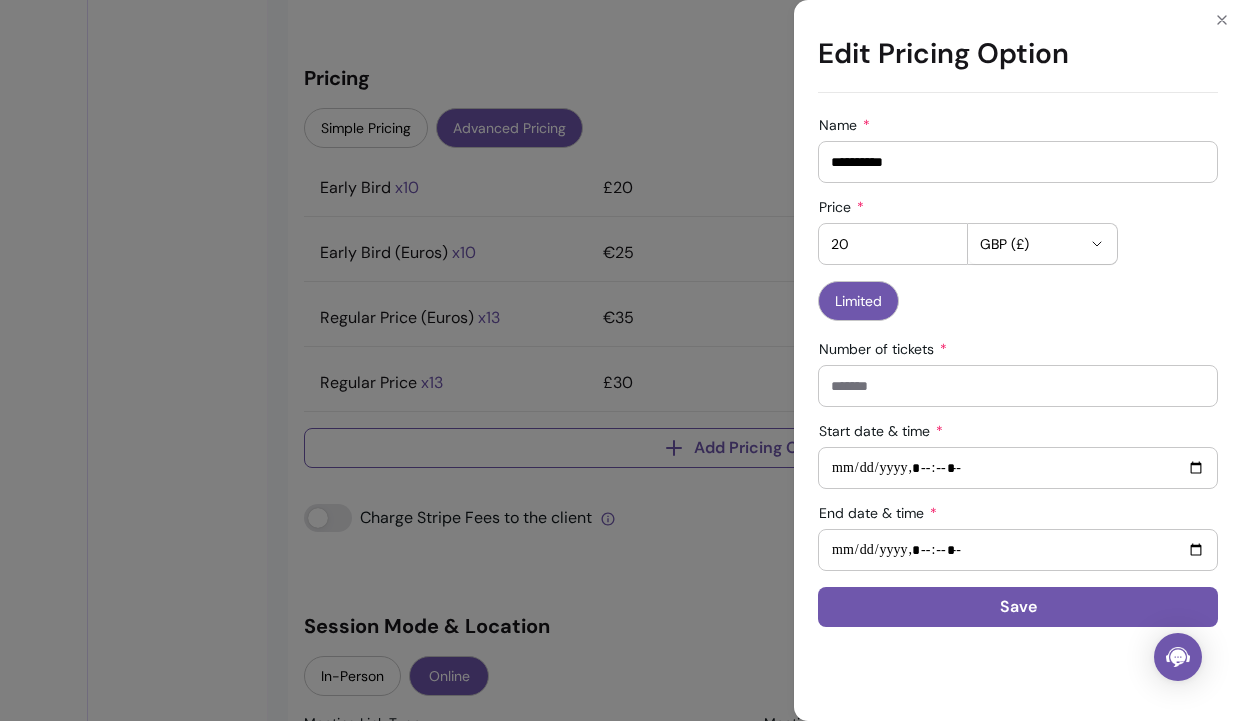 click on "End date & time" at bounding box center (1018, 550) 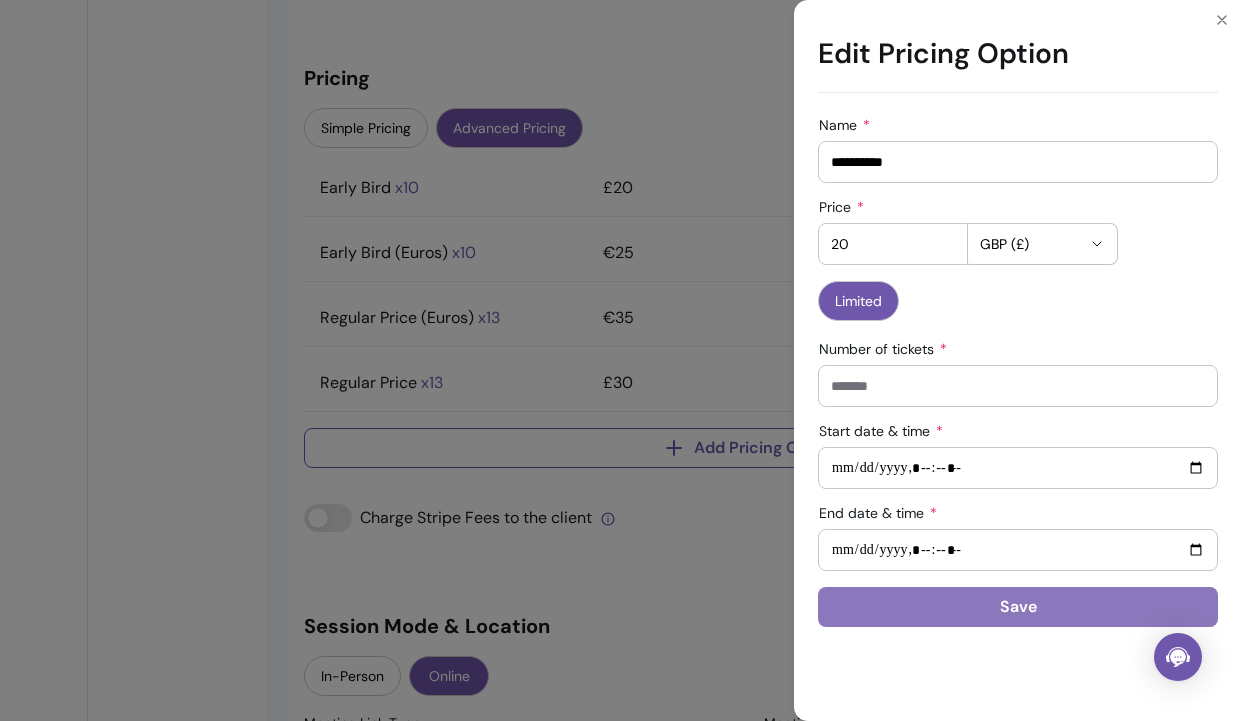 click on "Save" at bounding box center (1018, 607) 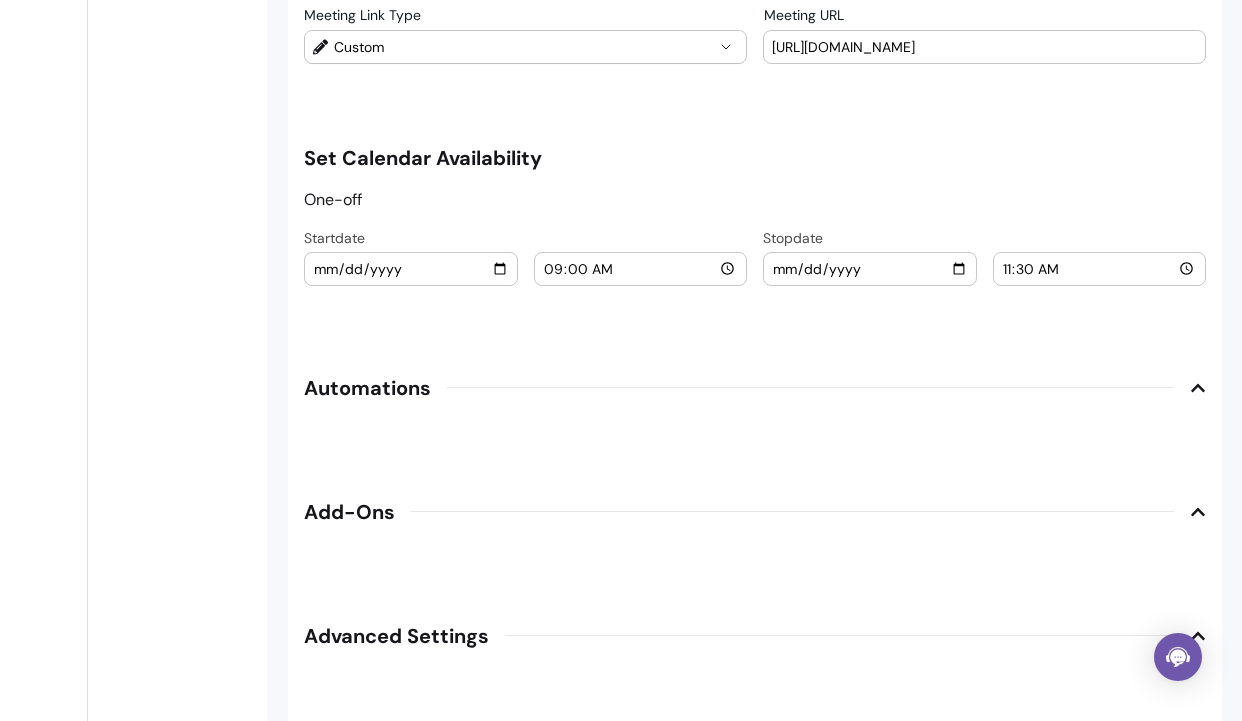 scroll, scrollTop: 2976, scrollLeft: 0, axis: vertical 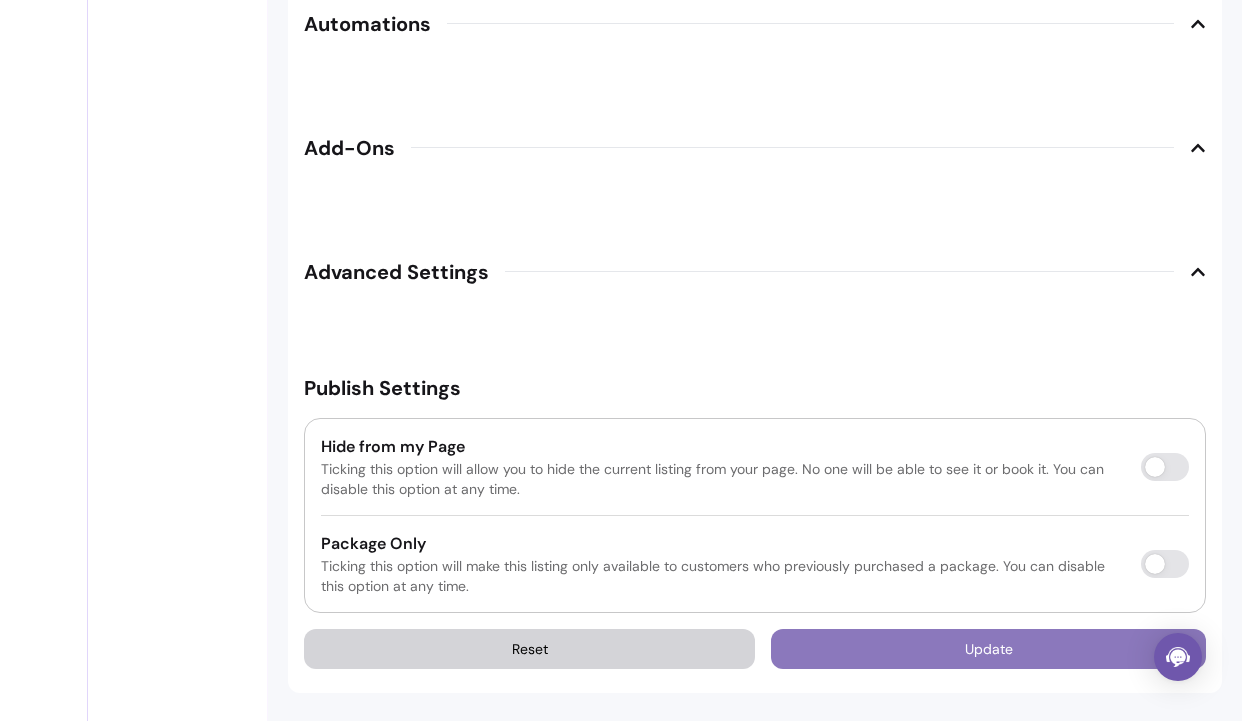 click on "Update" at bounding box center (988, 649) 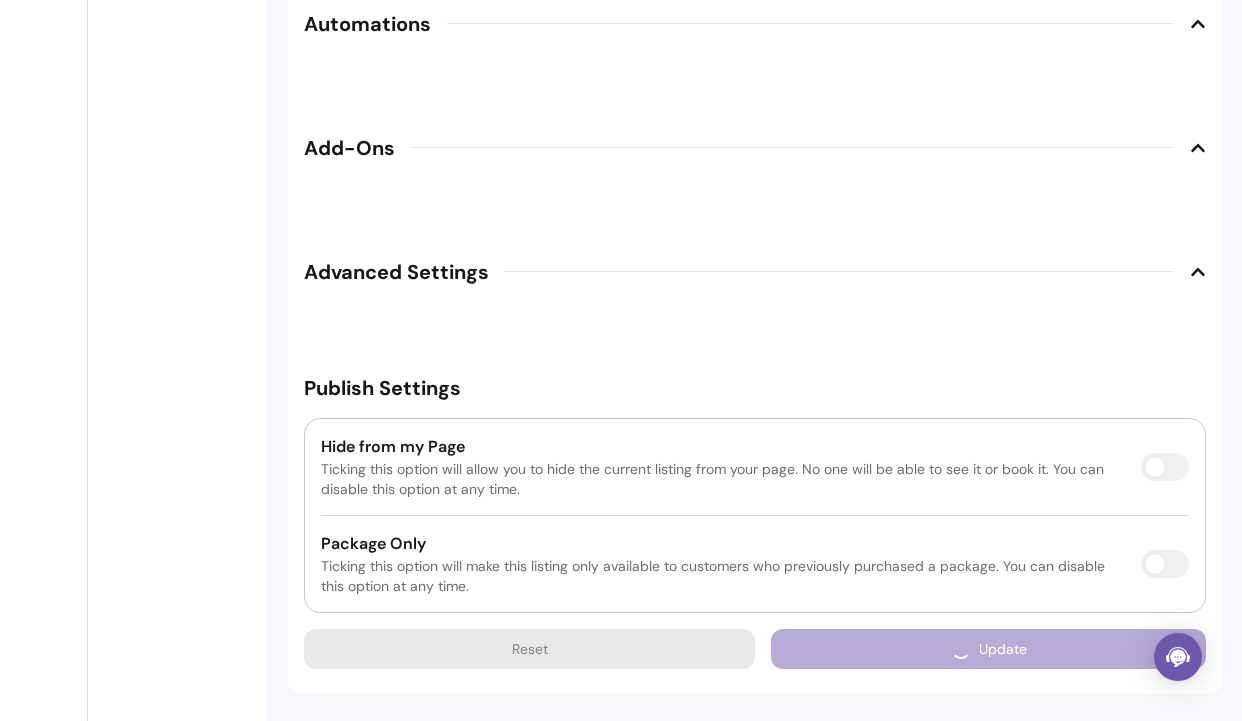 scroll, scrollTop: 2920, scrollLeft: 0, axis: vertical 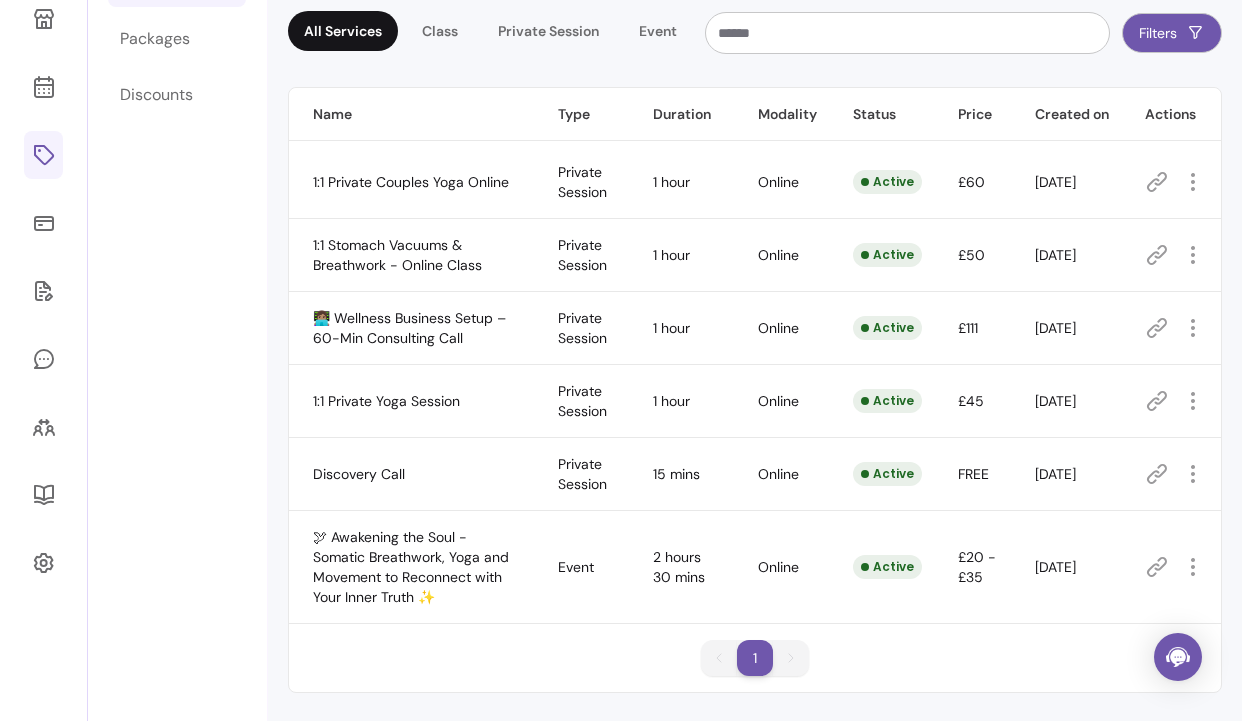 click on "£20 - £35" at bounding box center (977, 567) 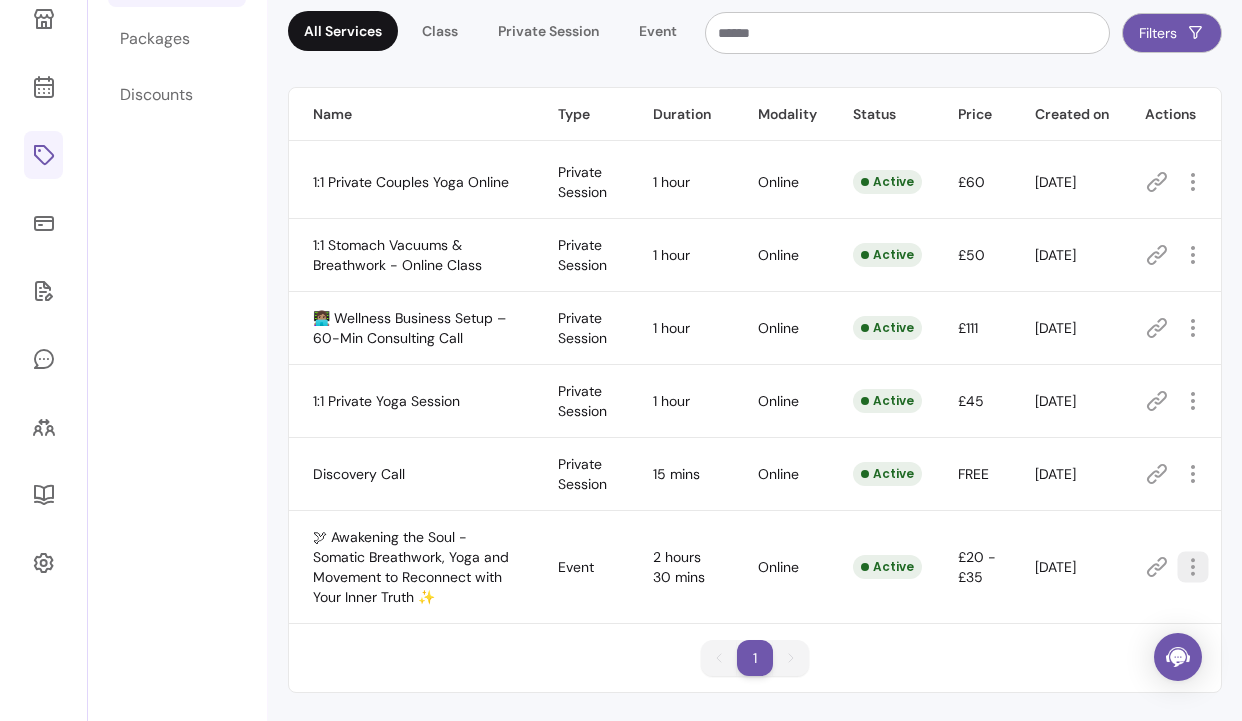 click 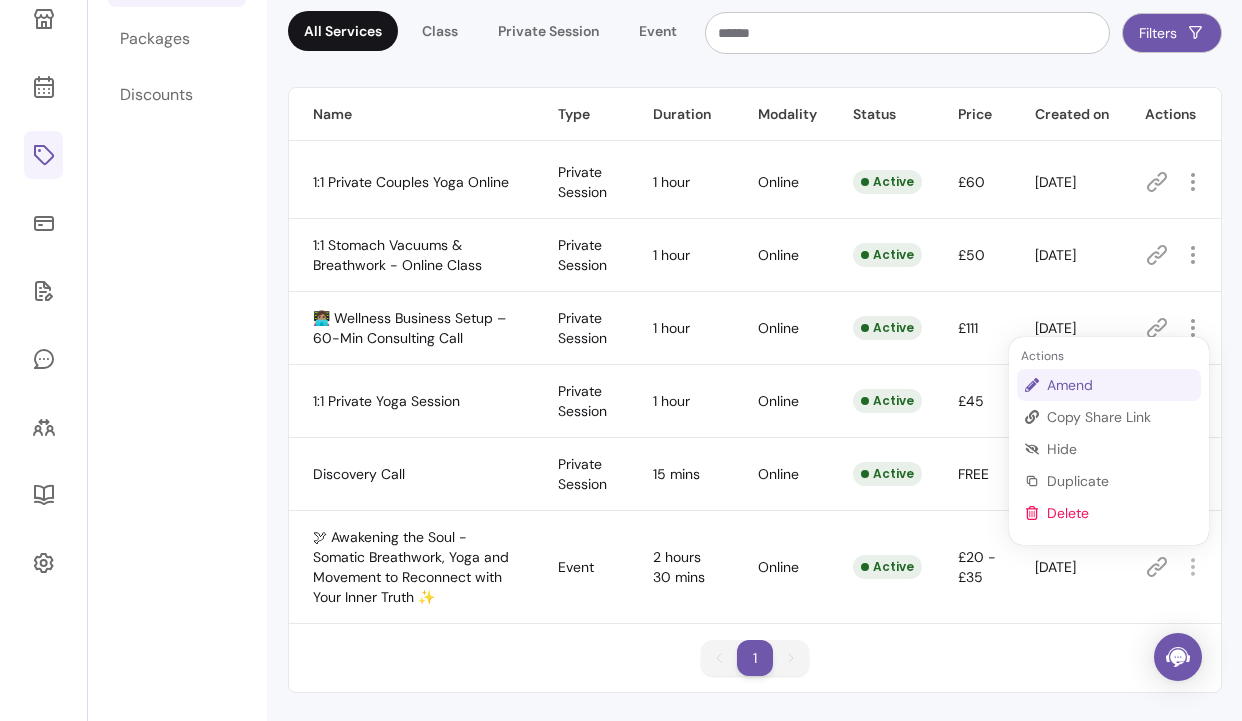 click on "Amend" at bounding box center [1120, 385] 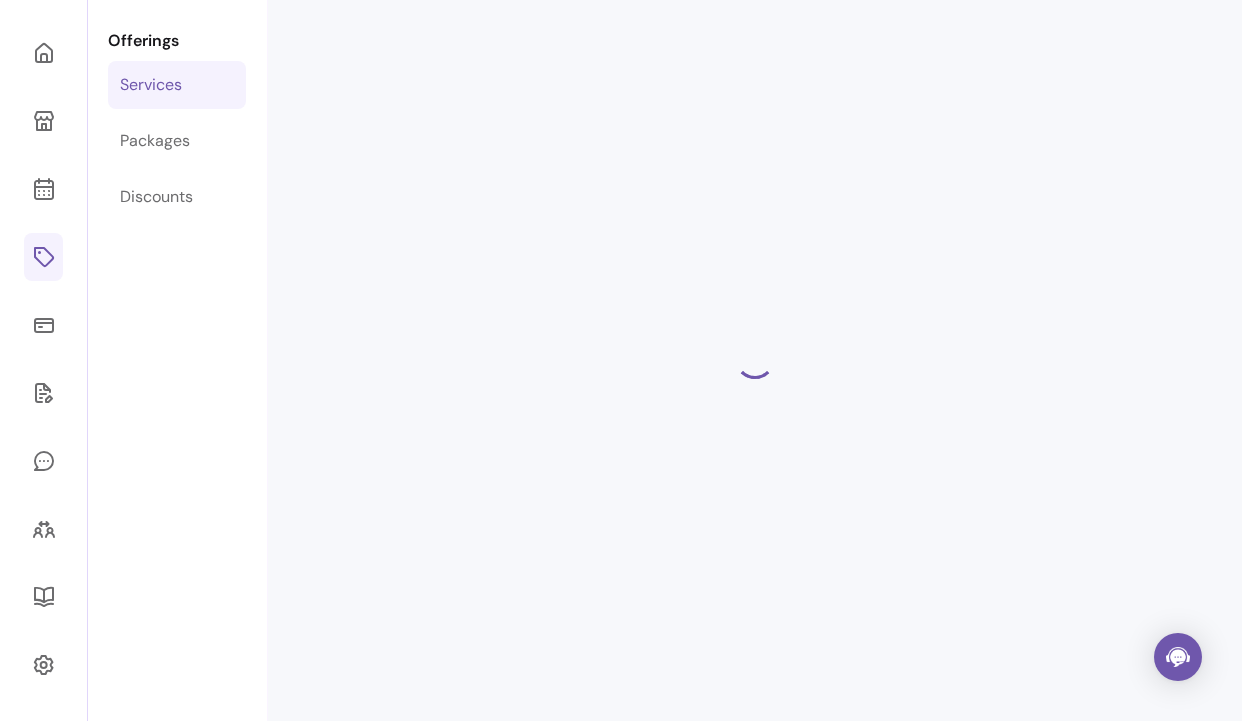 scroll, scrollTop: 68, scrollLeft: 0, axis: vertical 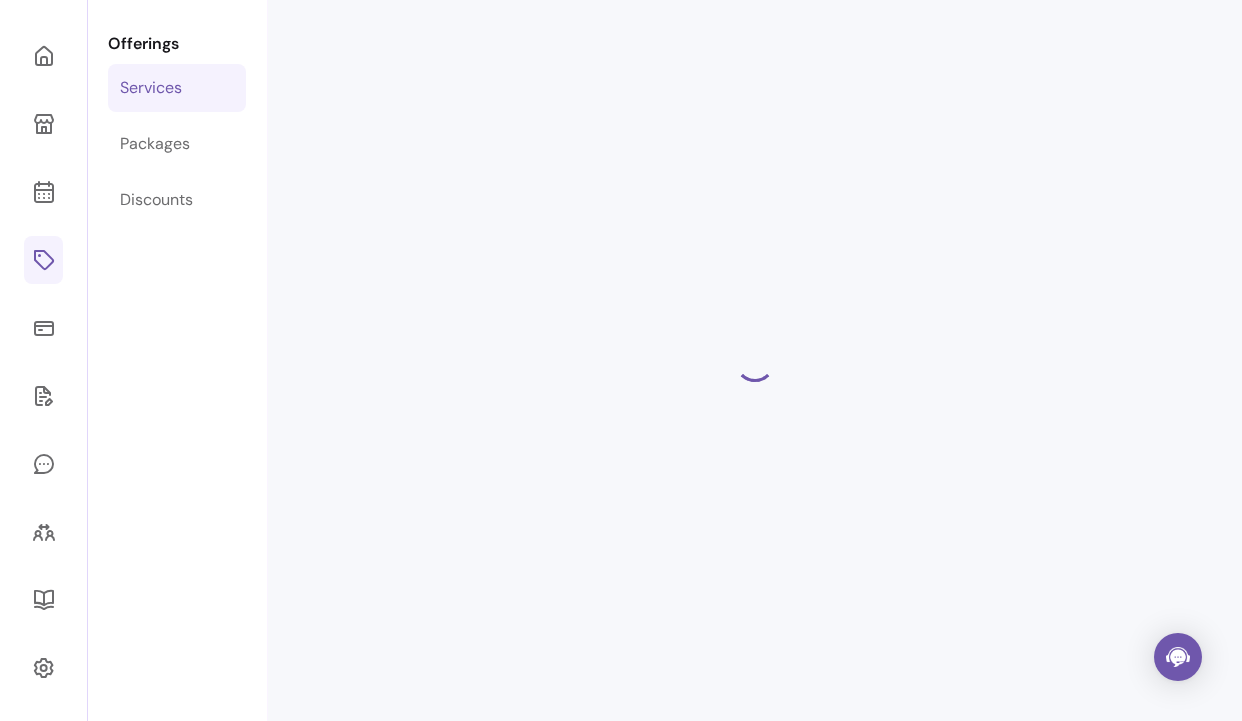select on "******" 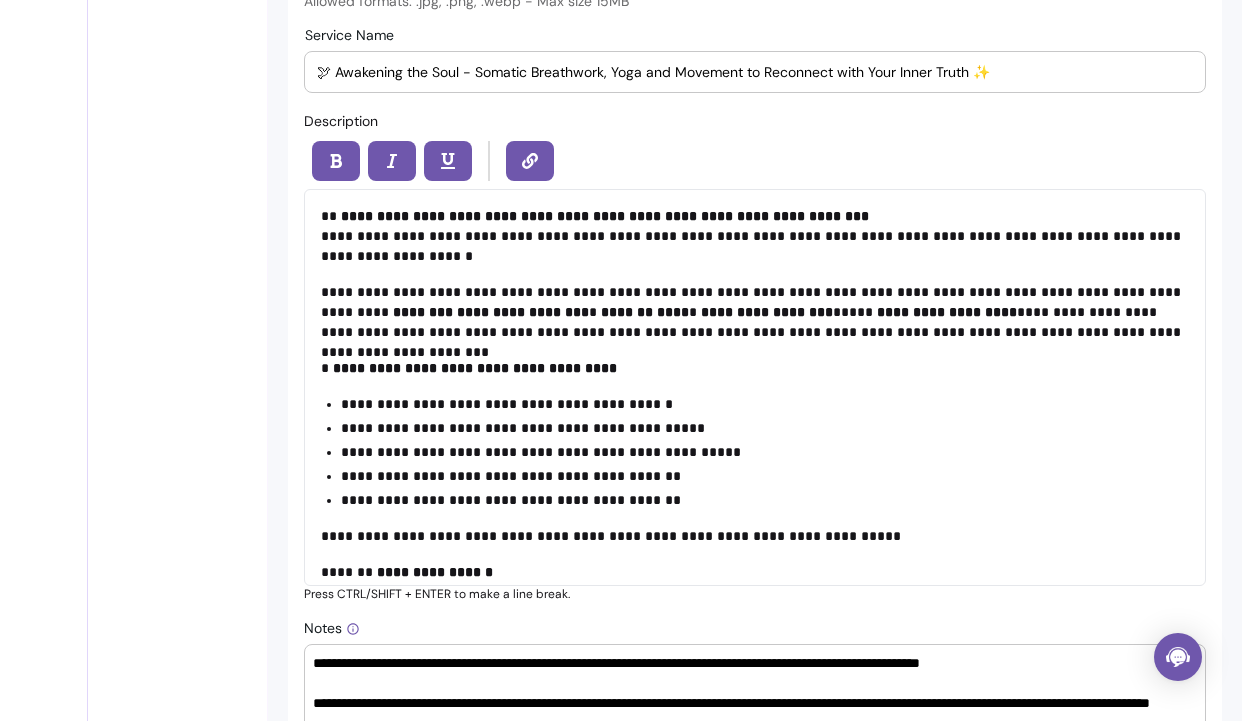 scroll, scrollTop: 831, scrollLeft: 0, axis: vertical 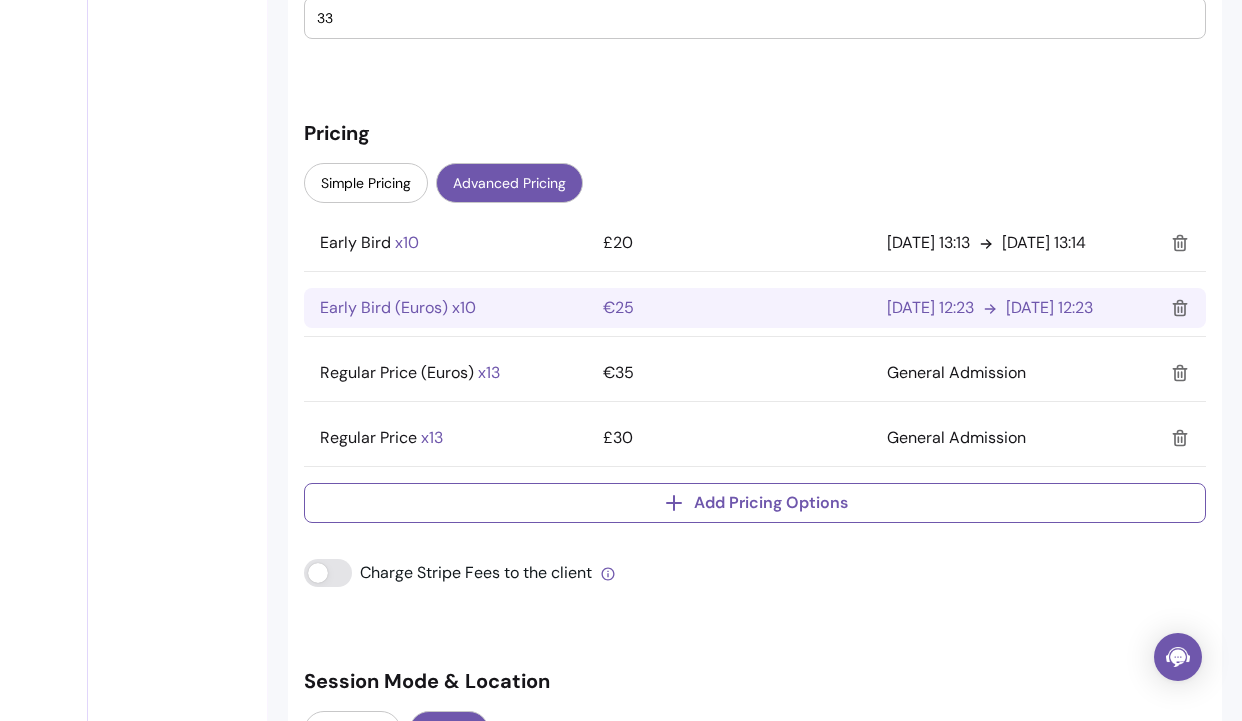 click on "22/07/2025 12:23" at bounding box center (930, 308) 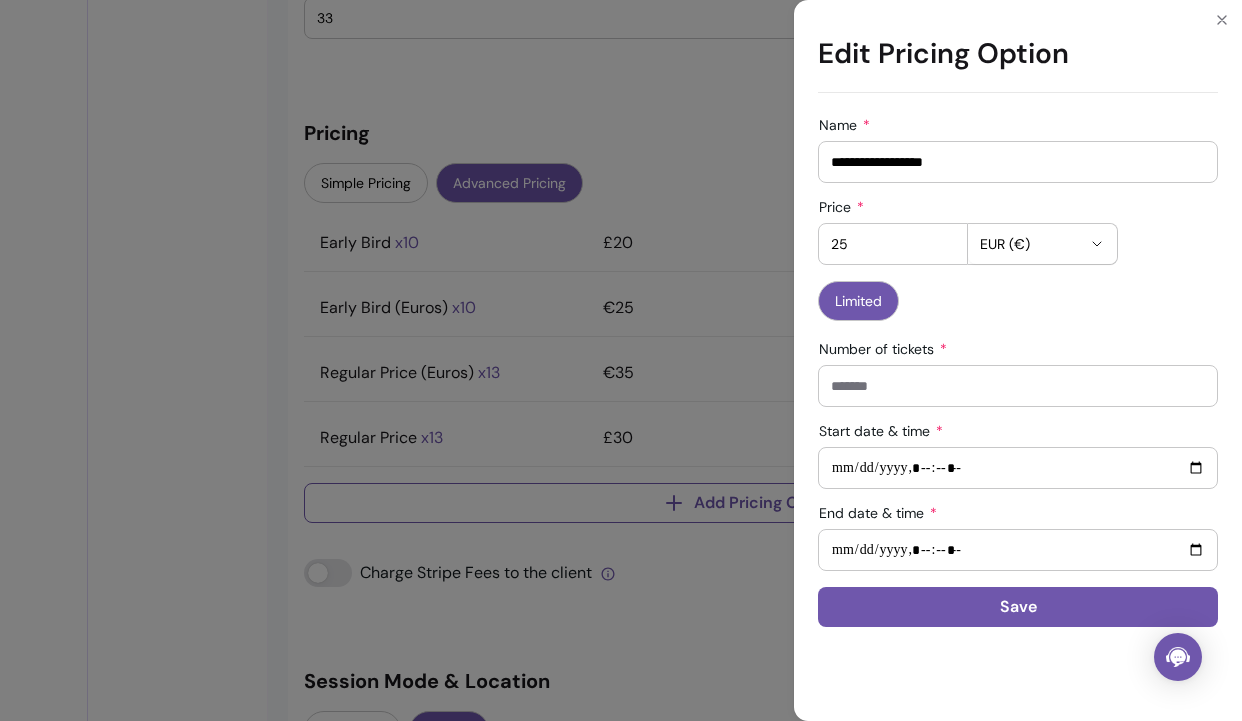 click on "Start date & time" at bounding box center (1018, 468) 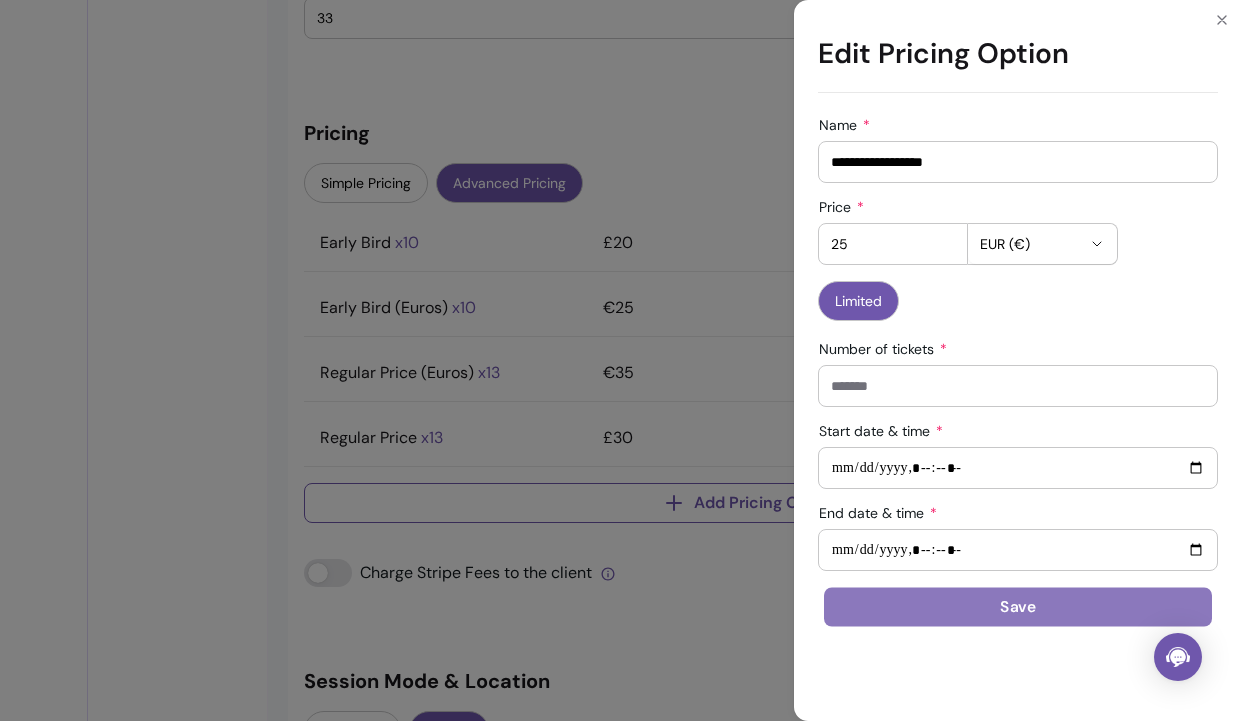 click on "Save" at bounding box center (1018, 607) 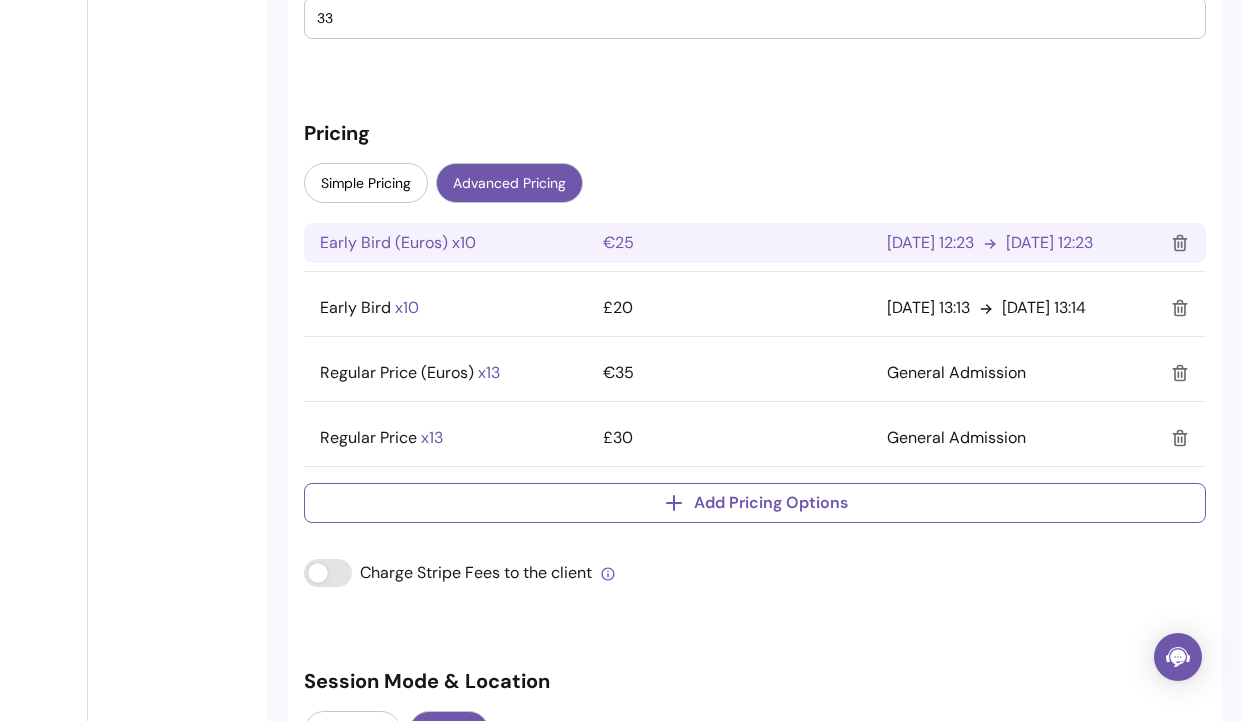 click on "21/07/2025 12:23" at bounding box center [930, 243] 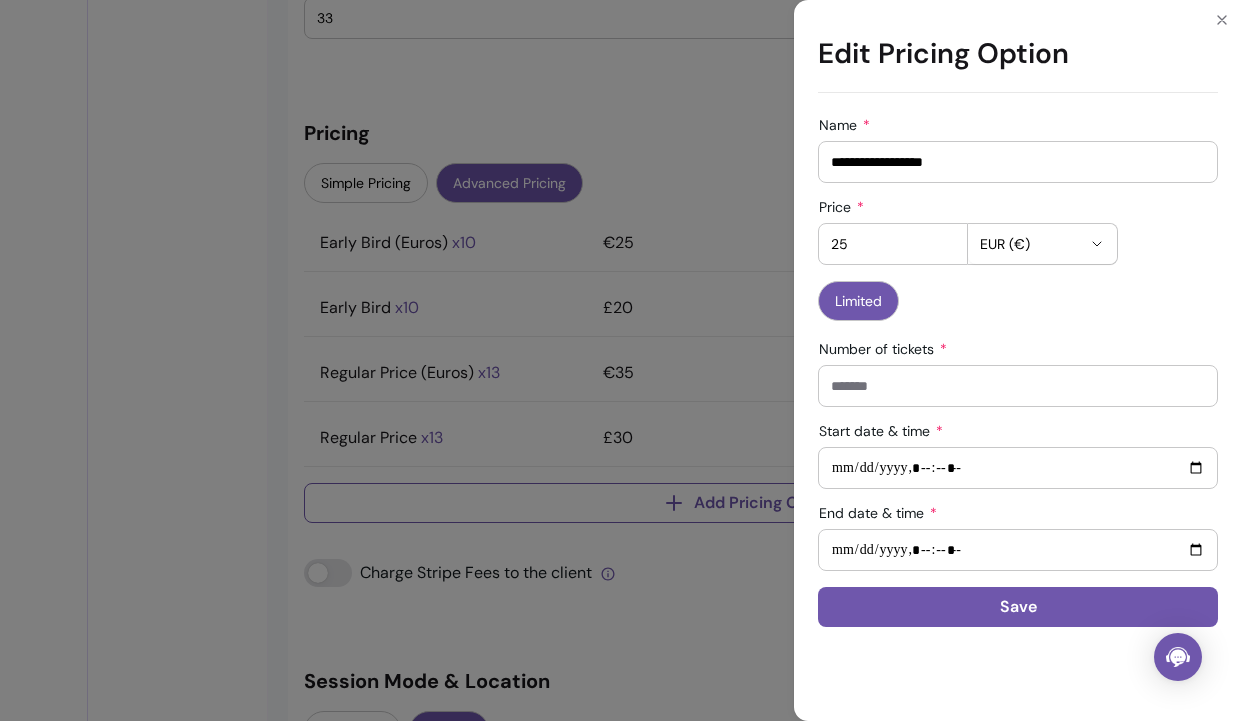 click on "Start date & time" at bounding box center (1018, 468) 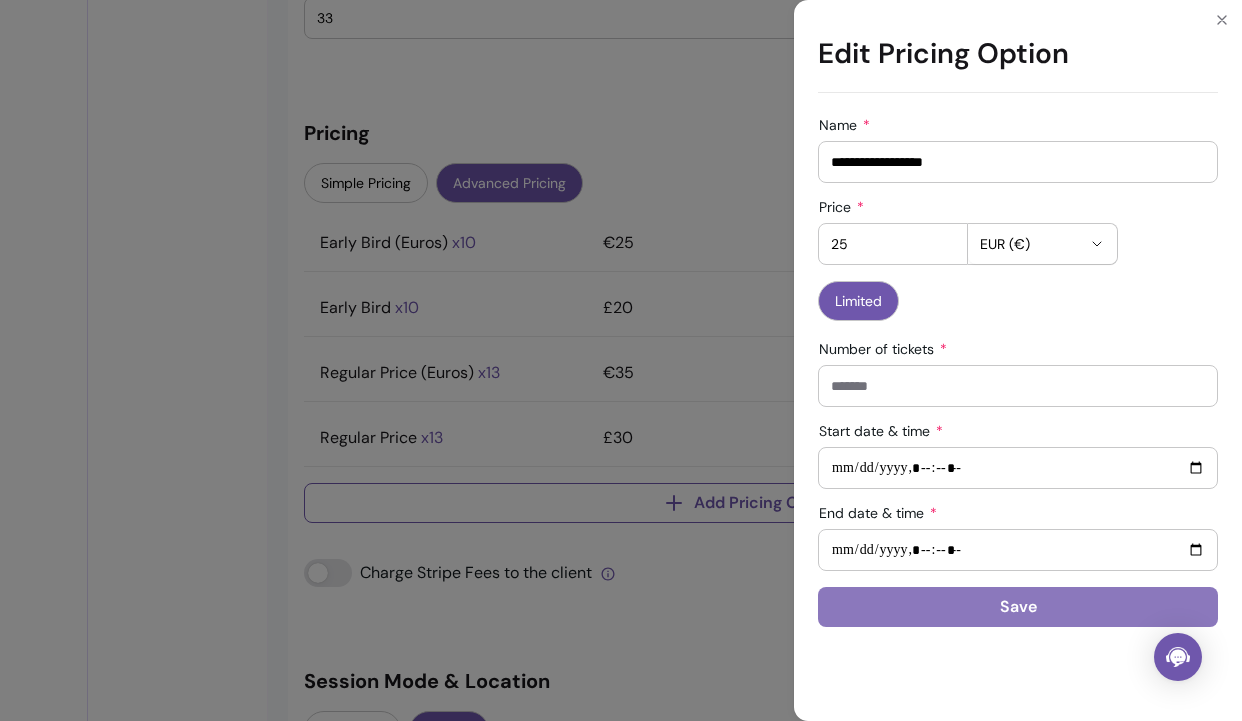 click on "Save" at bounding box center (1018, 607) 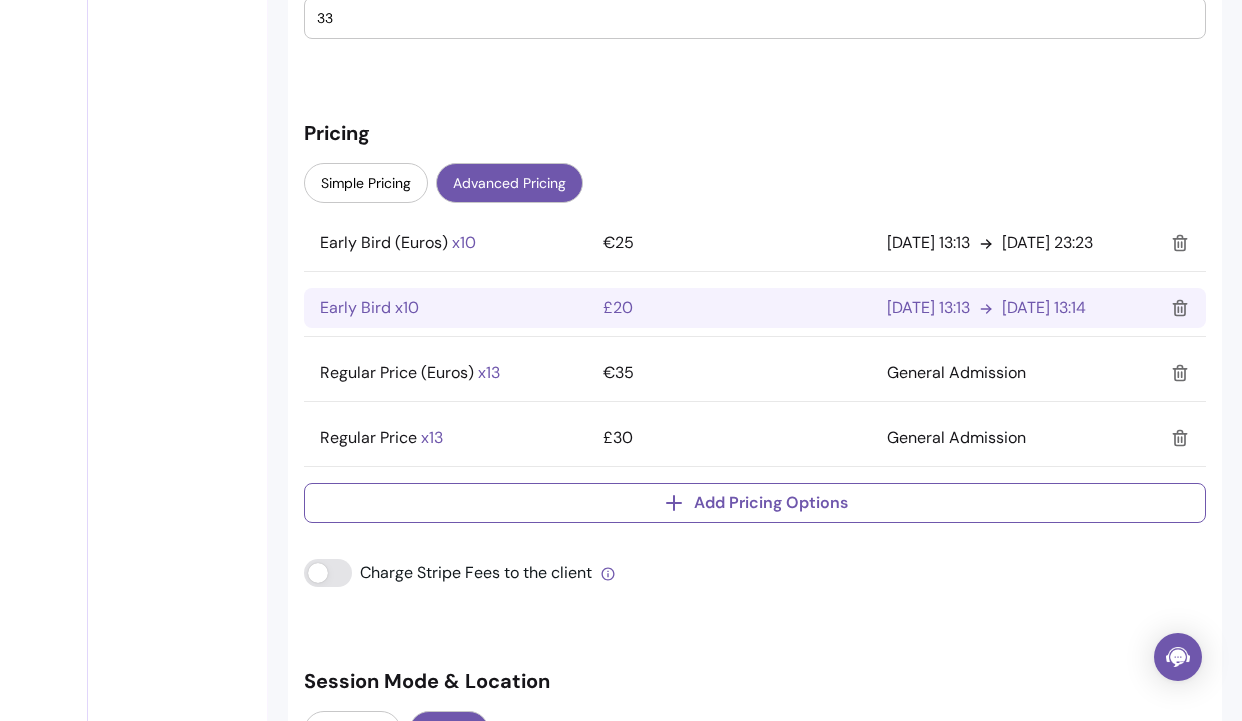 click on "31/08/2025 13:14" at bounding box center (1044, 308) 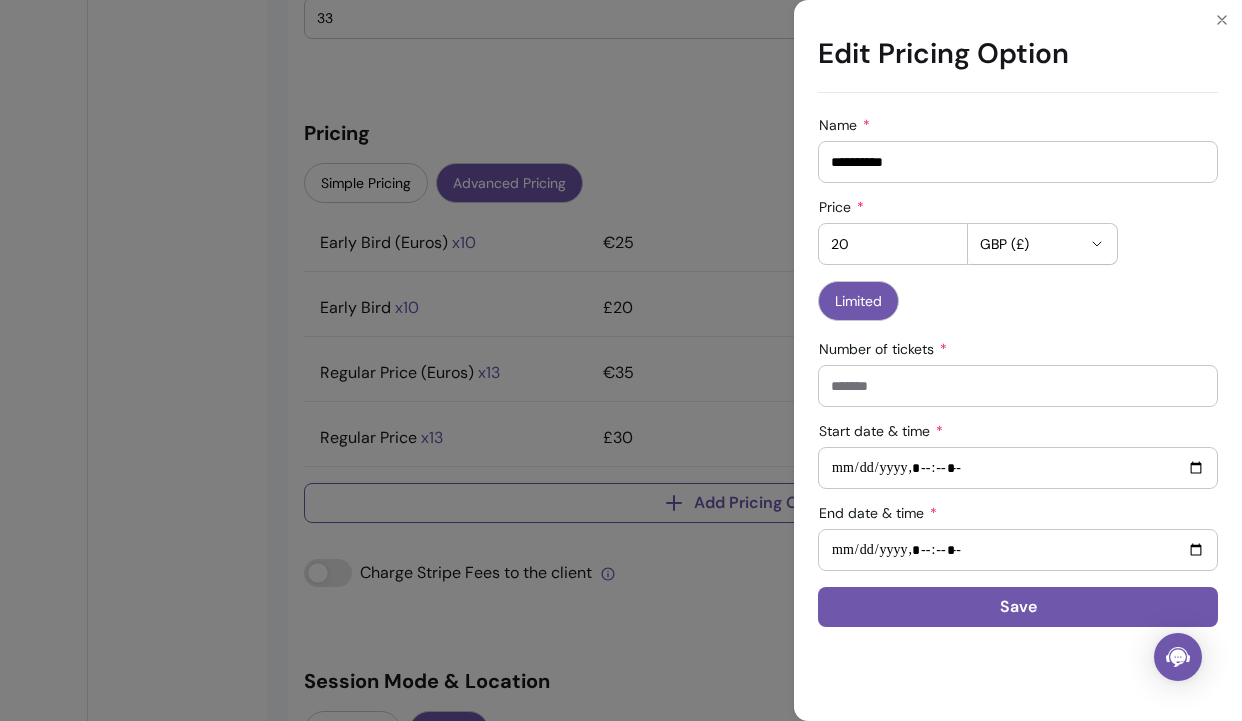 click on "End date & time" at bounding box center [1018, 550] 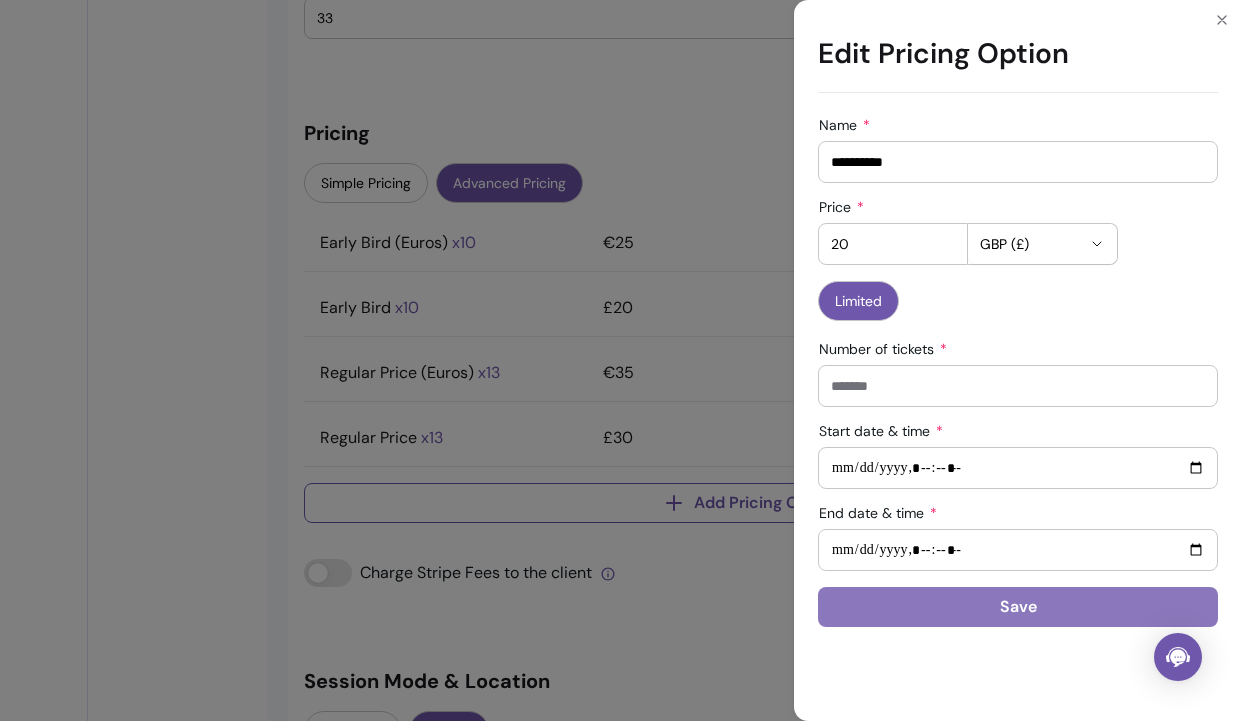 click on "Save" at bounding box center (1018, 607) 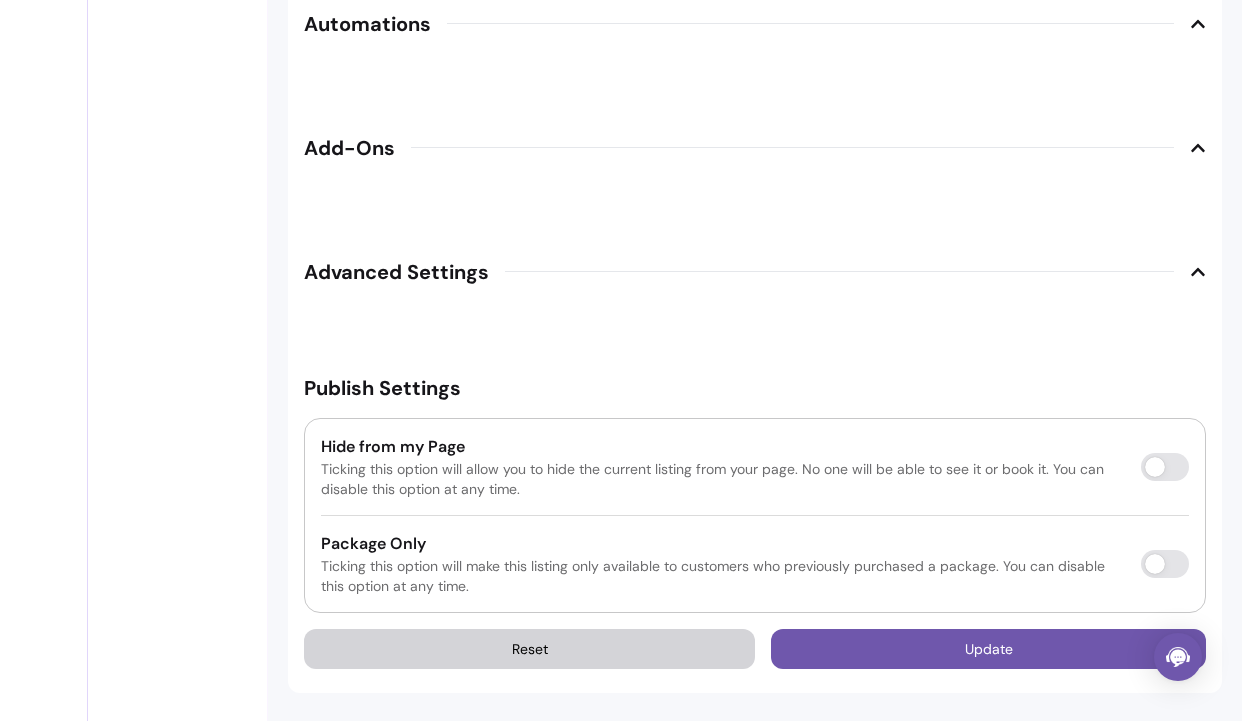scroll, scrollTop: 2976, scrollLeft: 0, axis: vertical 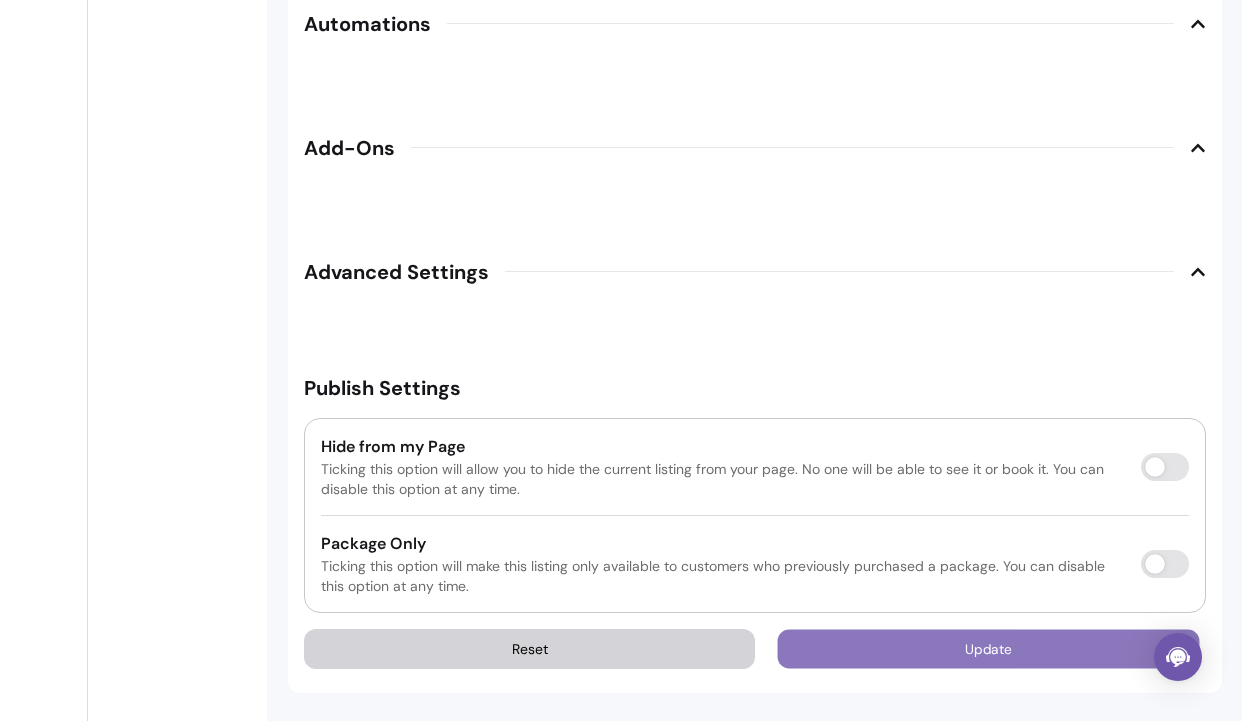 click on "Update" at bounding box center (989, 648) 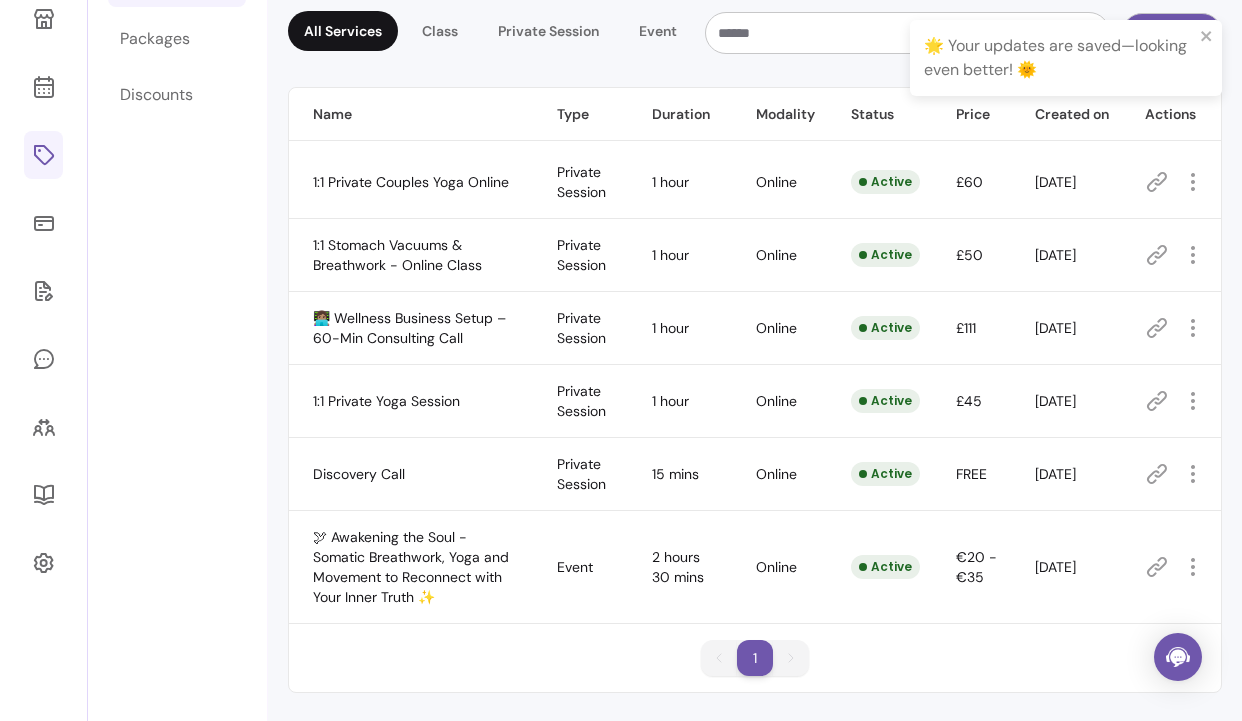 scroll, scrollTop: 172, scrollLeft: 0, axis: vertical 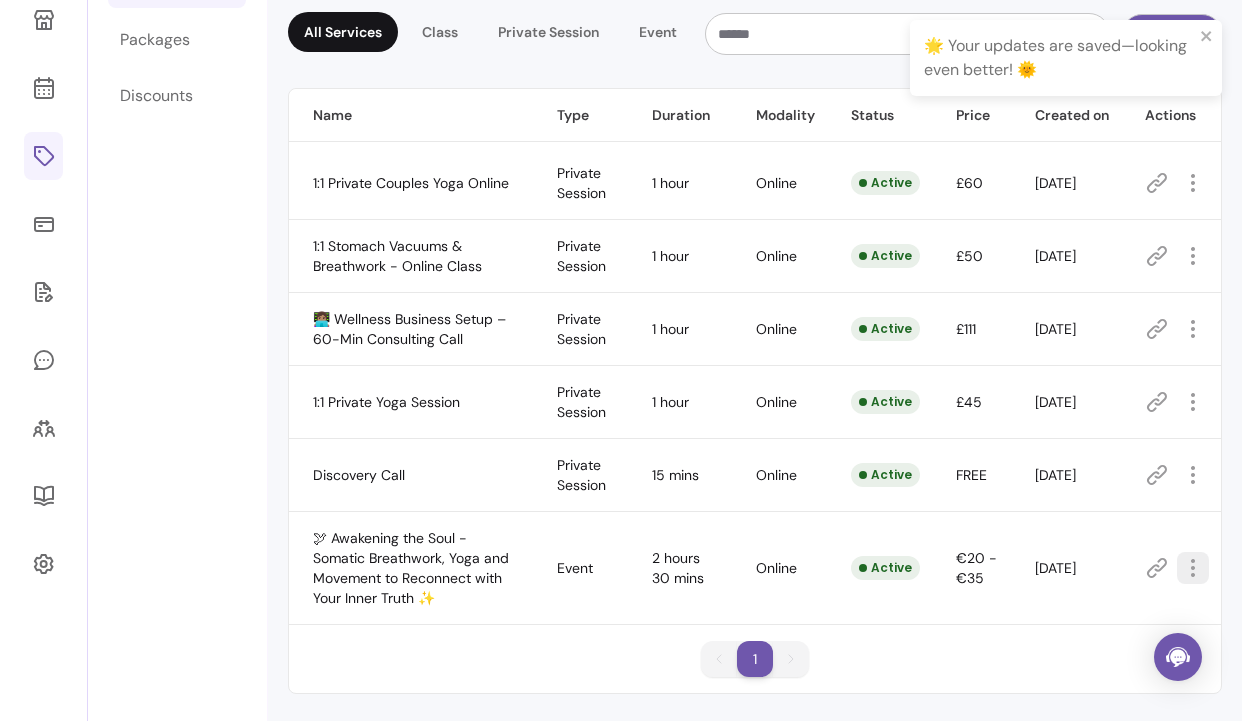 click 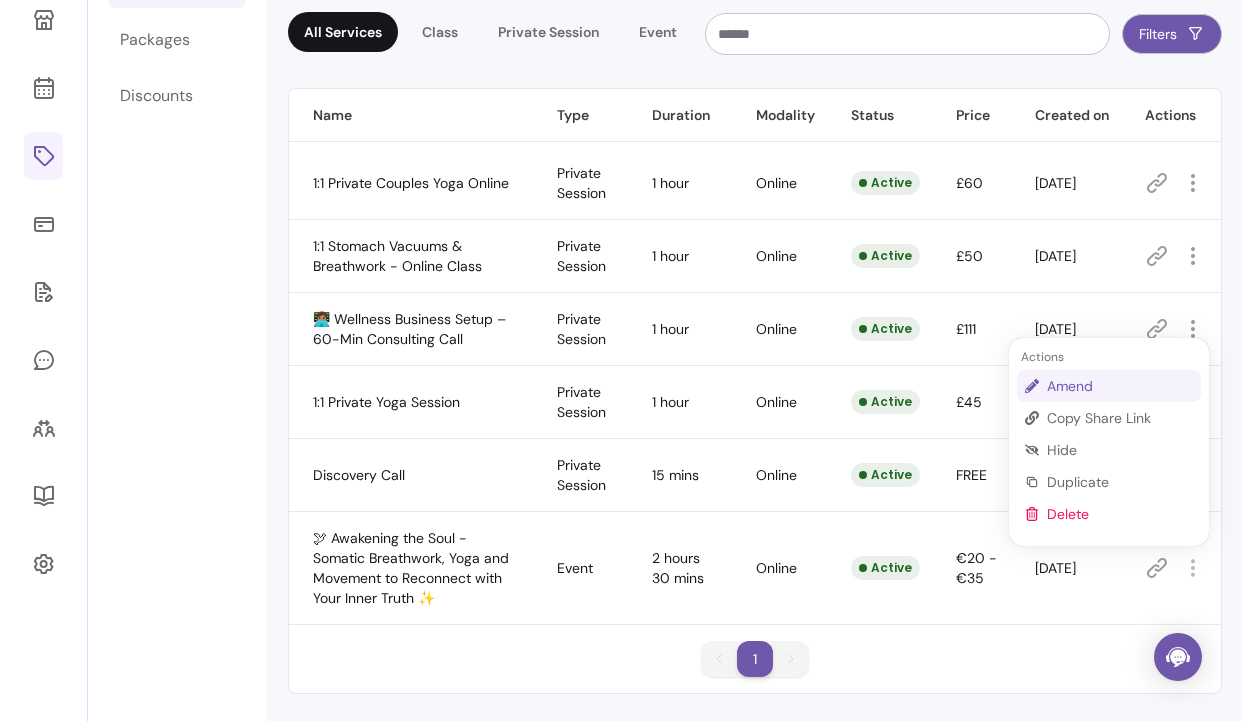click on "Amend" at bounding box center (1120, 386) 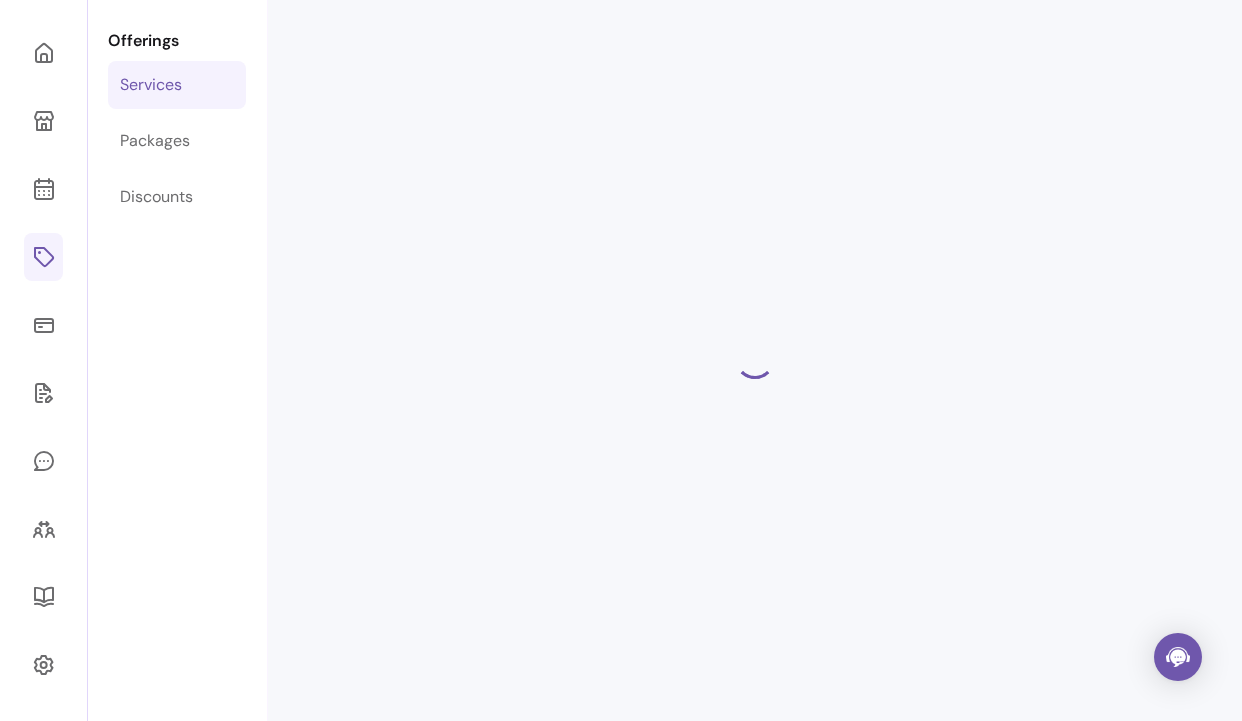 scroll, scrollTop: 68, scrollLeft: 0, axis: vertical 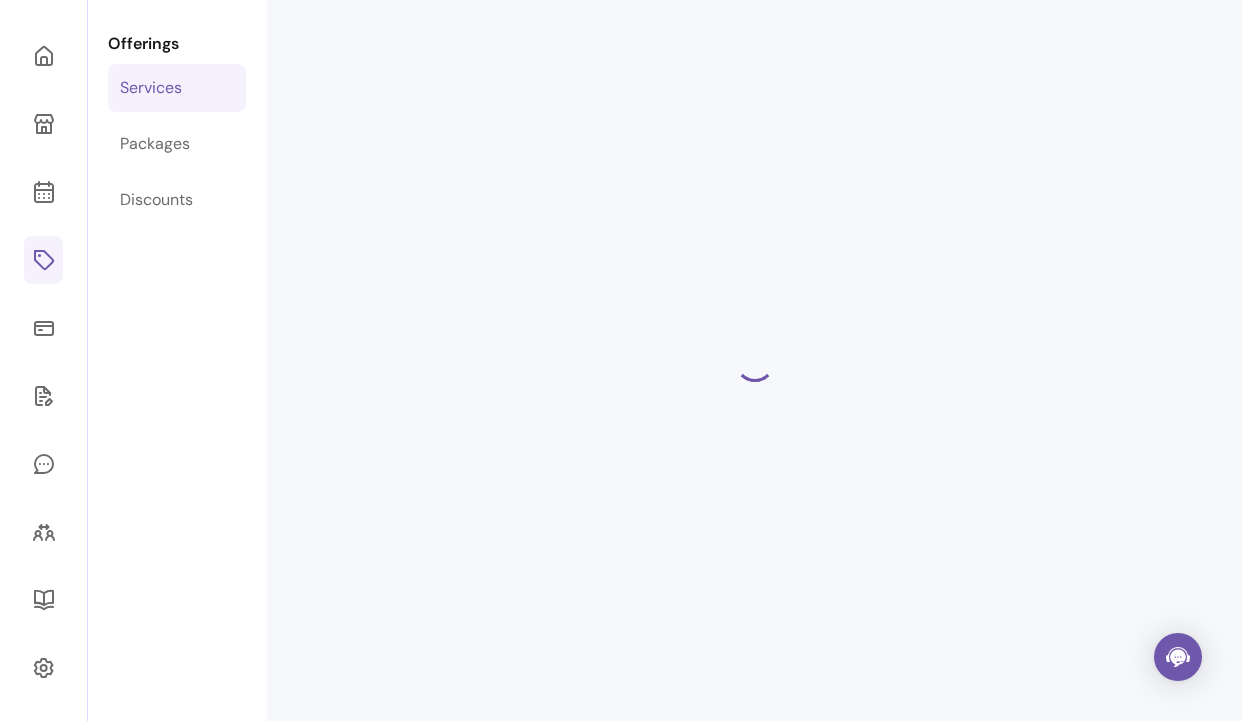 select on "******" 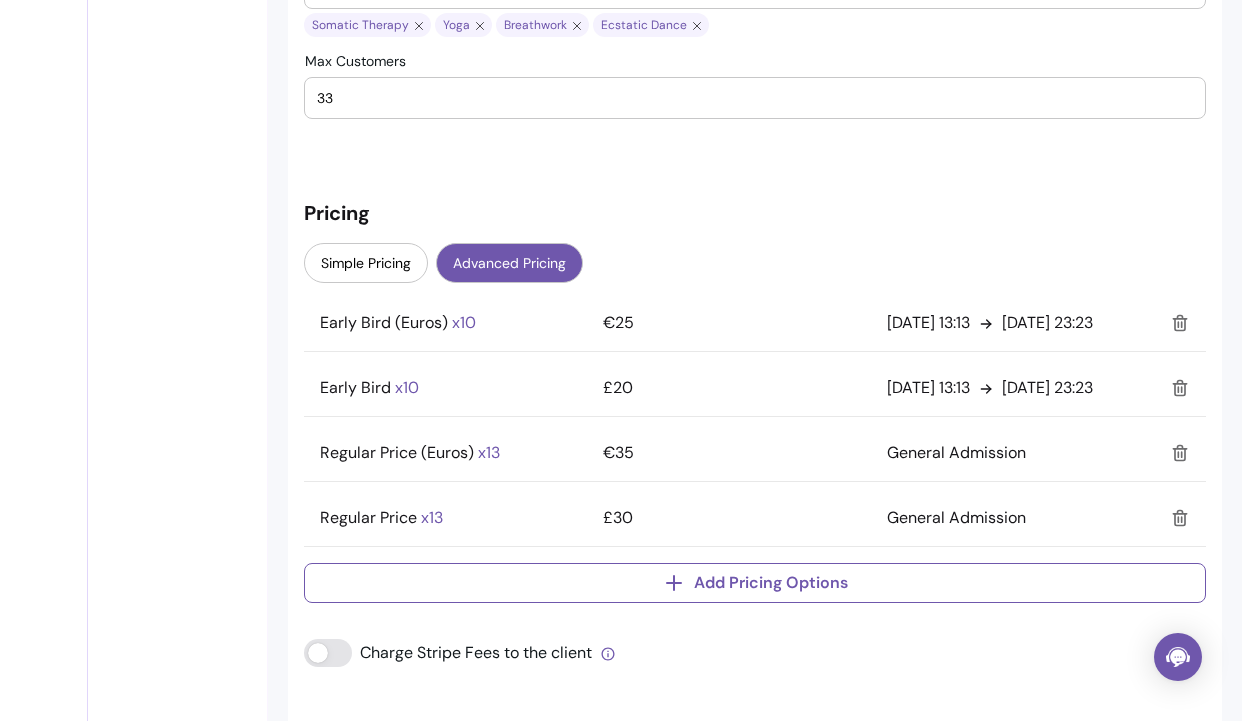 scroll, scrollTop: 1839, scrollLeft: 0, axis: vertical 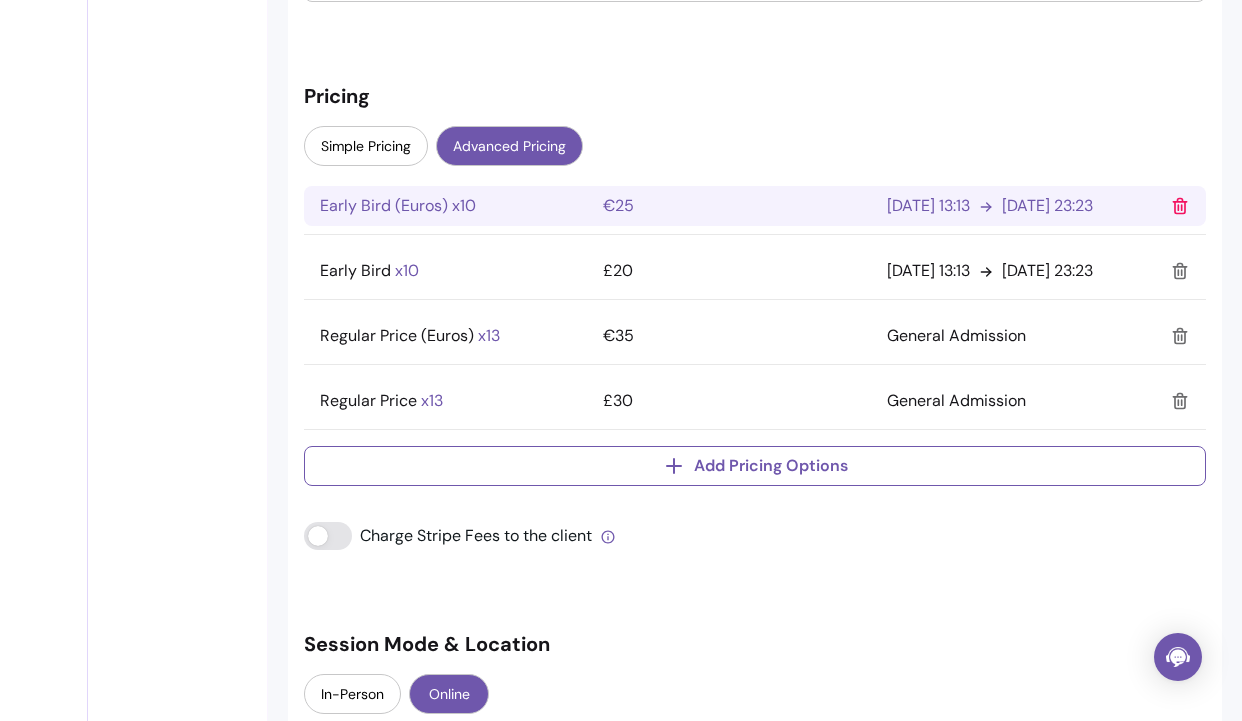click 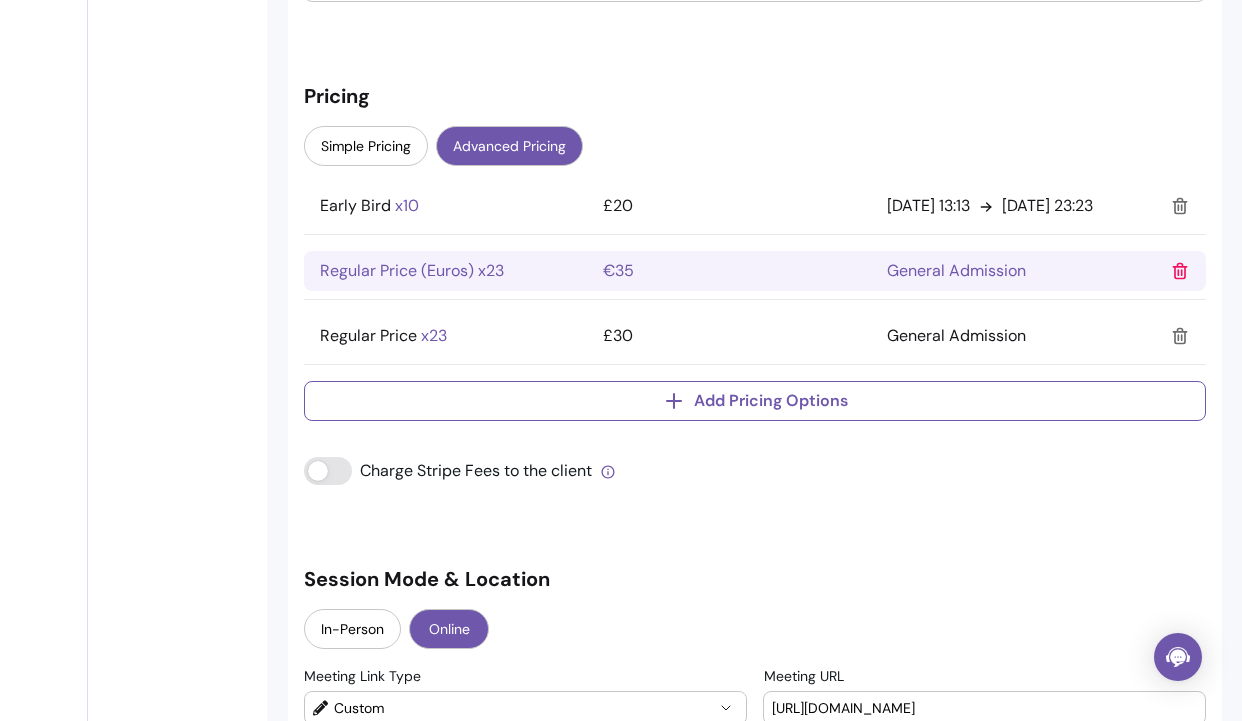 click 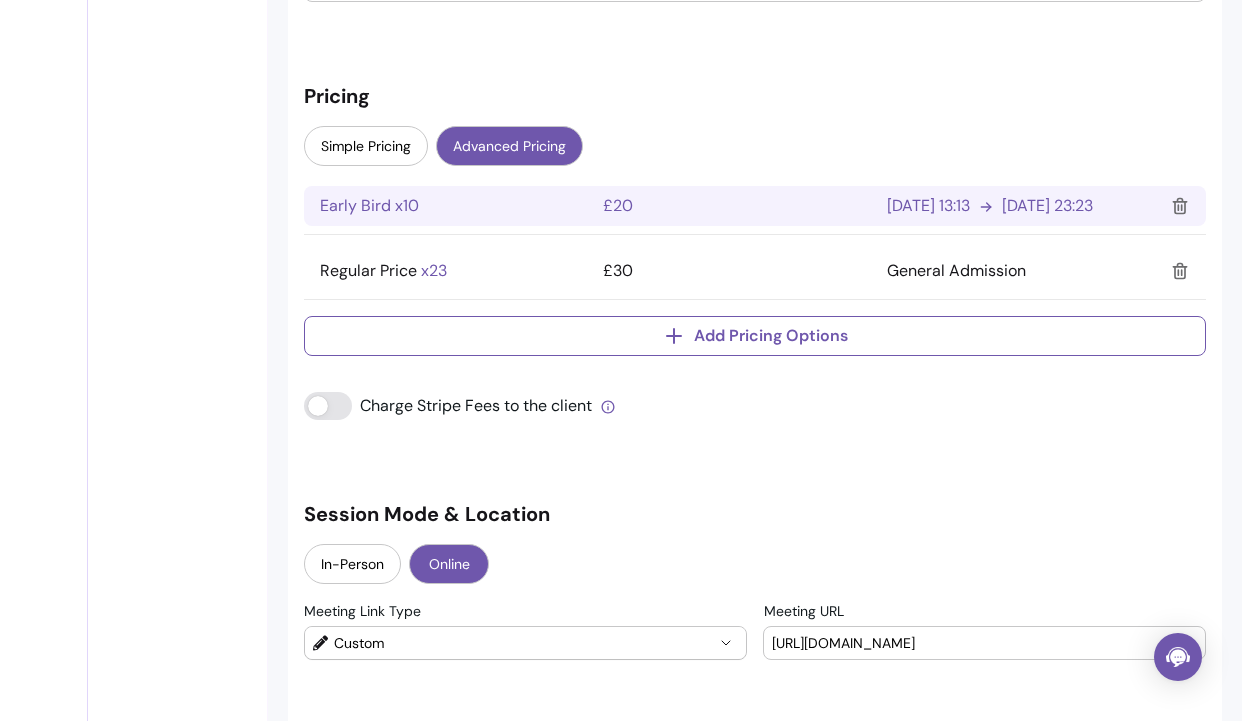 scroll, scrollTop: 2822, scrollLeft: 0, axis: vertical 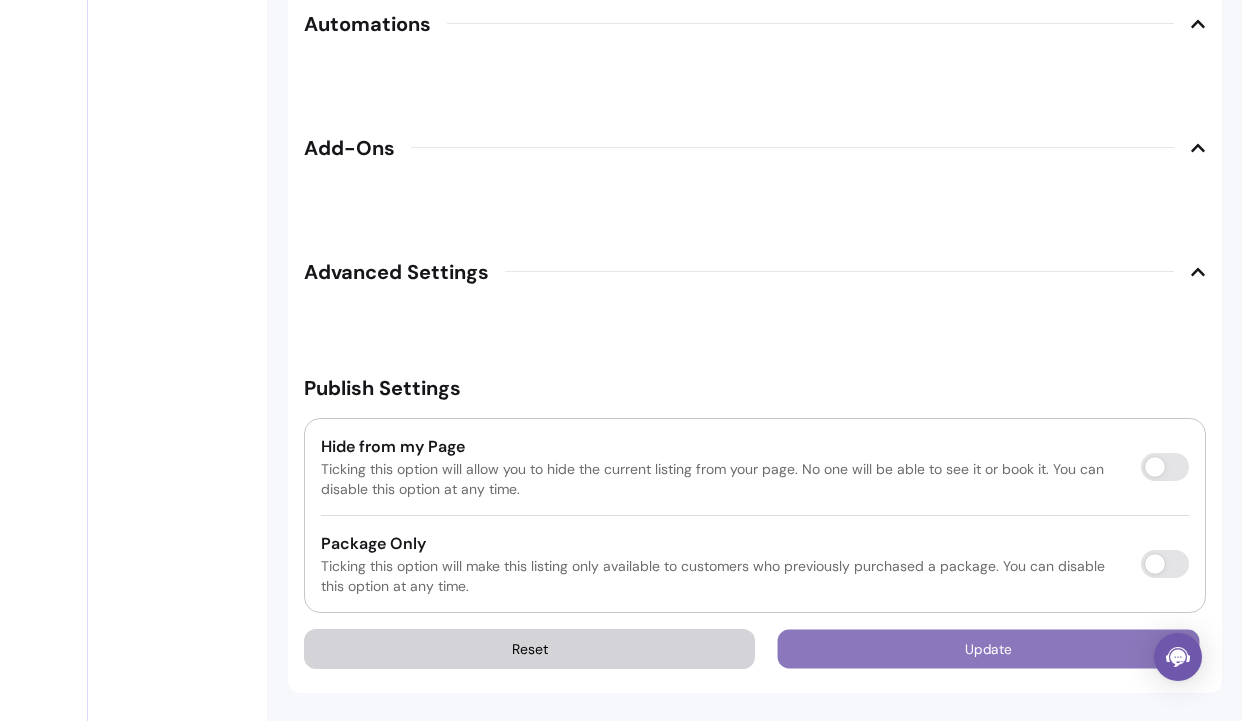 click on "Update" at bounding box center [989, 648] 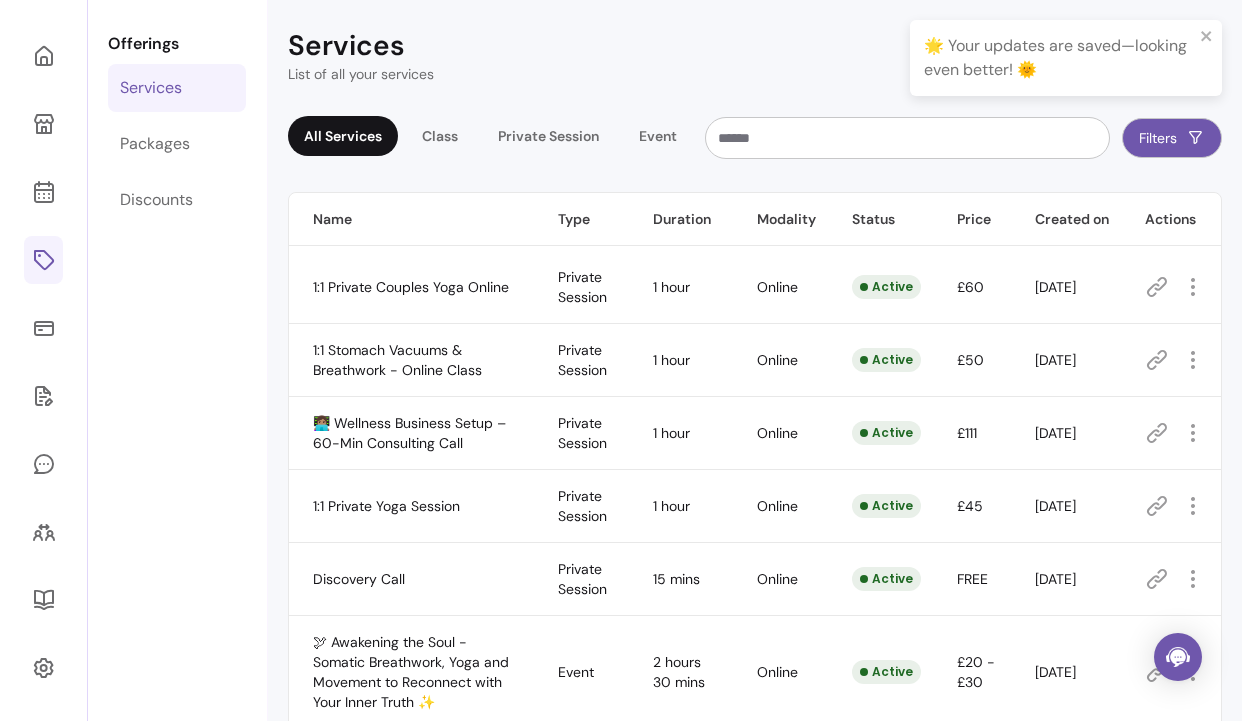 scroll, scrollTop: 173, scrollLeft: 0, axis: vertical 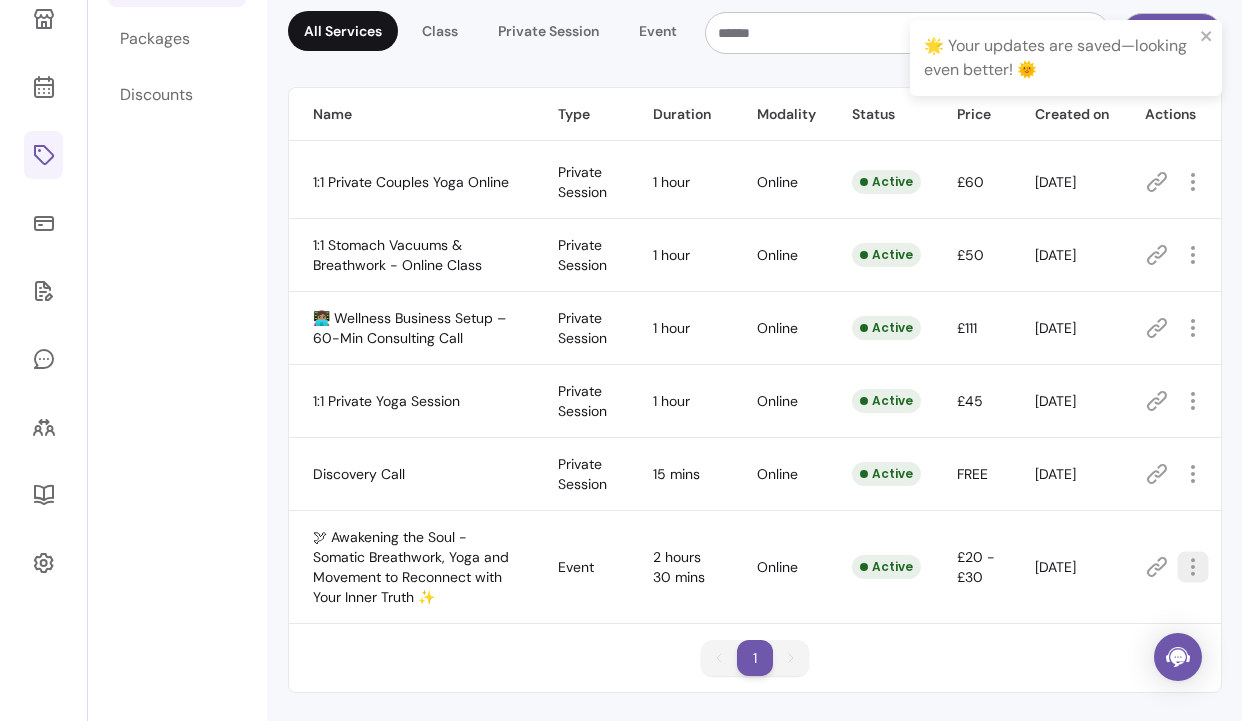 click 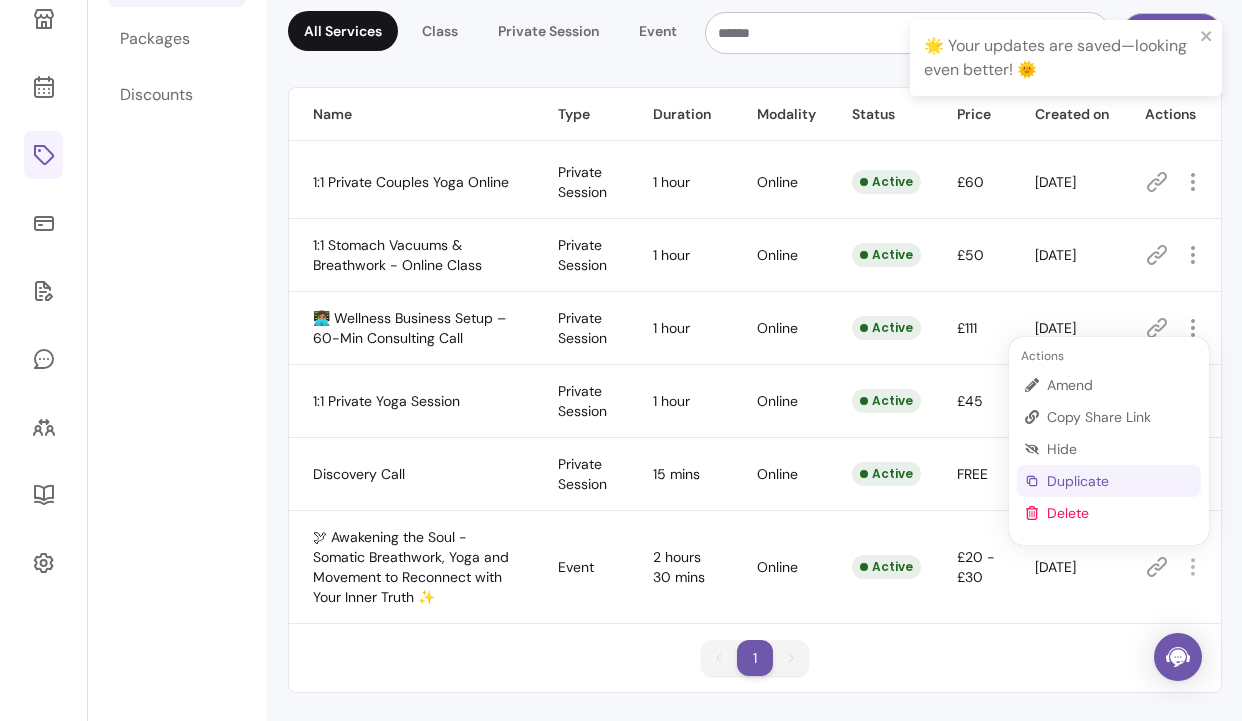 click on "Duplicate" at bounding box center (1120, 481) 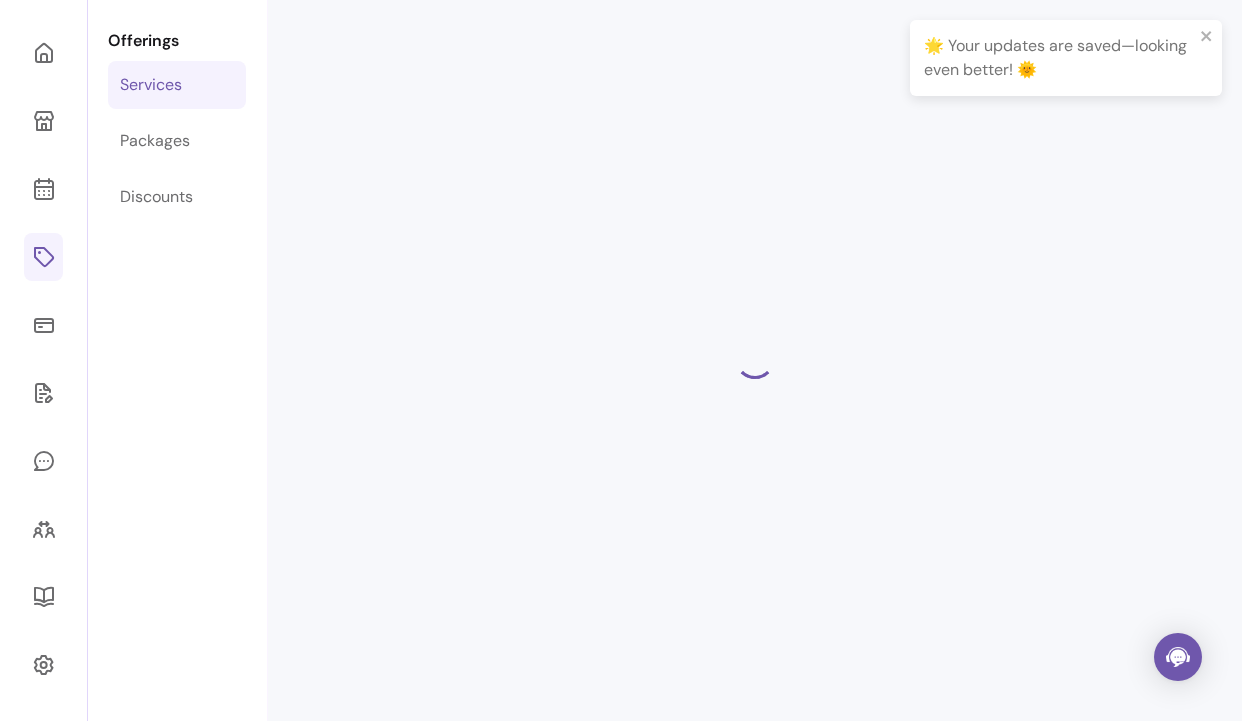 scroll, scrollTop: 68, scrollLeft: 0, axis: vertical 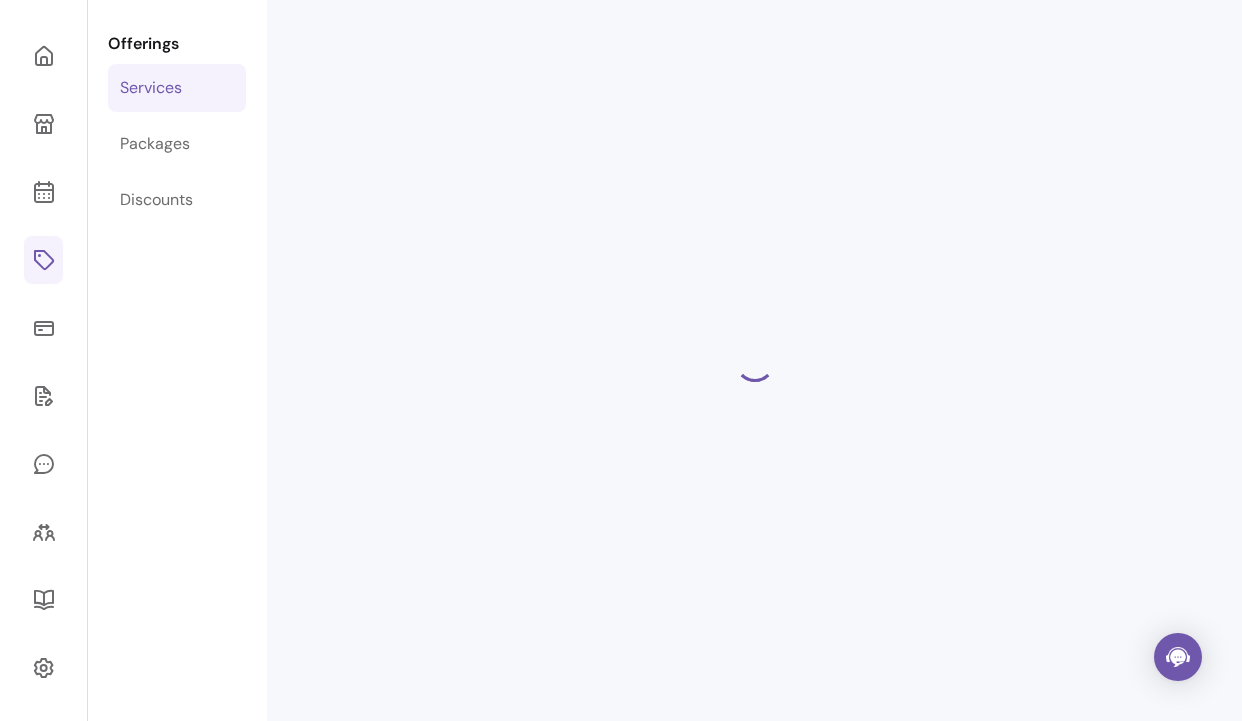 select on "******" 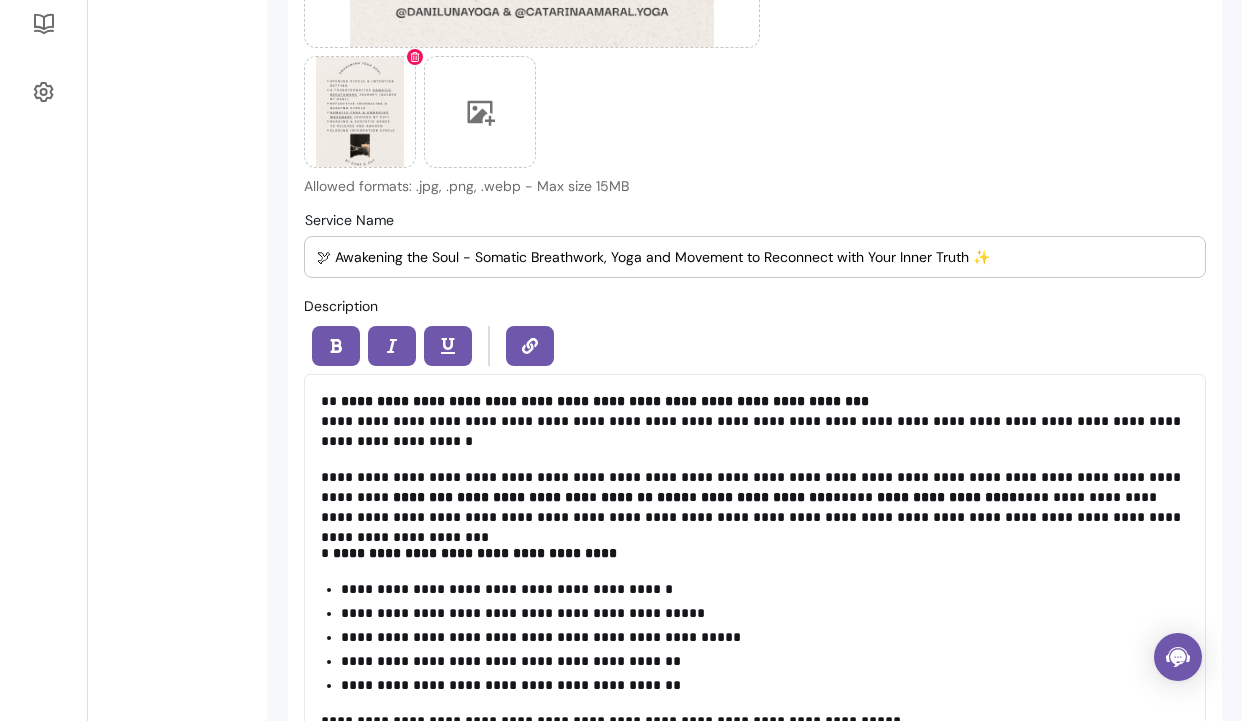 scroll, scrollTop: 729, scrollLeft: 0, axis: vertical 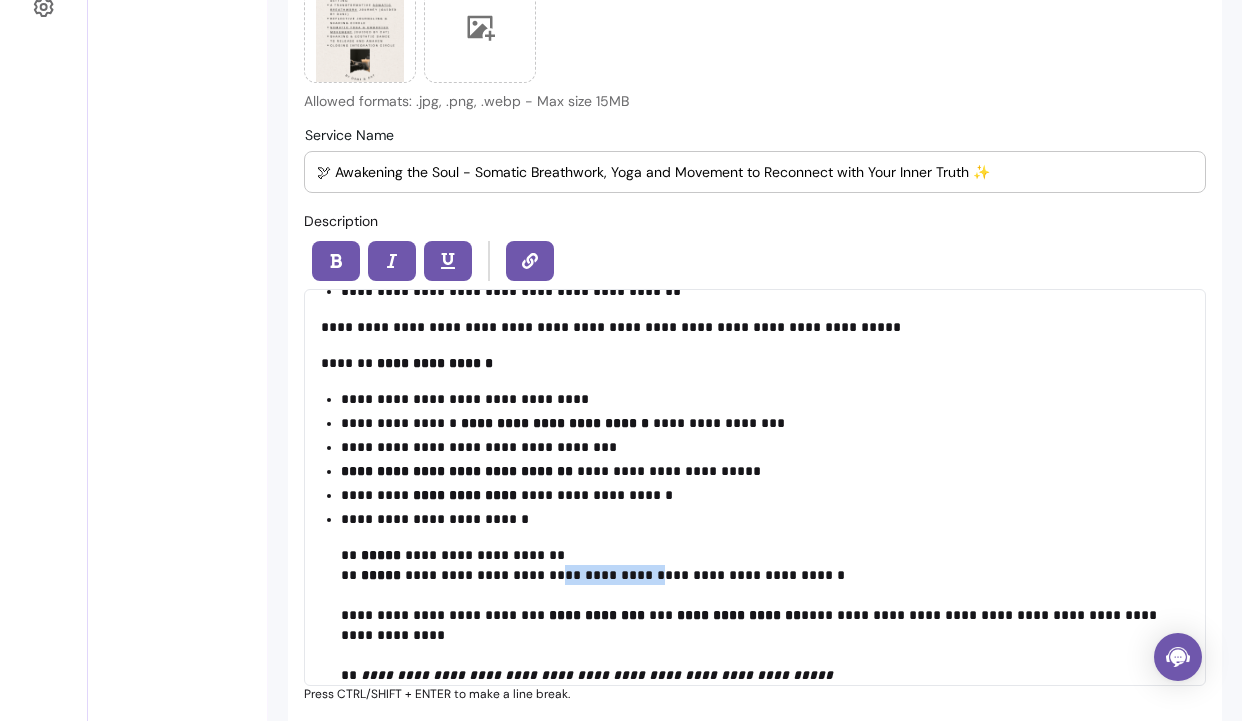 drag, startPoint x: 541, startPoint y: 576, endPoint x: 645, endPoint y: 575, distance: 104.00481 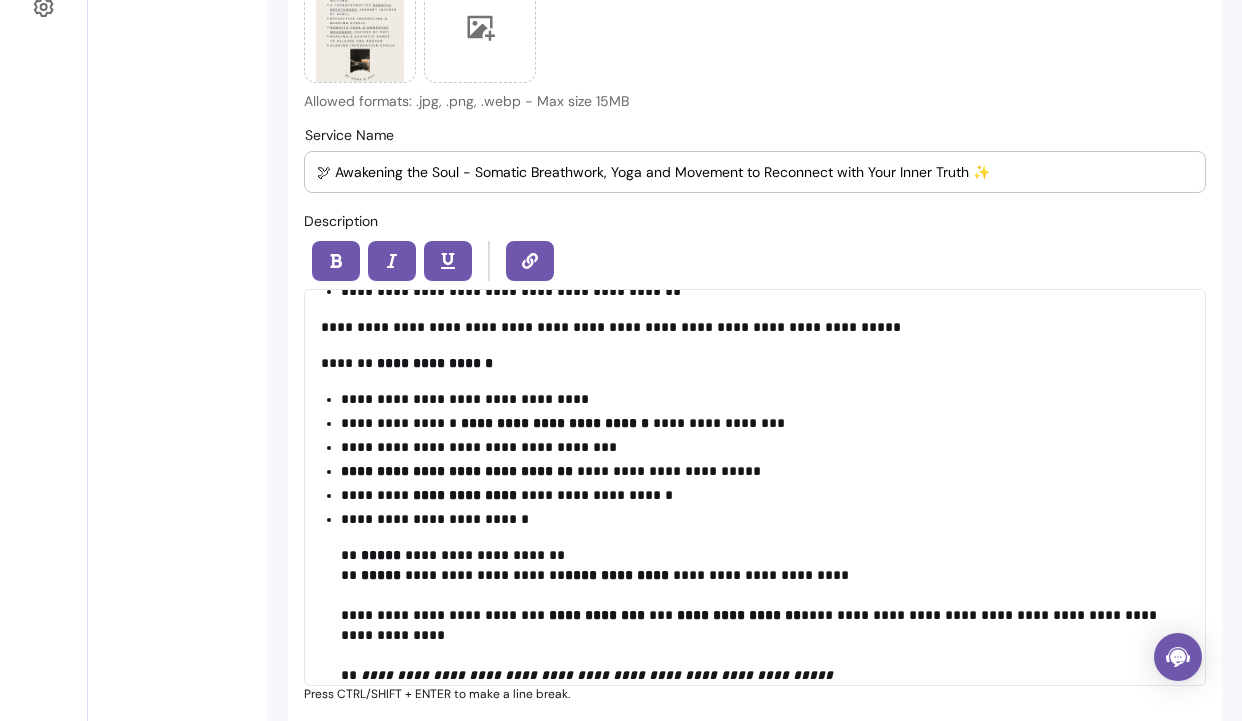 click on "**********" at bounding box center [765, 605] 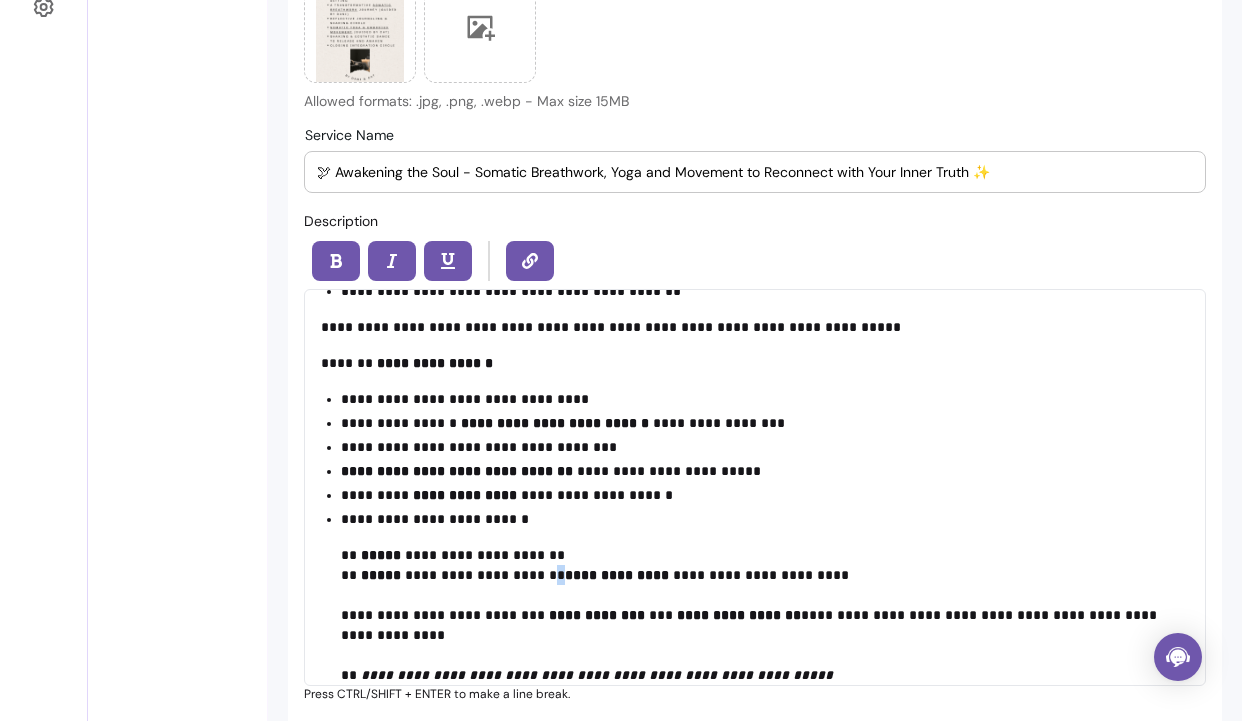 click on "**********" at bounding box center (765, 605) 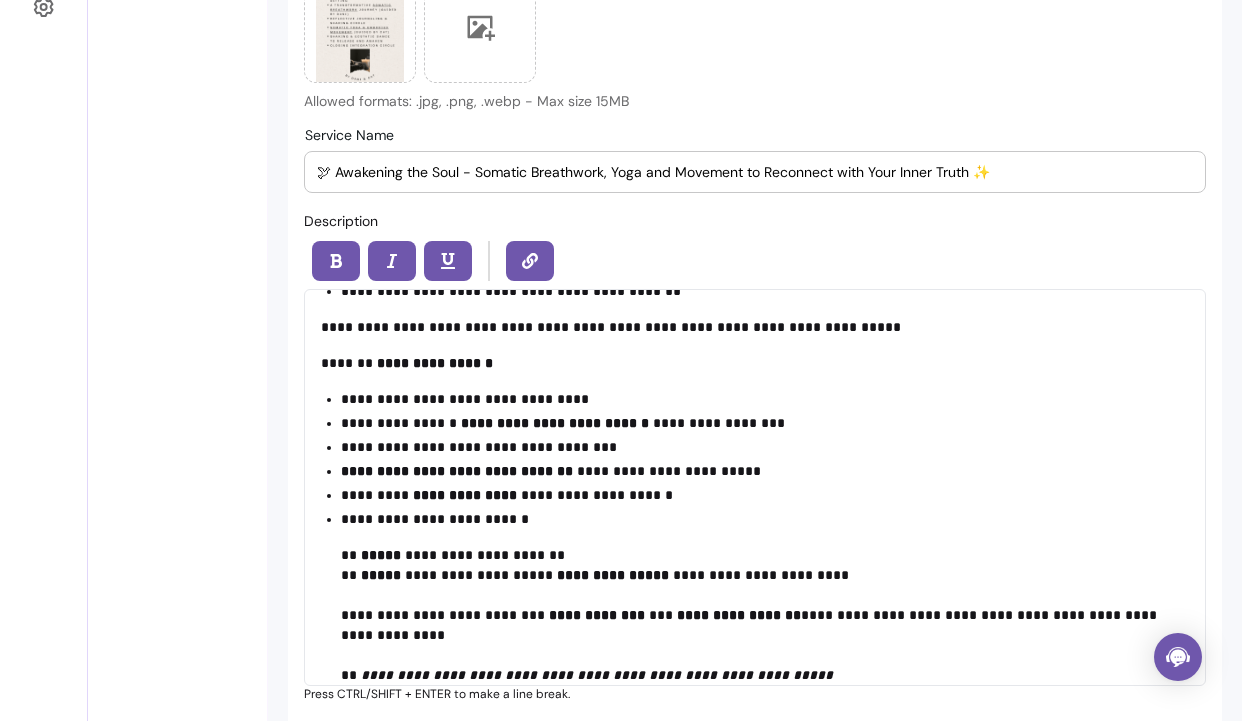 click on "**********" at bounding box center [613, 575] 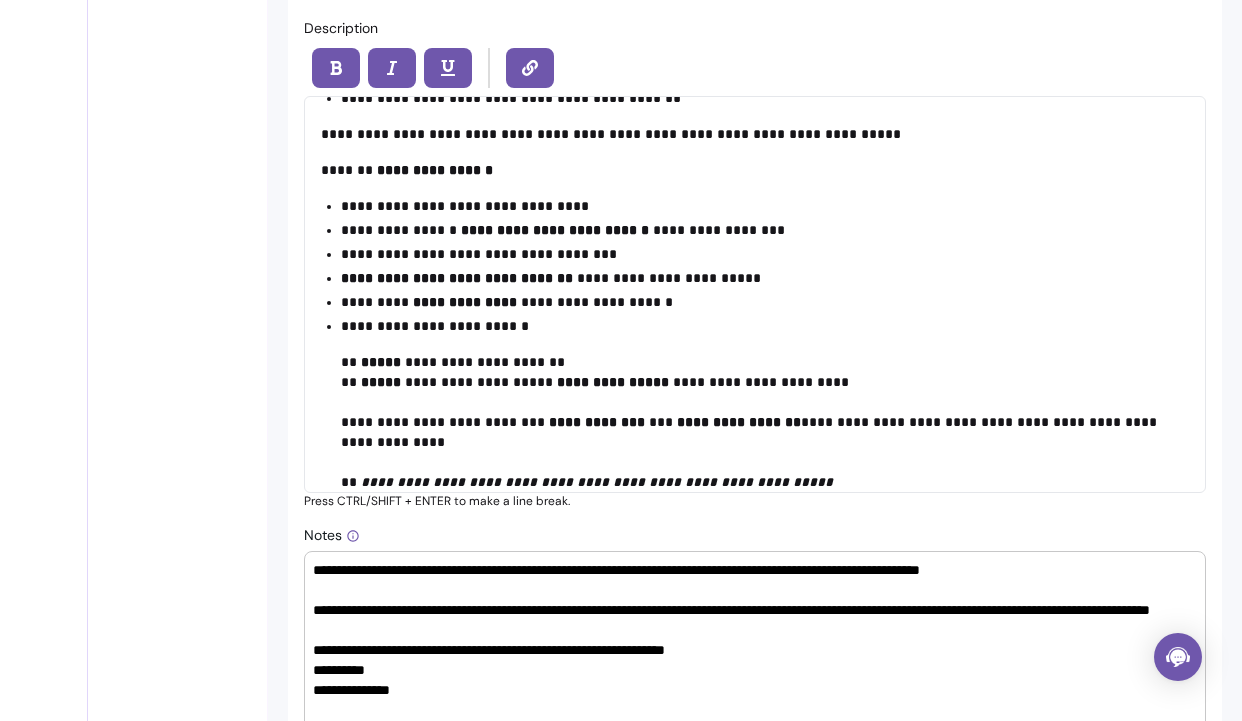scroll, scrollTop: 920, scrollLeft: 0, axis: vertical 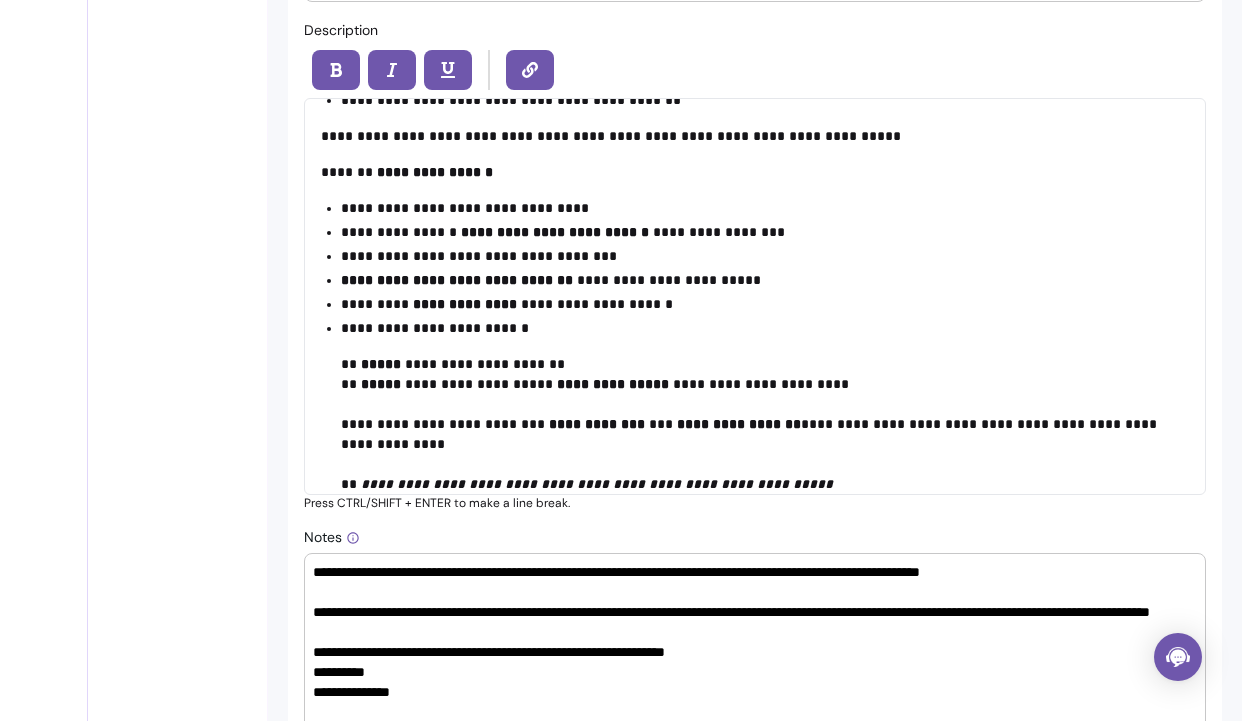 click on "**********" at bounding box center (765, 414) 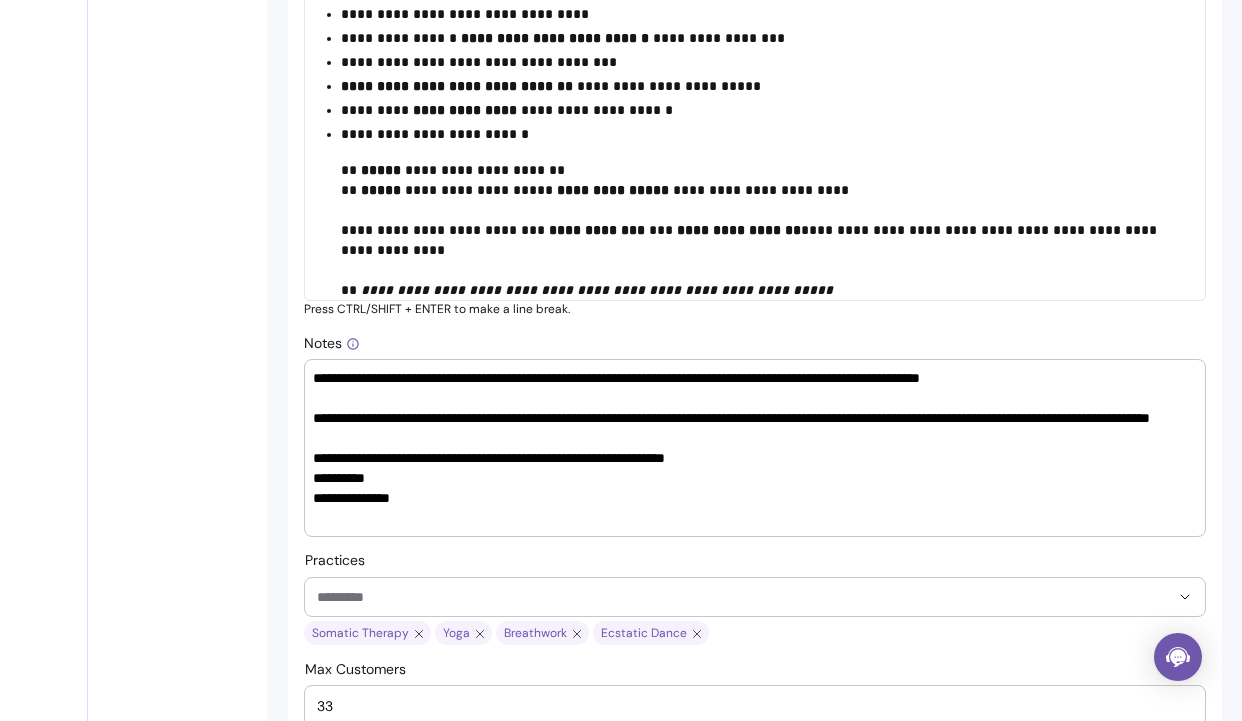 scroll, scrollTop: 1113, scrollLeft: 0, axis: vertical 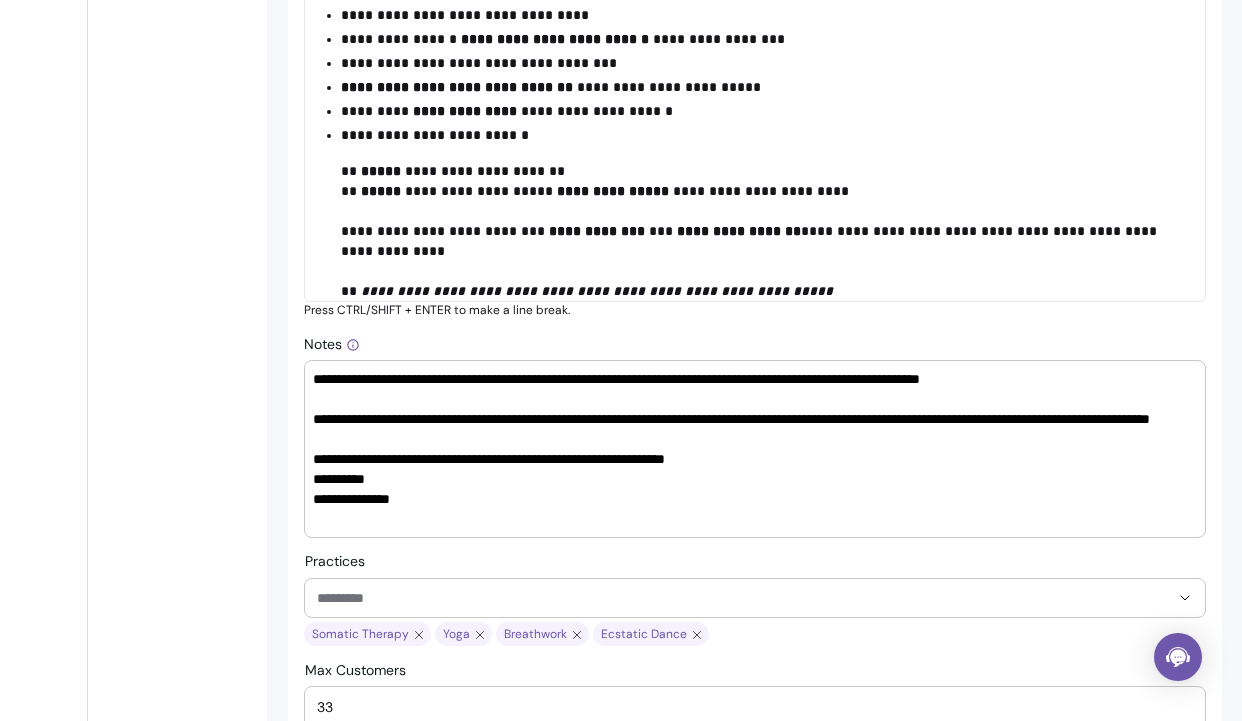 click on "**********" at bounding box center (765, 241) 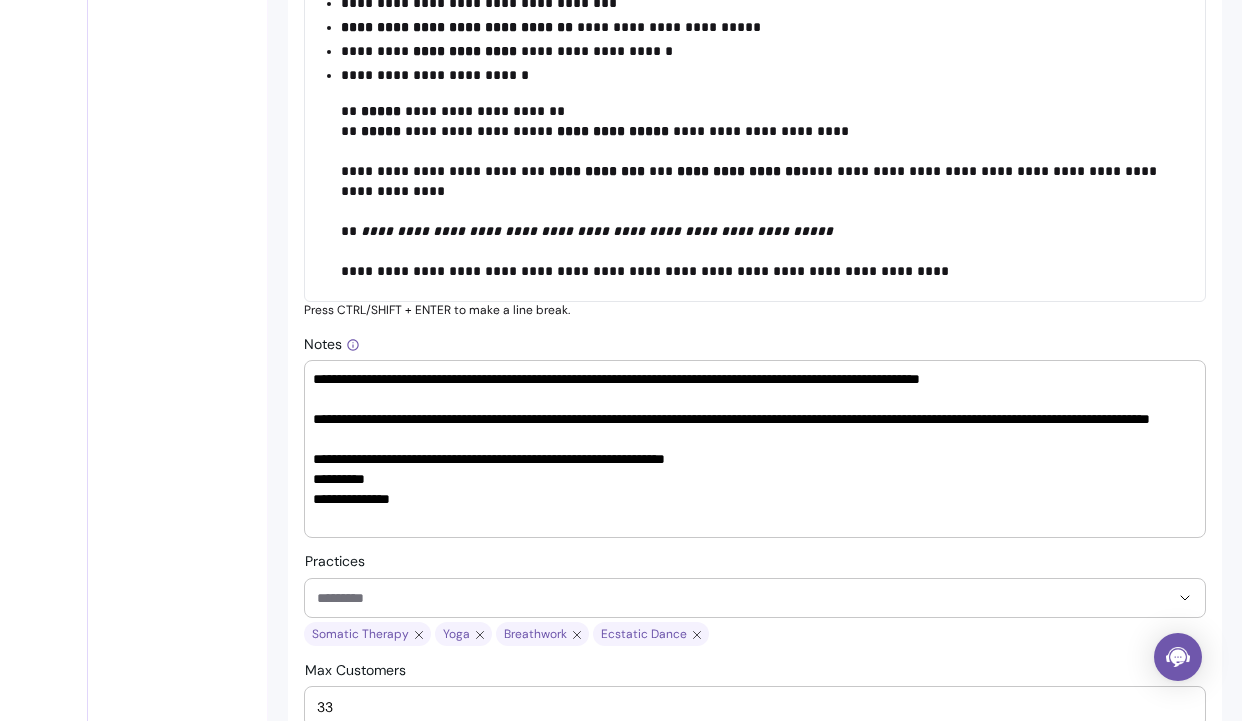 click on "**********" at bounding box center (765, 191) 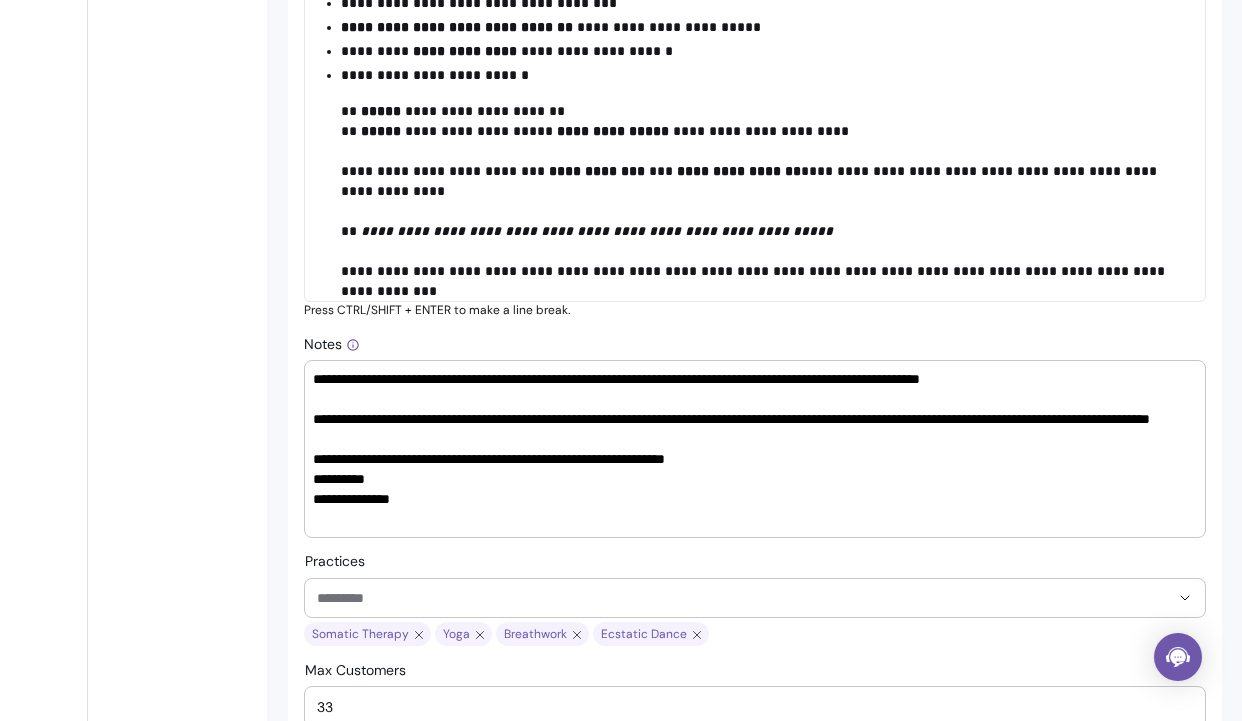 click on "**********" at bounding box center [765, 201] 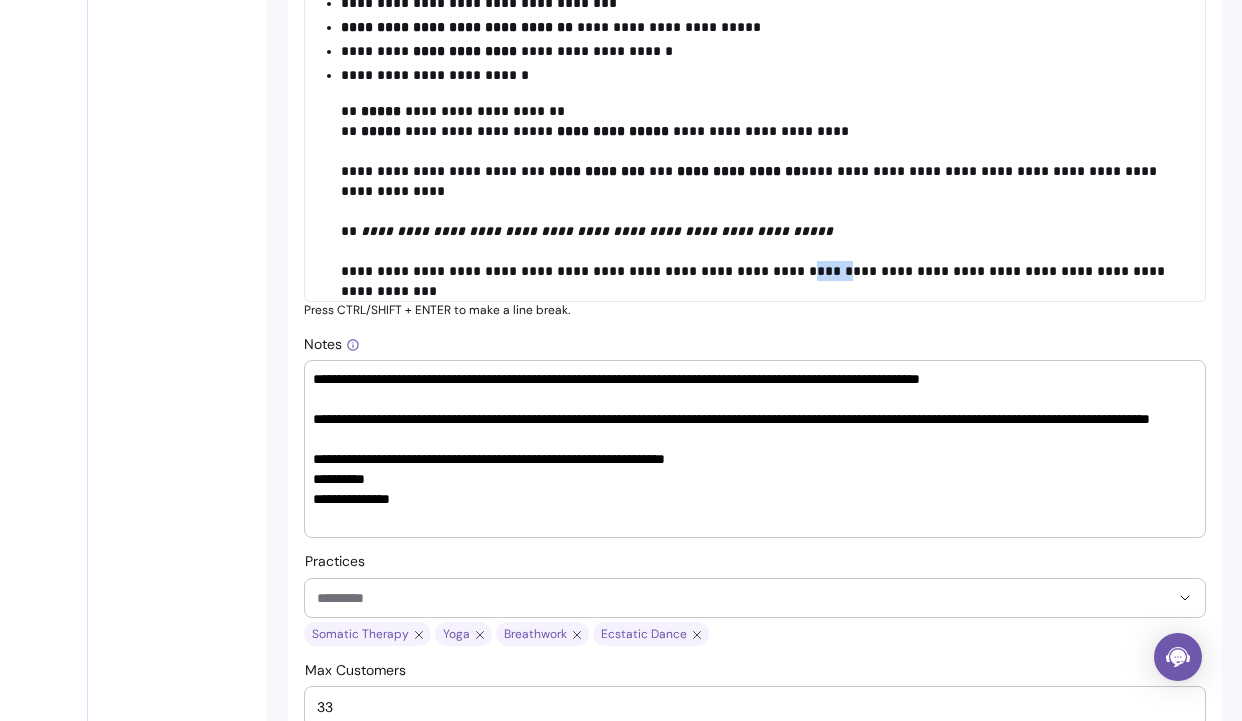 click on "**********" at bounding box center [765, 201] 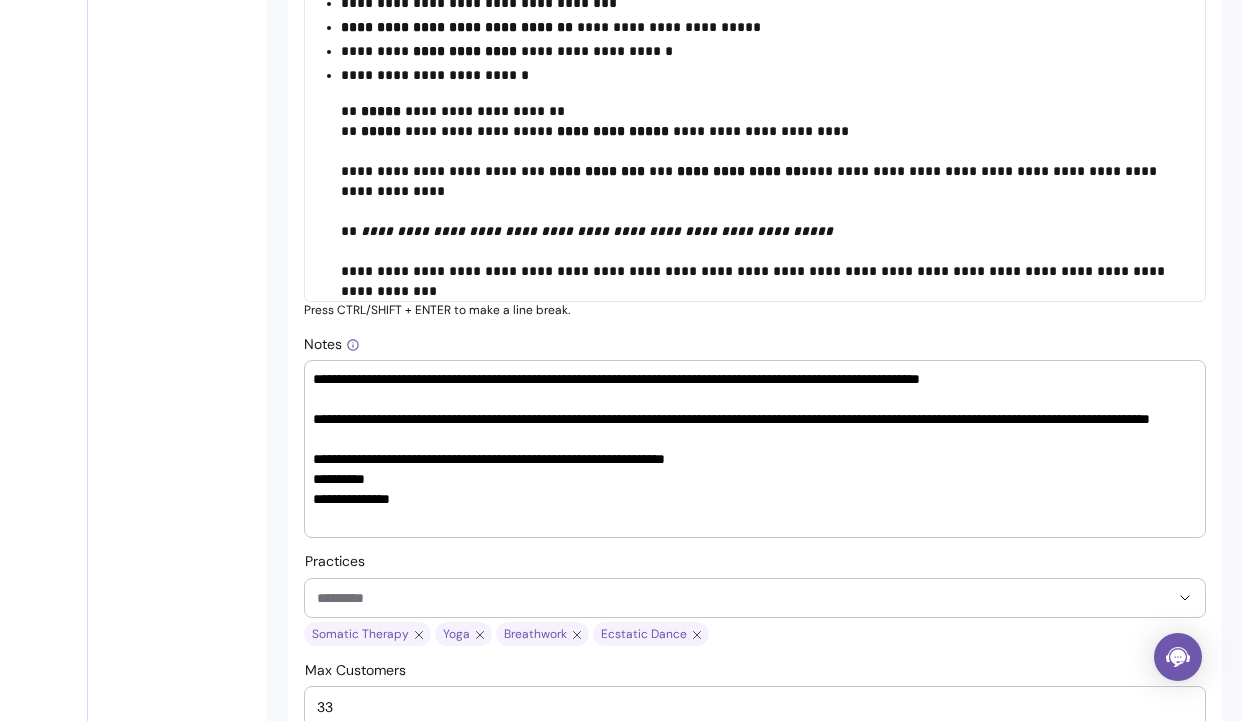 click on "**********" at bounding box center [765, 201] 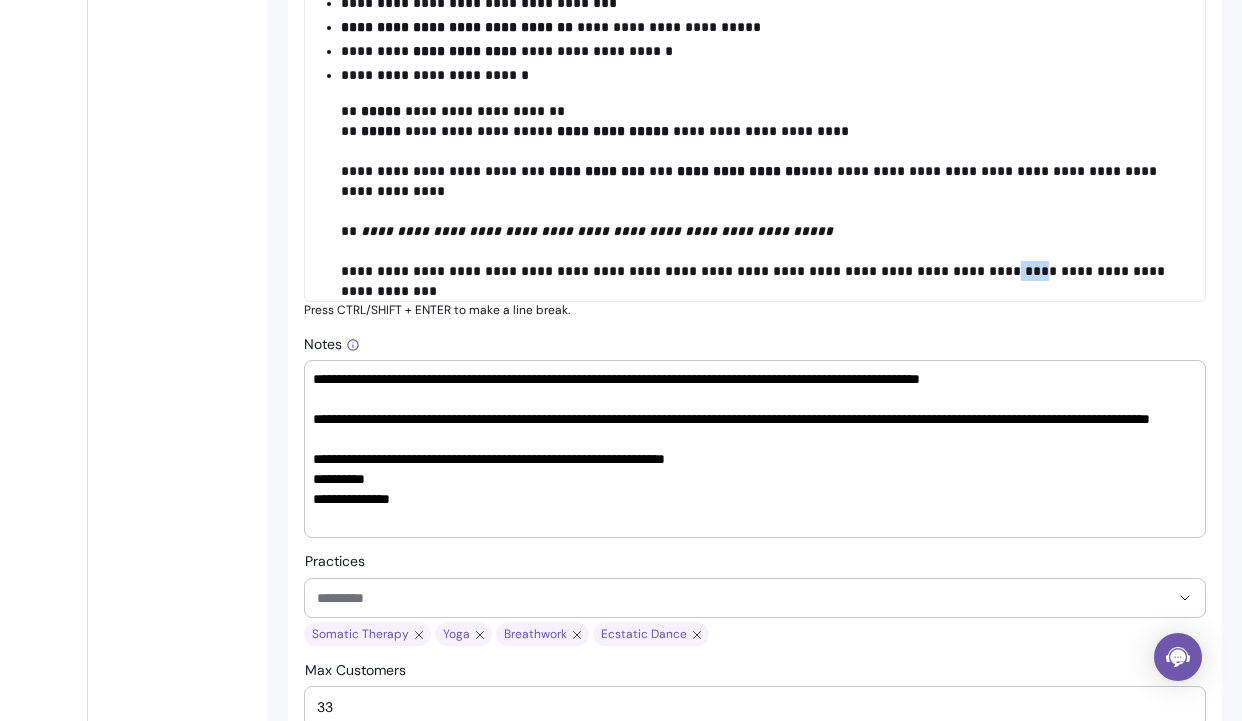 click on "**********" at bounding box center [765, 201] 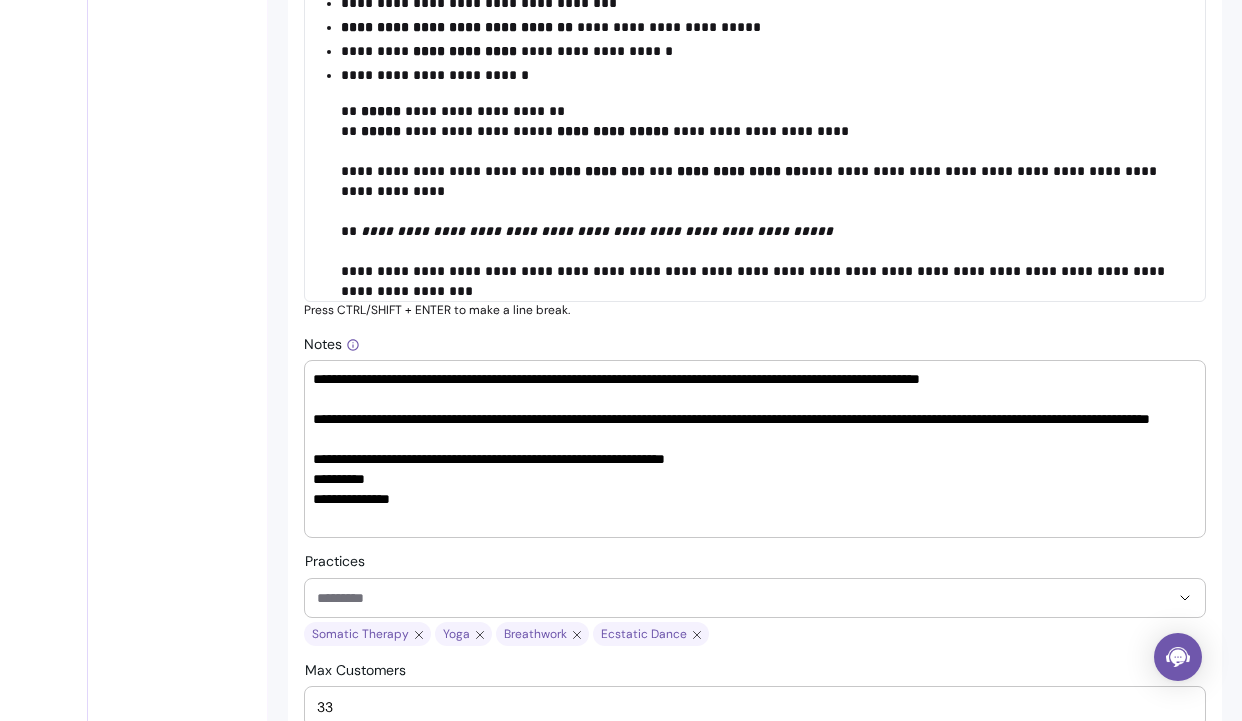 click on "**********" at bounding box center [765, 201] 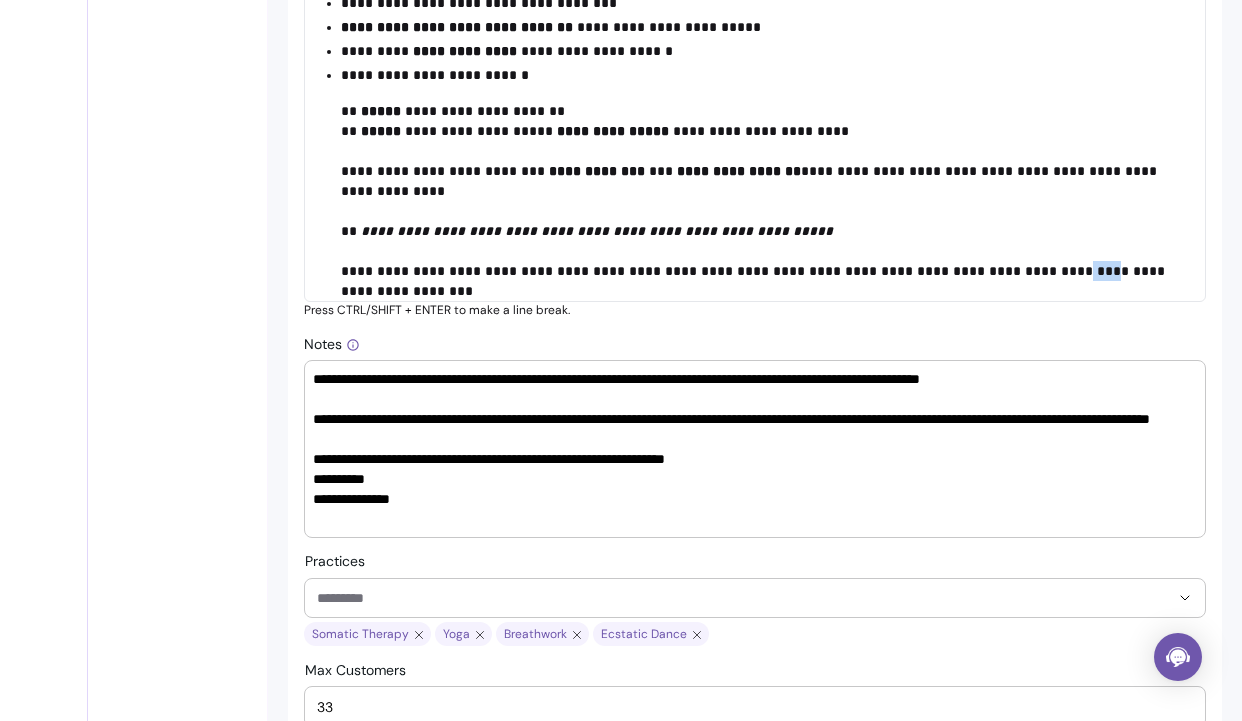 click on "**********" at bounding box center [765, 201] 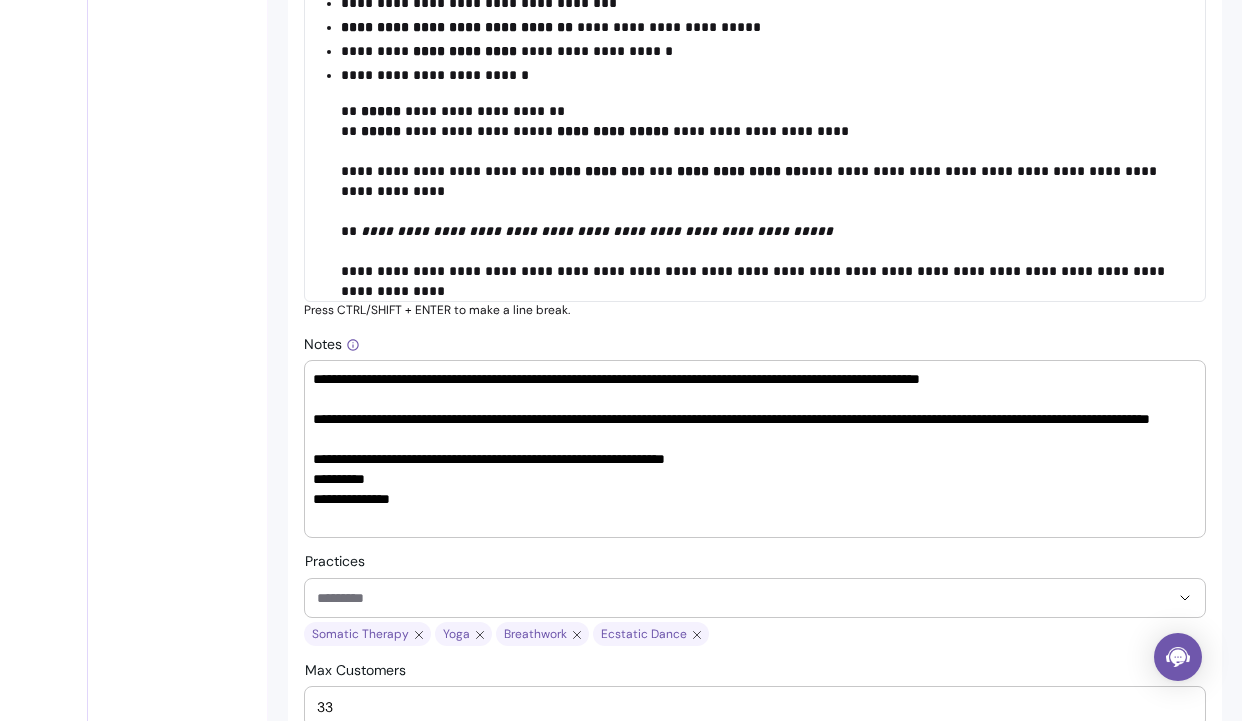click on "**********" at bounding box center [765, 201] 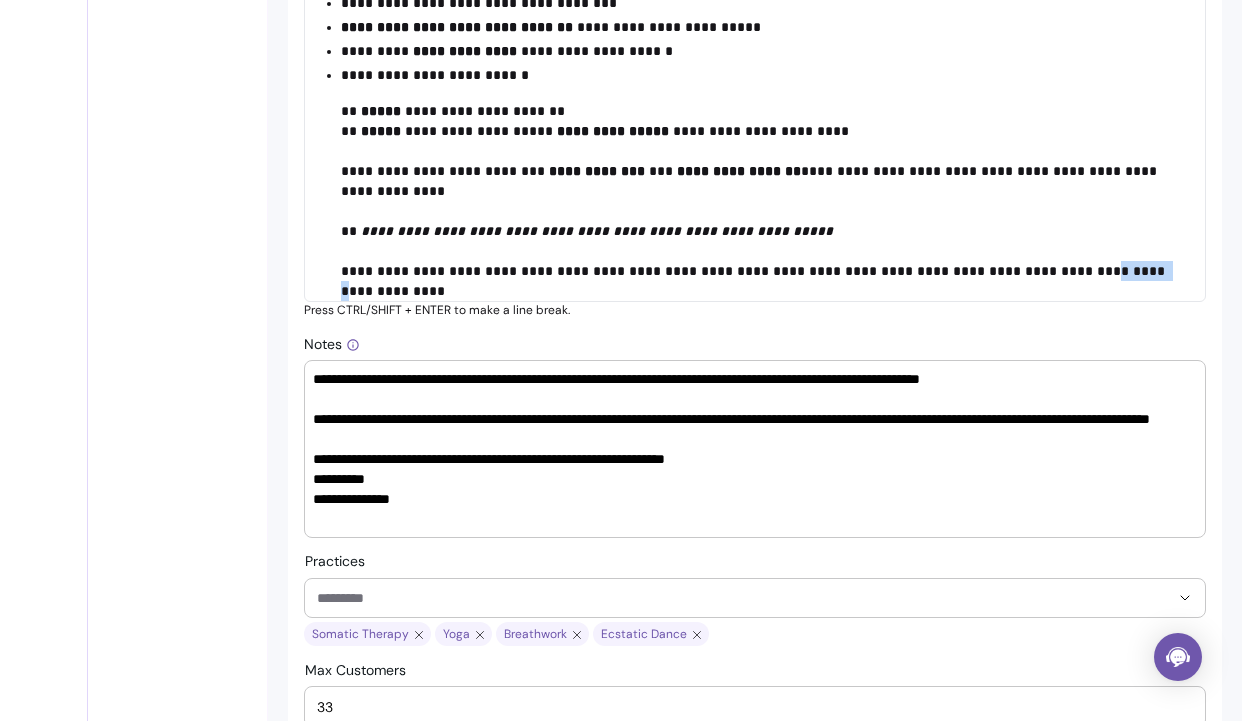 click on "**********" at bounding box center (765, 201) 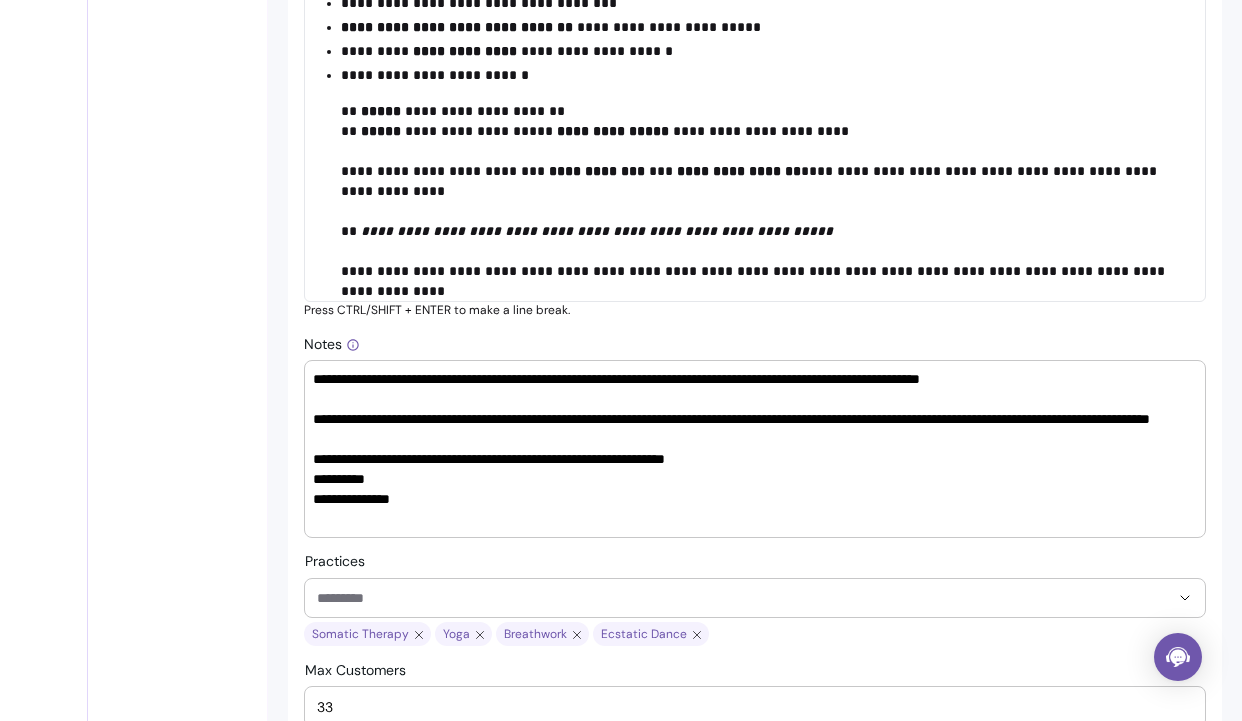 click on "**********" at bounding box center (765, 191) 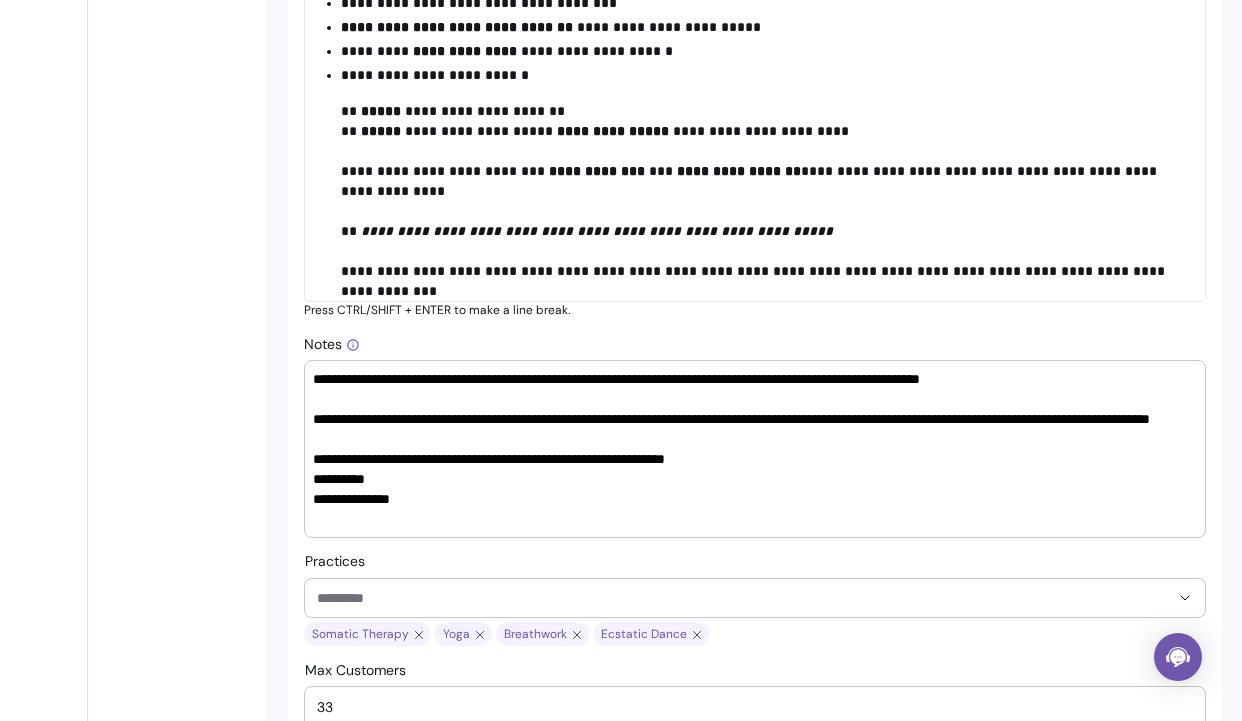 click on "**********" at bounding box center (765, 191) 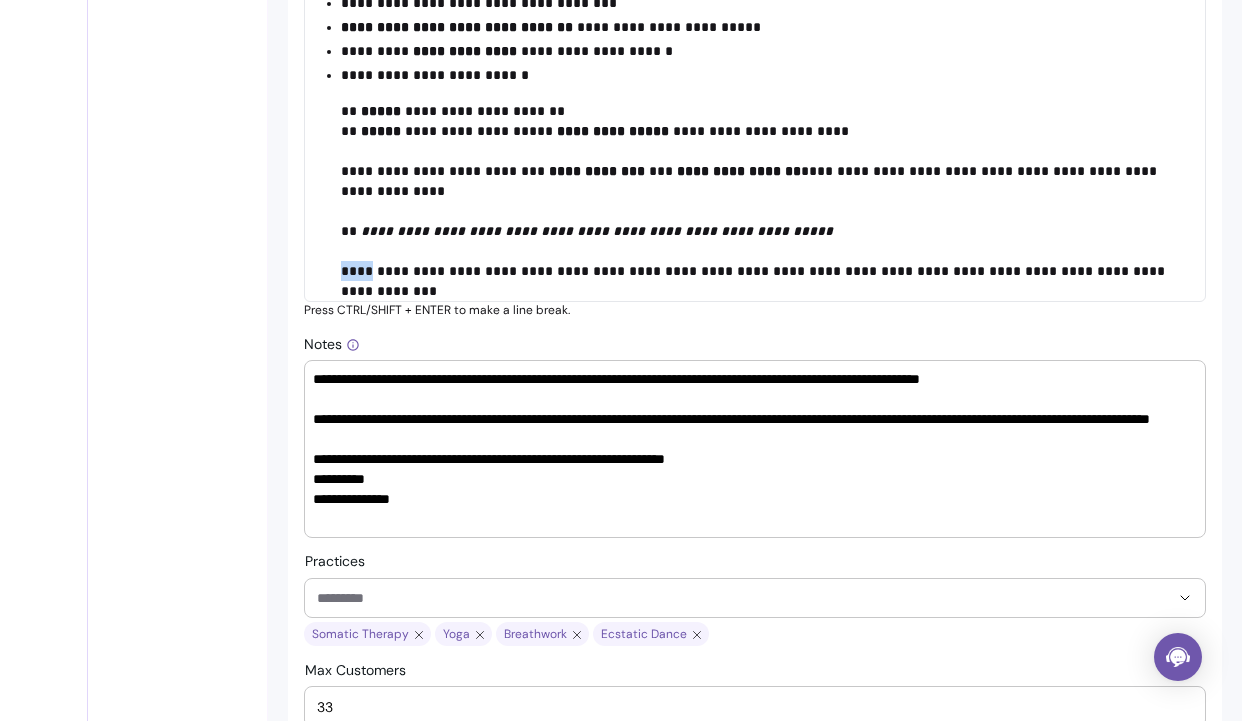 click on "**********" at bounding box center (765, 191) 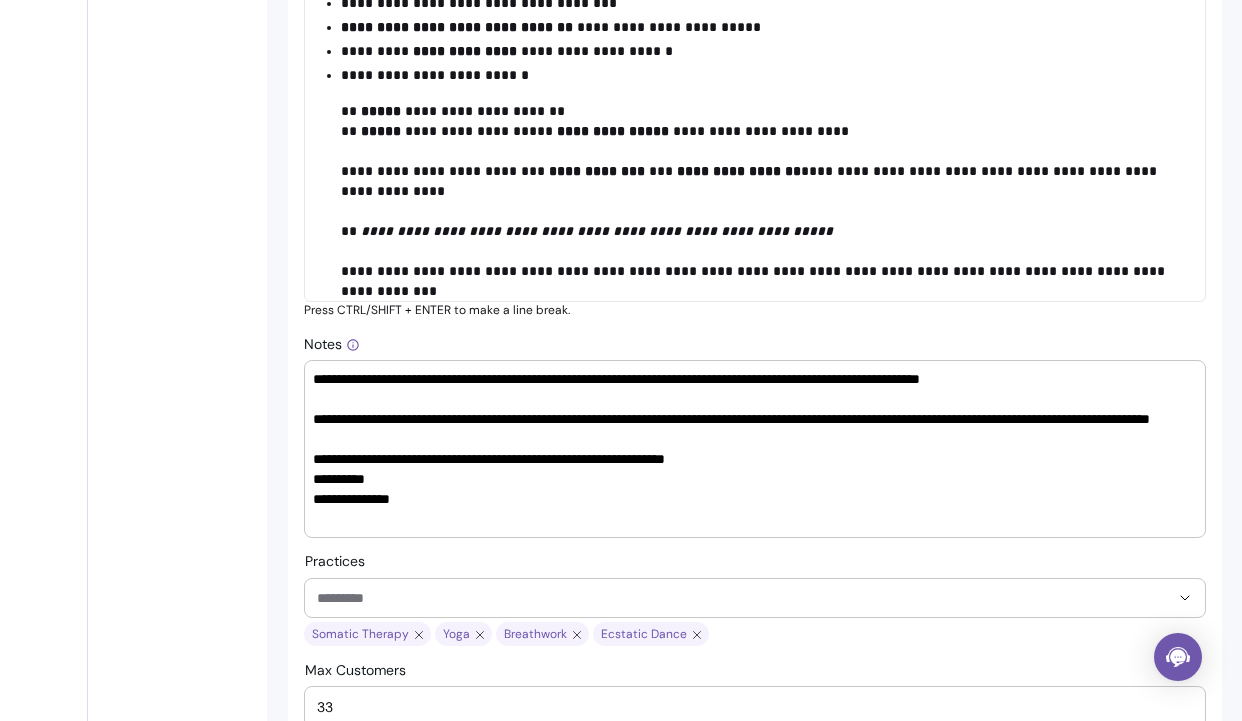click on "**********" at bounding box center [755, 103] 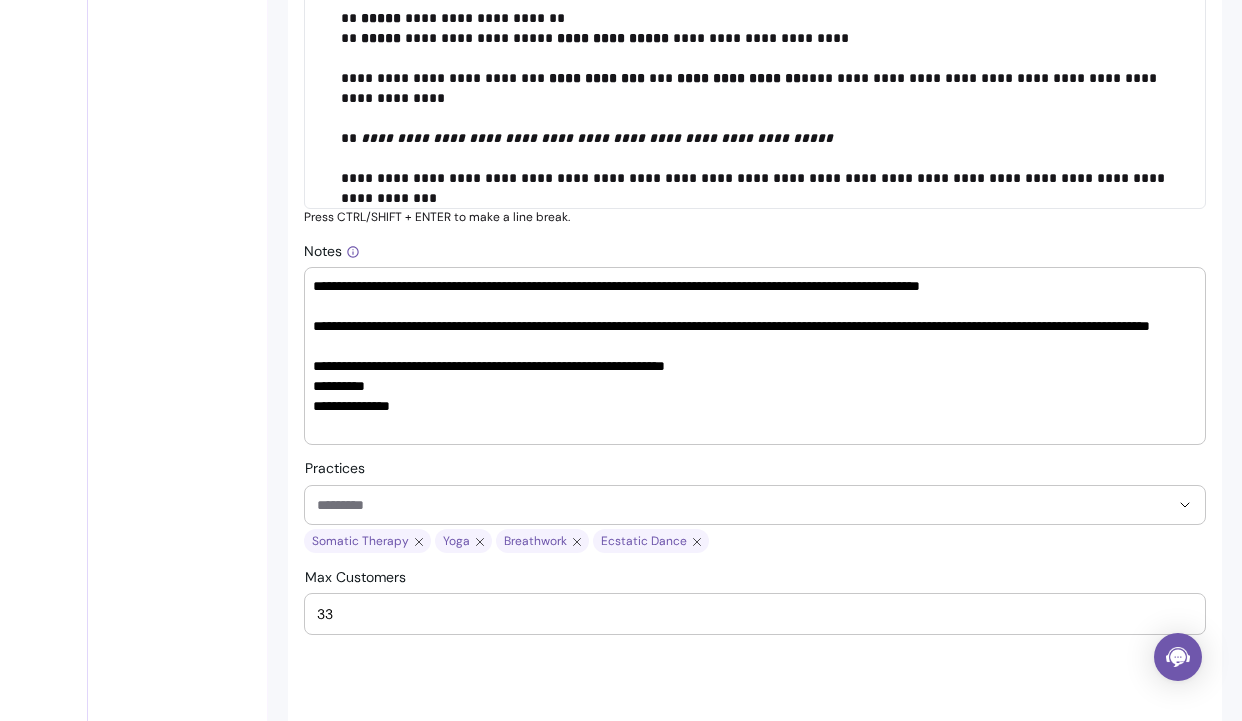 click on "**********" at bounding box center [765, 98] 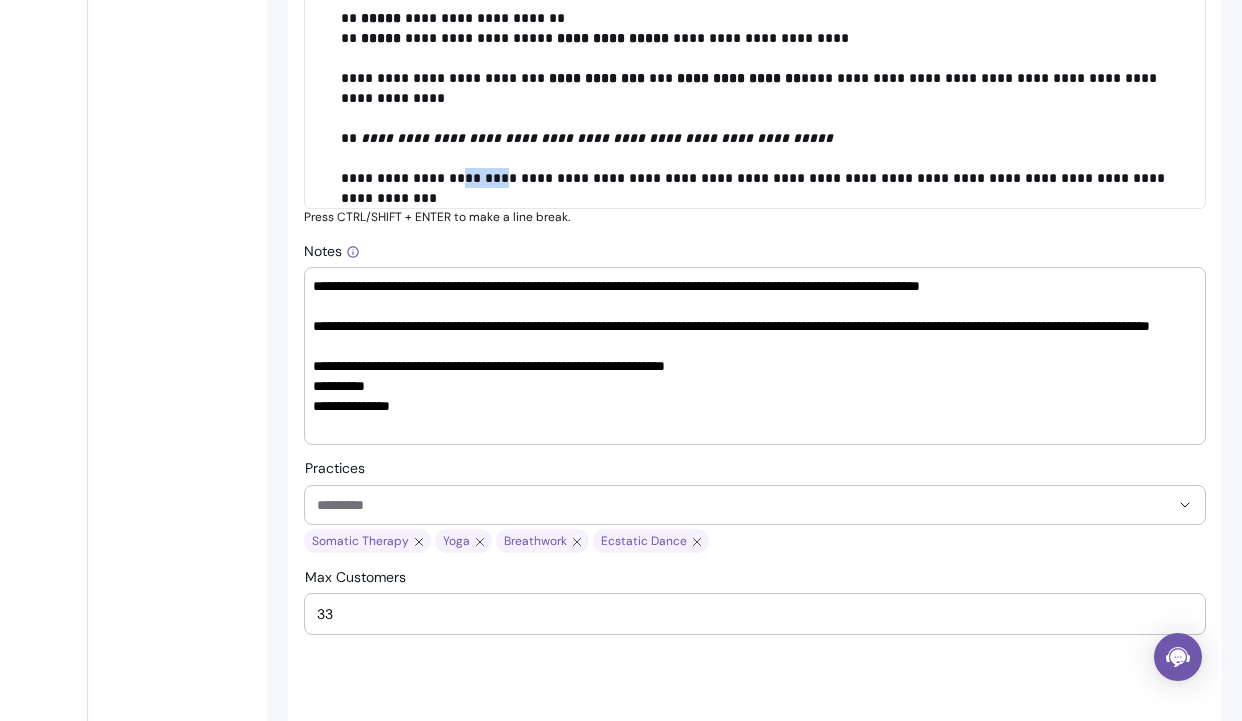 click on "**********" at bounding box center (765, 98) 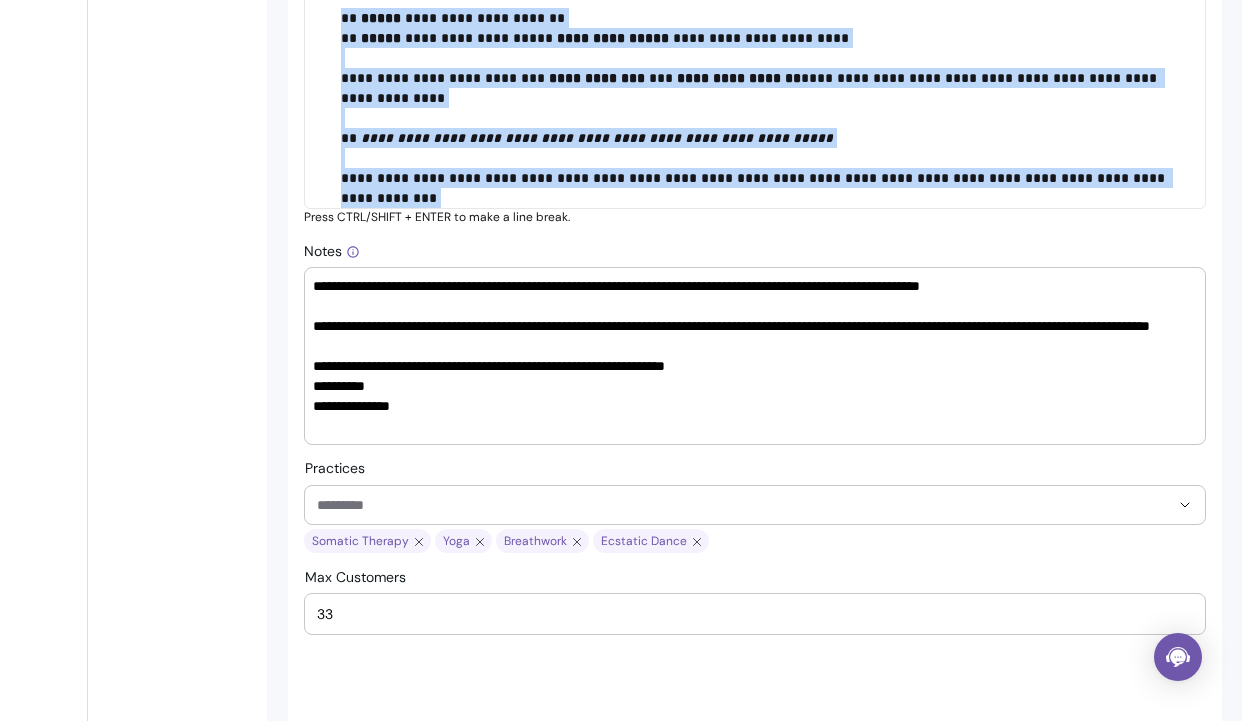 click on "**********" at bounding box center [765, 98] 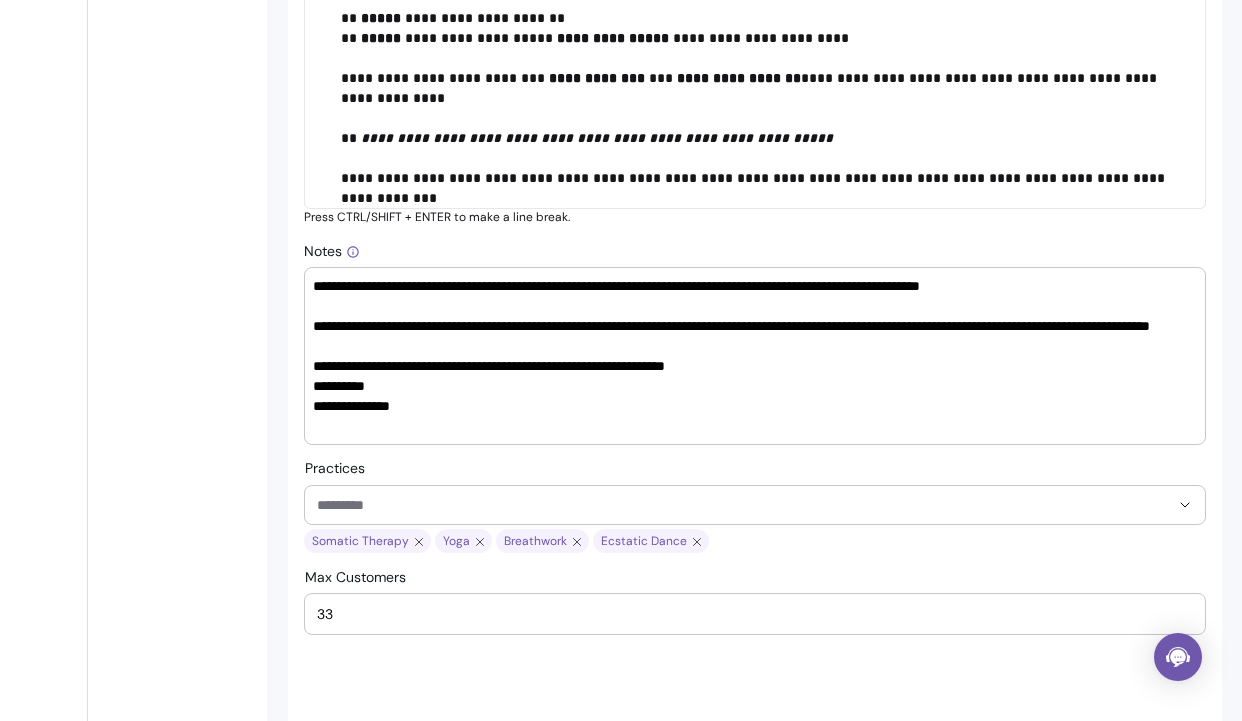 click on "**********" at bounding box center [765, 98] 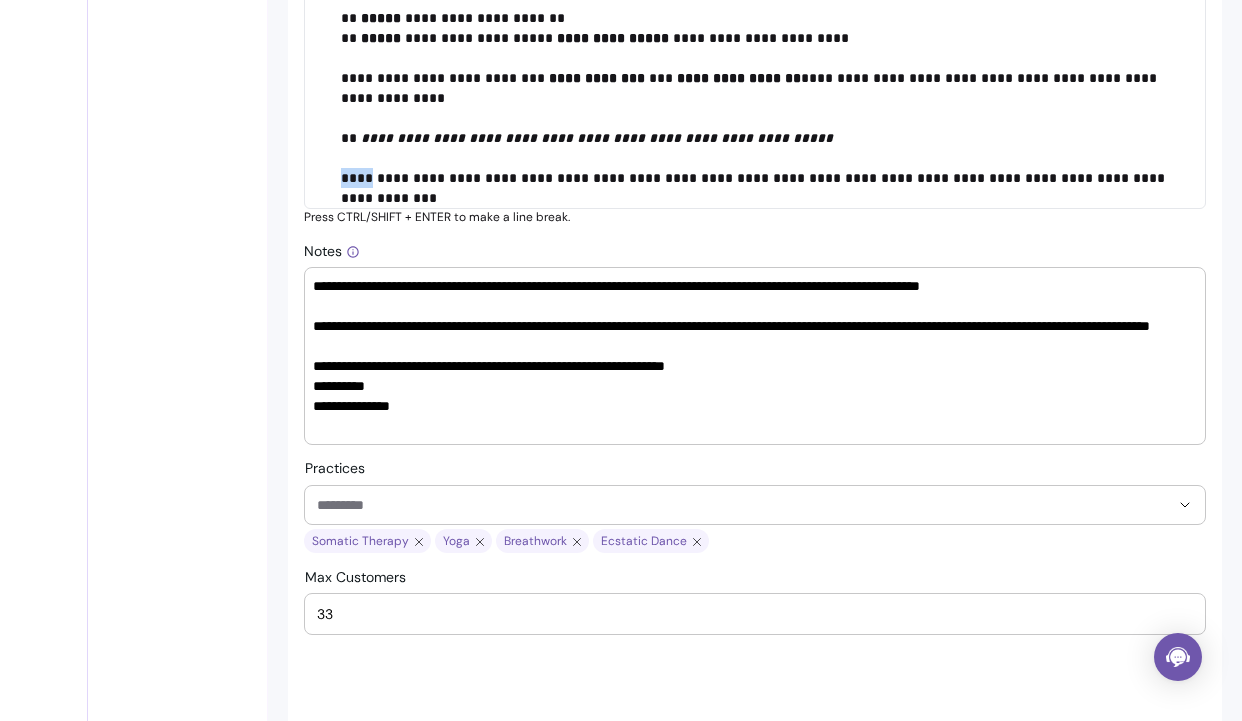 click on "**********" at bounding box center (765, 98) 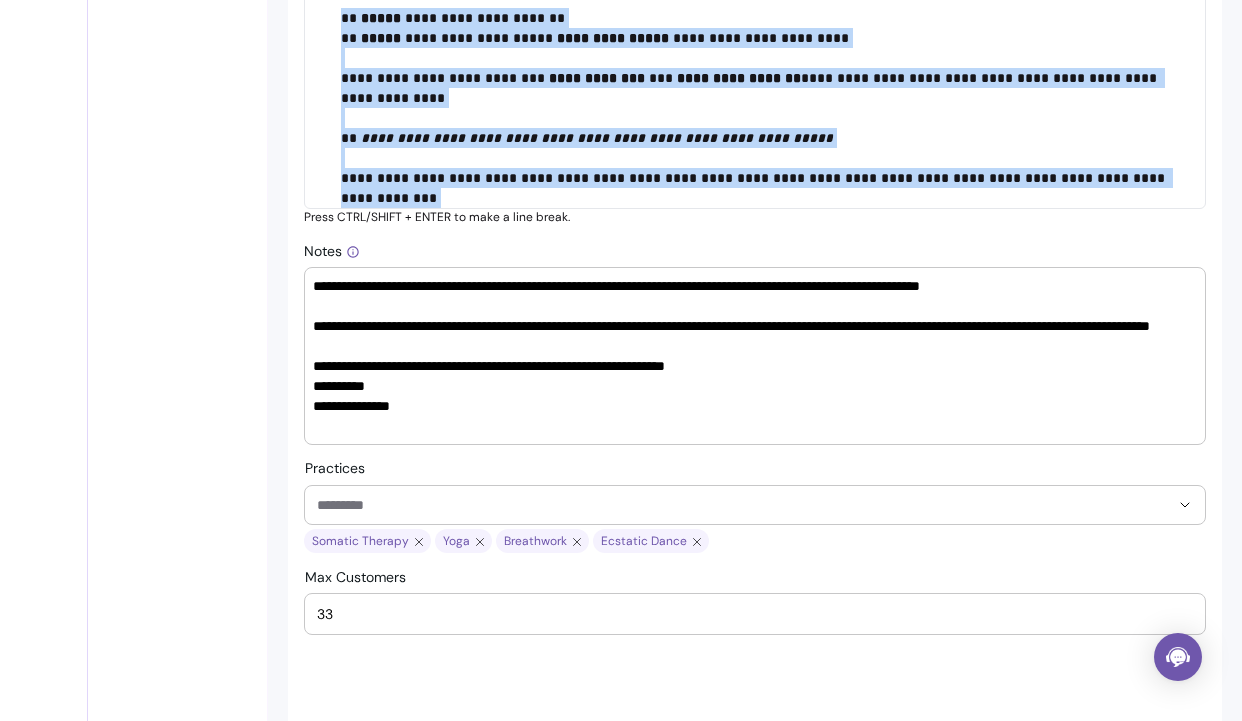 click on "**********" at bounding box center [765, 98] 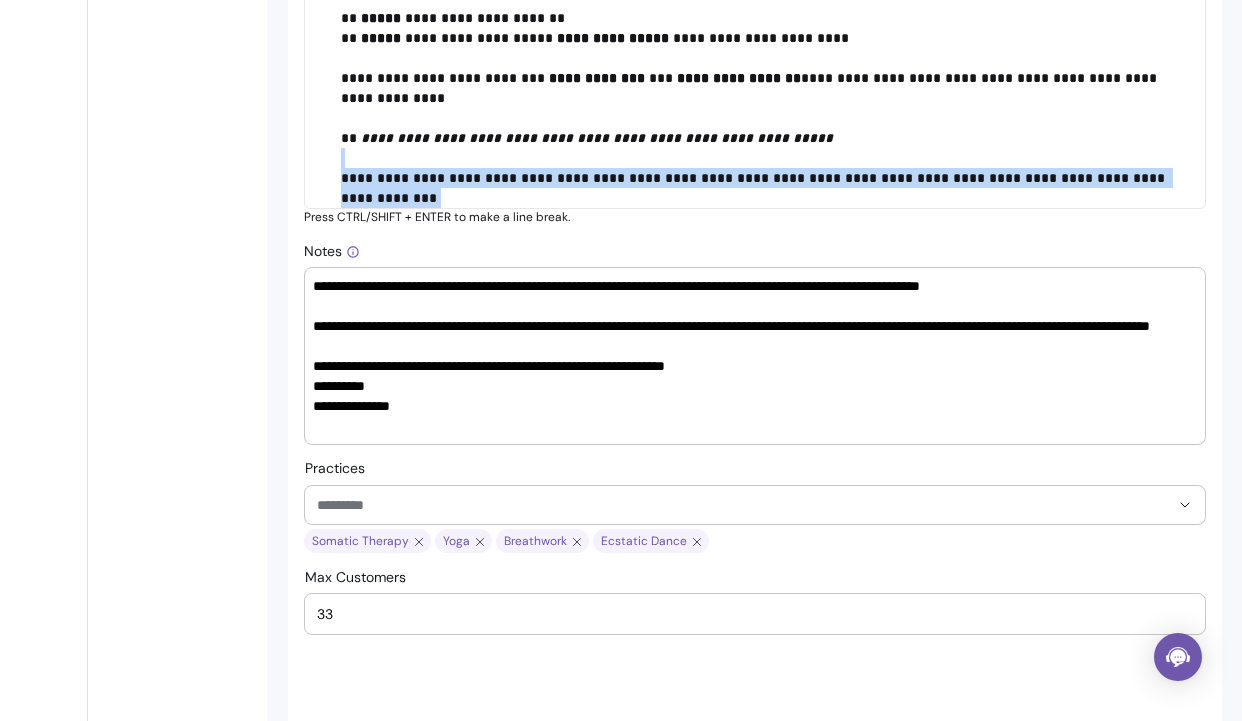 click on "**********" at bounding box center [765, 98] 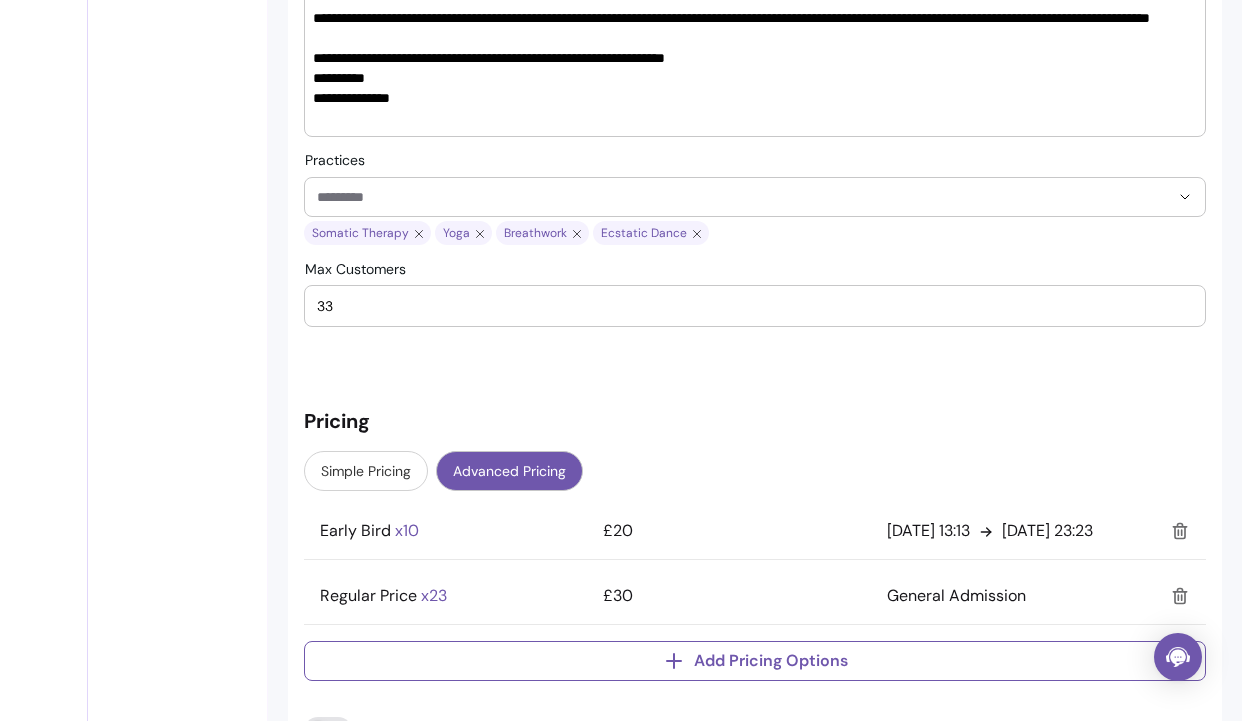 scroll, scrollTop: 1780, scrollLeft: 0, axis: vertical 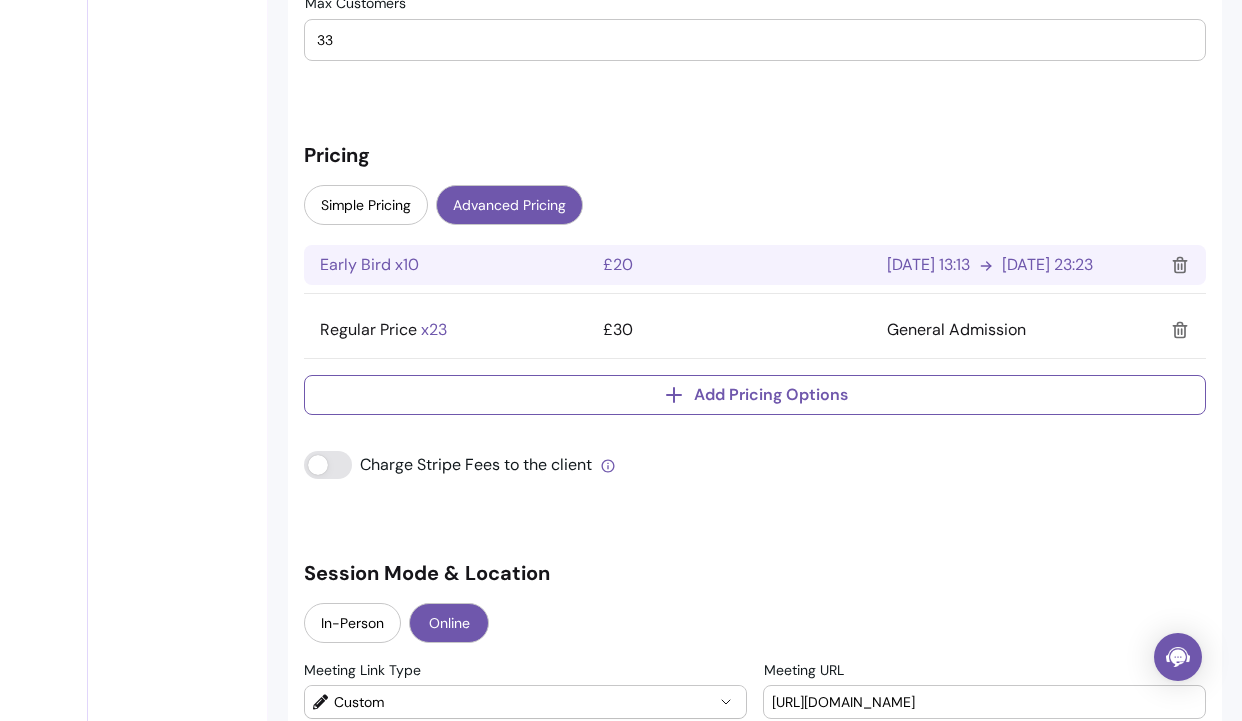 click on "Early Bird   x 10 £20 21/07/2025 13:13 31/08/2025 23:23" at bounding box center (755, 265) 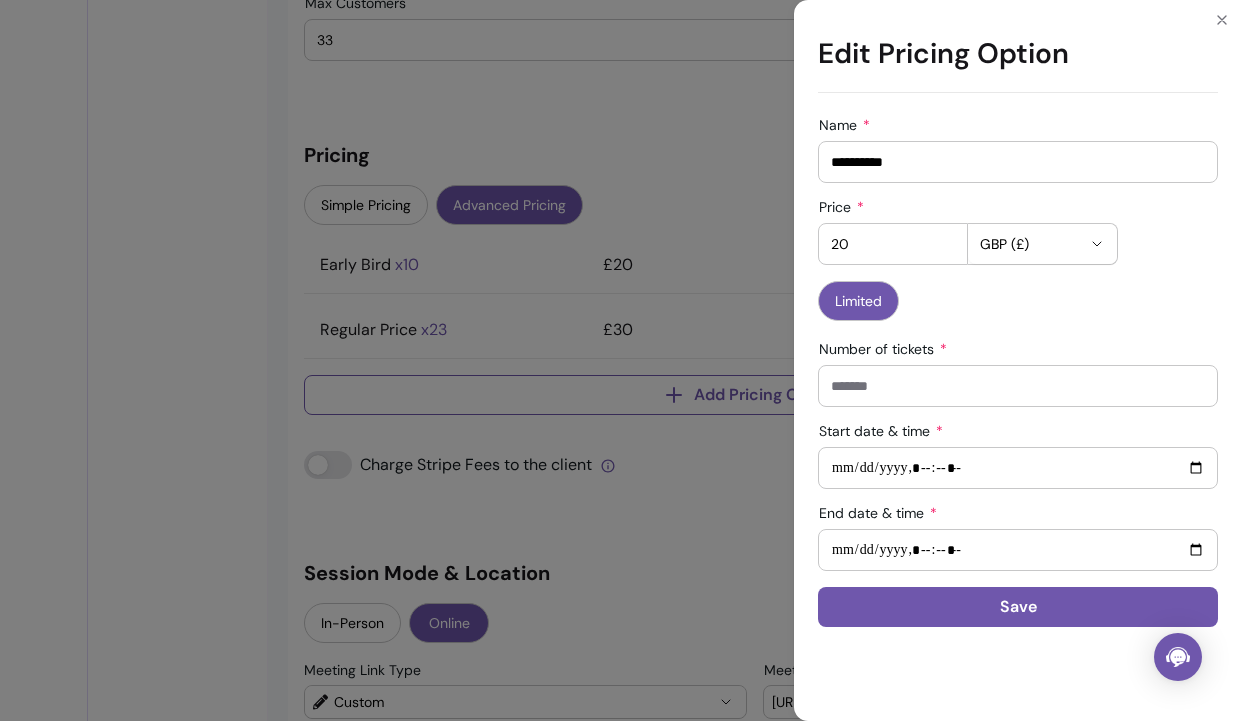 click on "20" at bounding box center [893, 244] 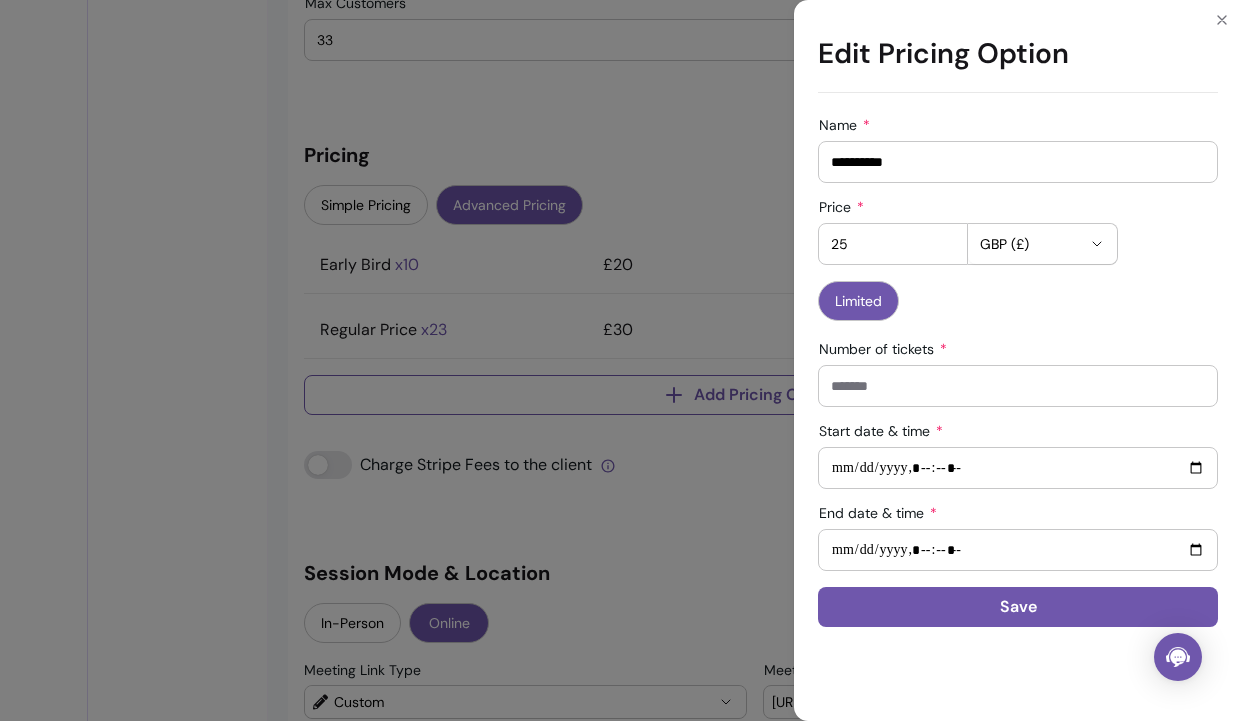 type on "25" 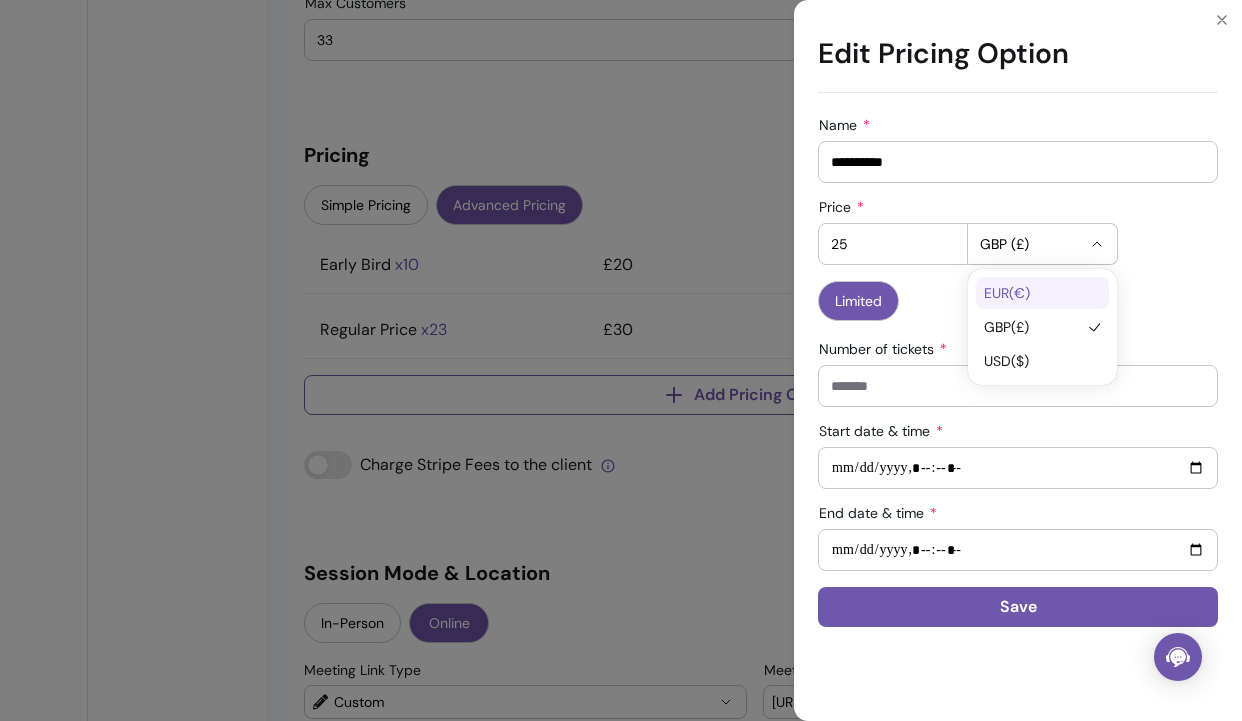 click on "EUR  ( € )" at bounding box center (1032, 293) 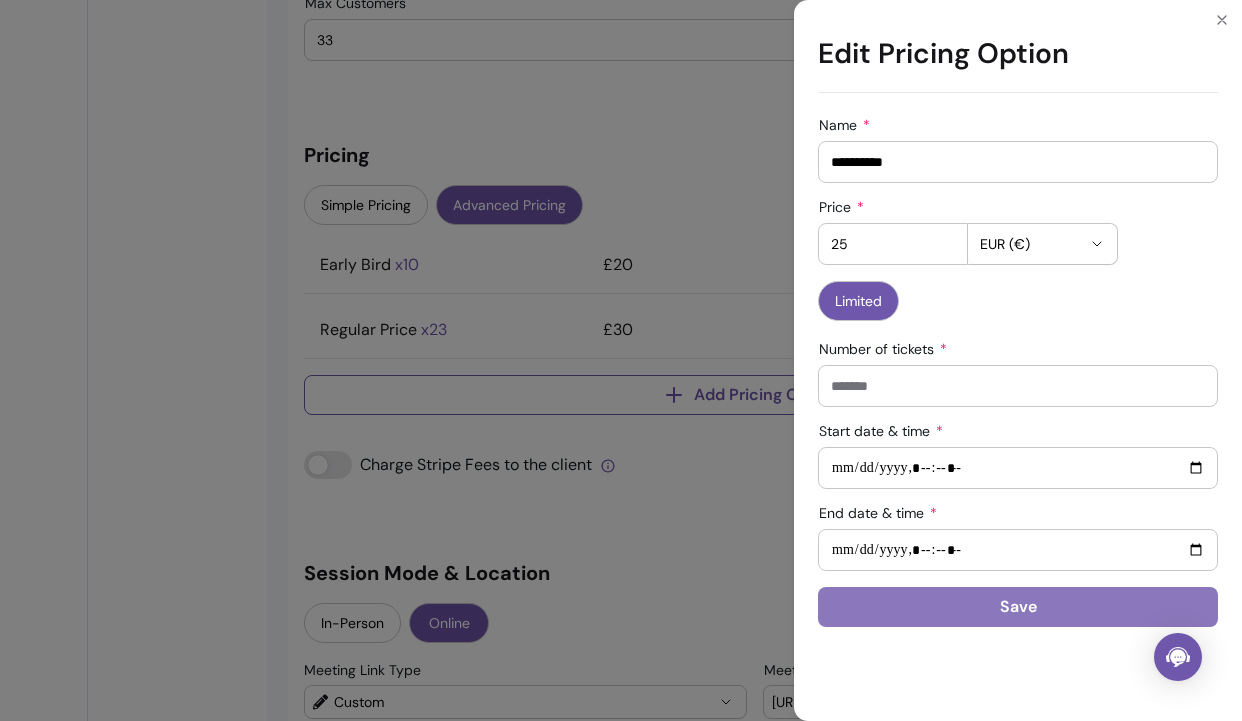 click on "Save" at bounding box center (1018, 607) 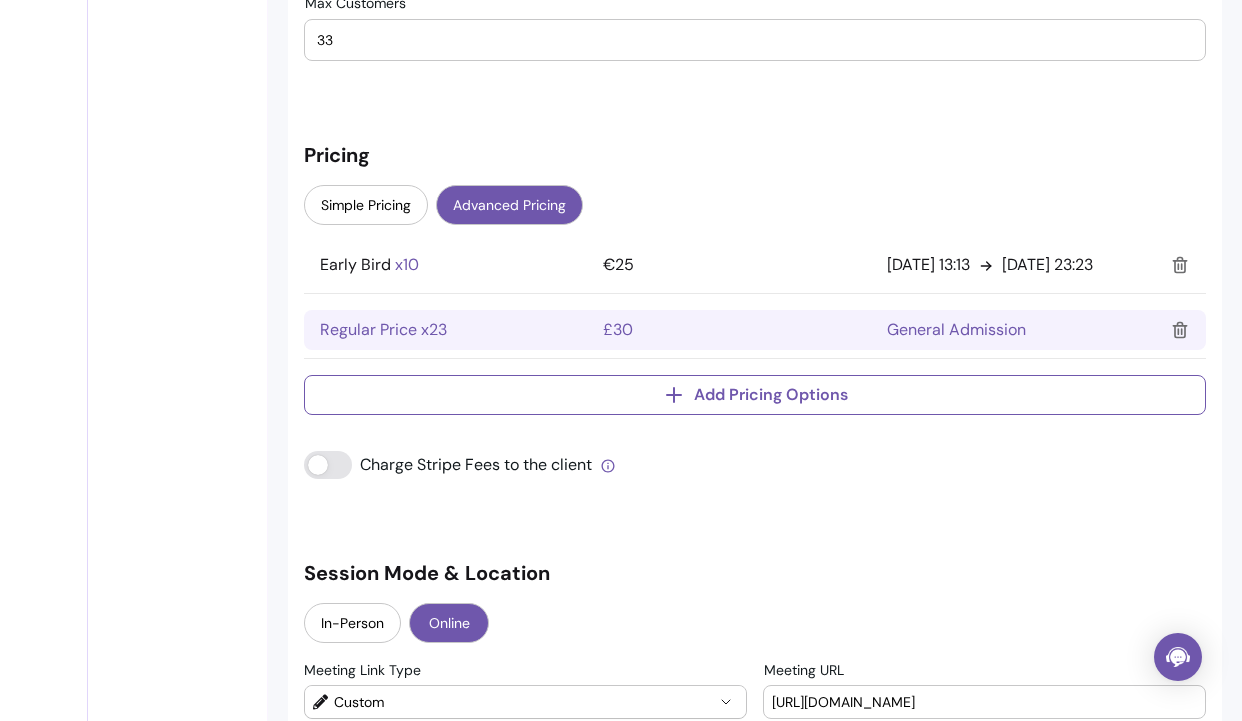 click on "£30" at bounding box center [618, 330] 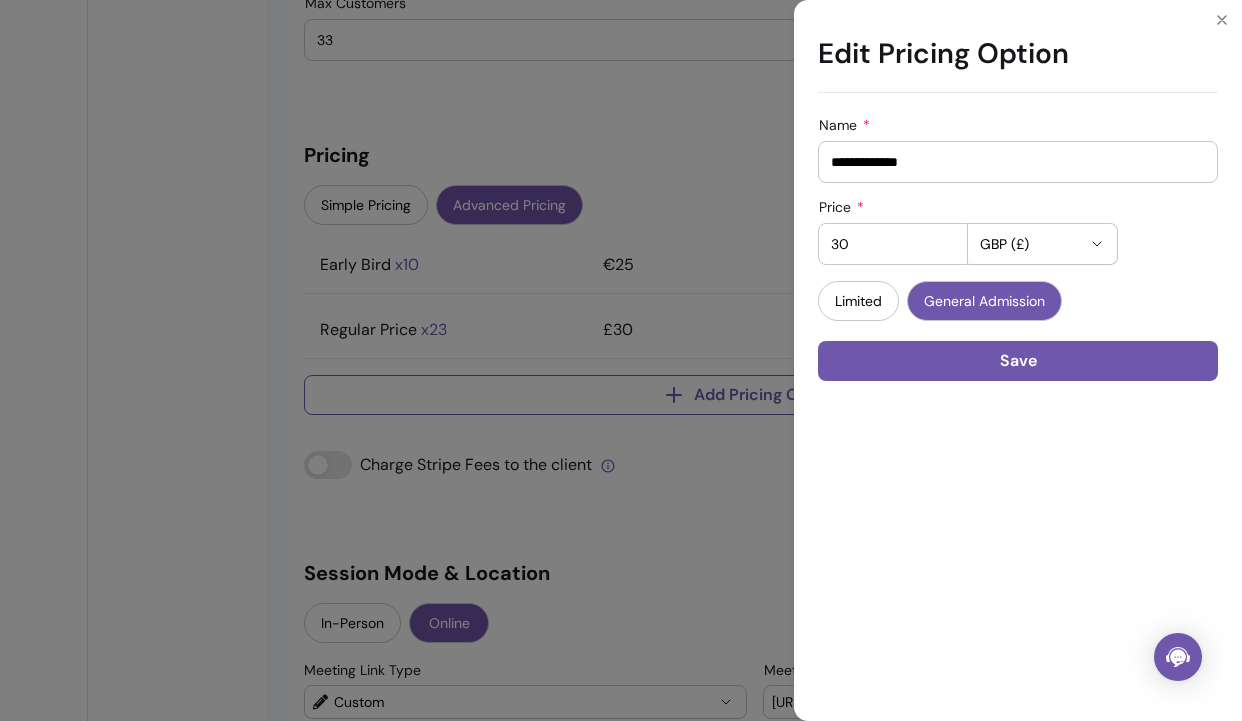 click on "30" at bounding box center [893, 244] 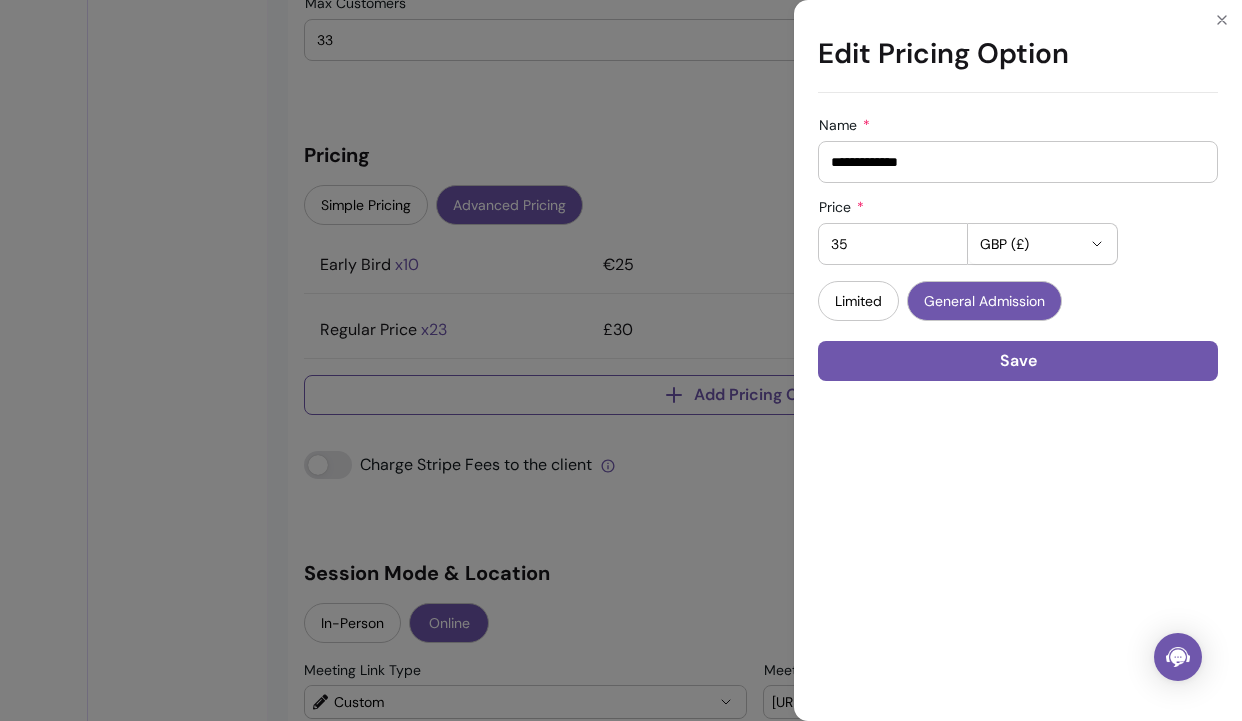 type on "35" 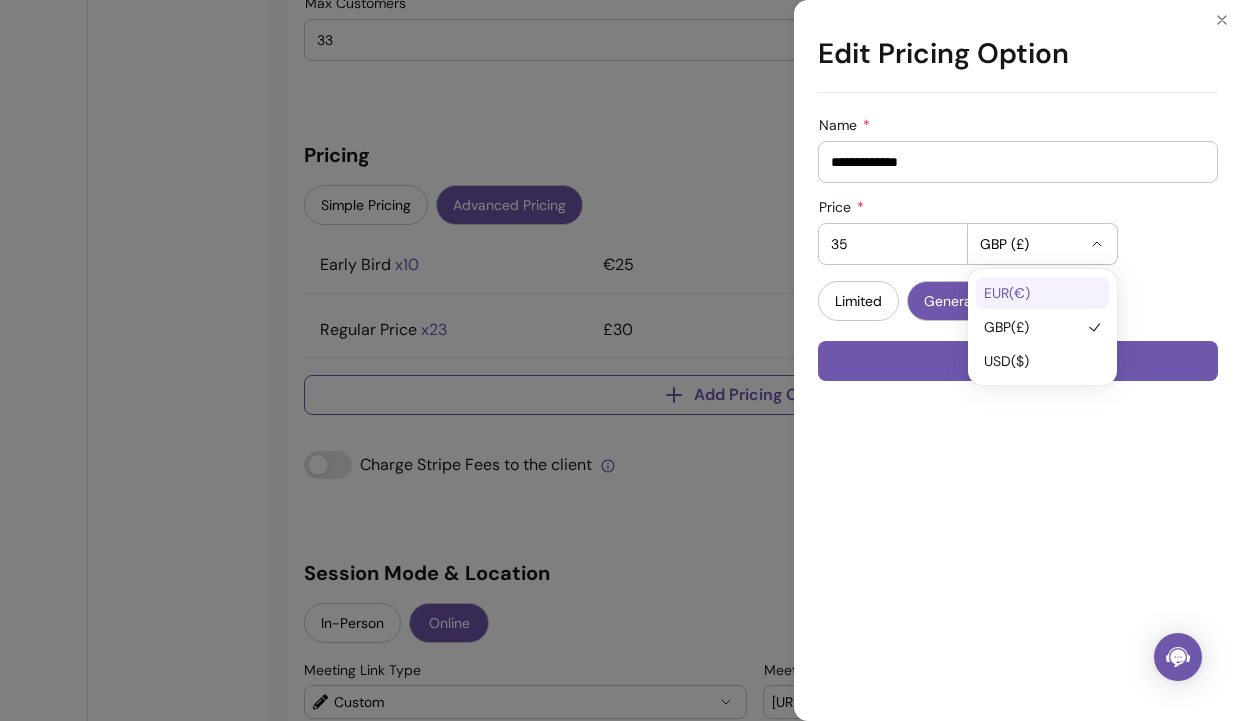 click on "EUR  ( € )" at bounding box center (1032, 293) 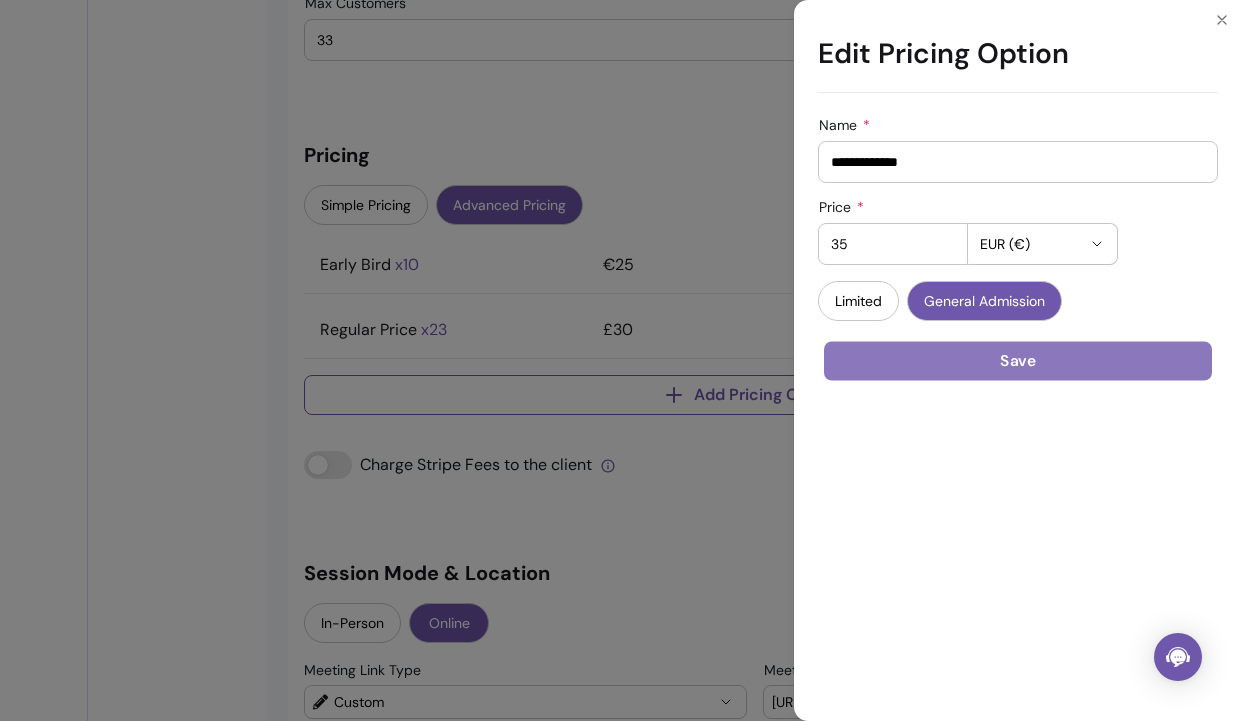 click on "Save" at bounding box center [1018, 361] 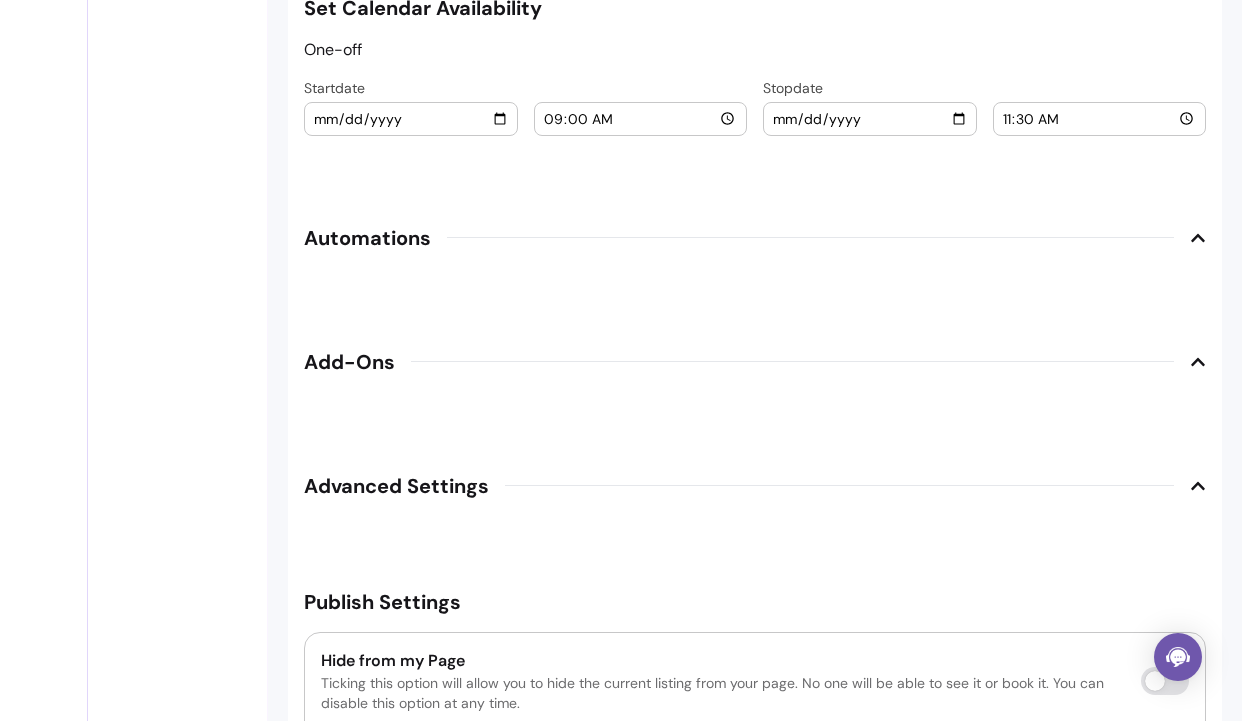 scroll, scrollTop: 2822, scrollLeft: 0, axis: vertical 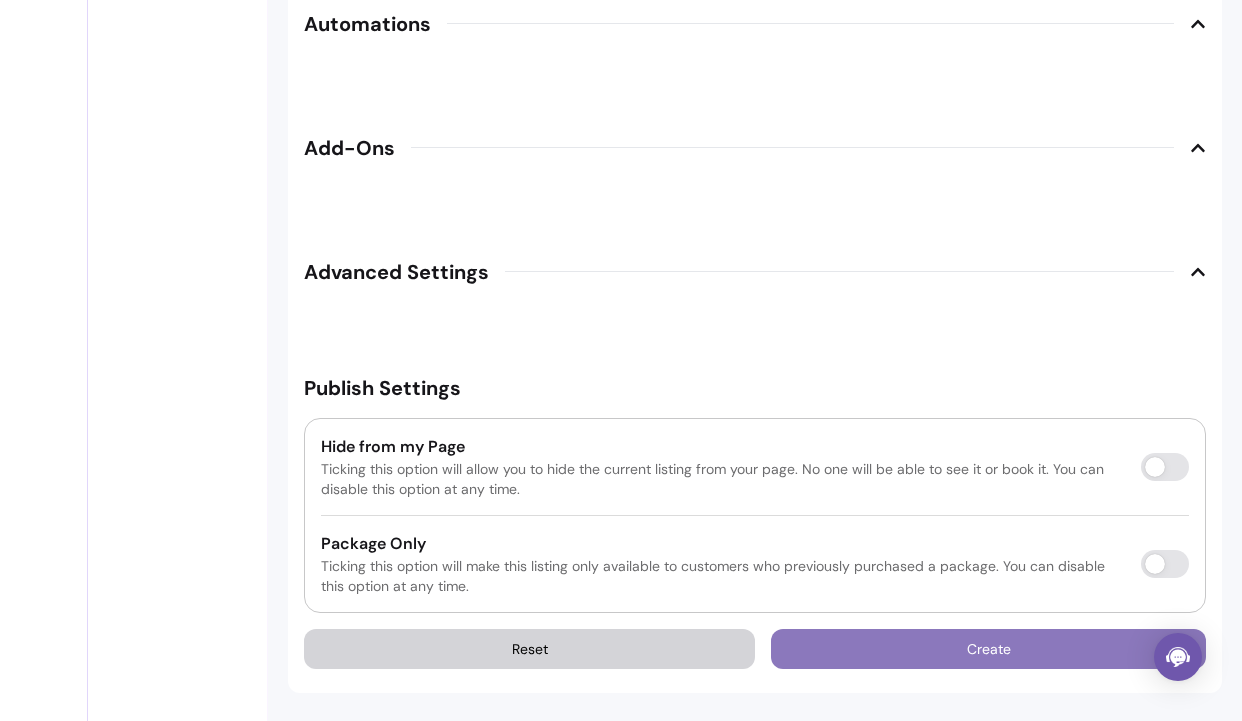 click on "Create" at bounding box center (988, 649) 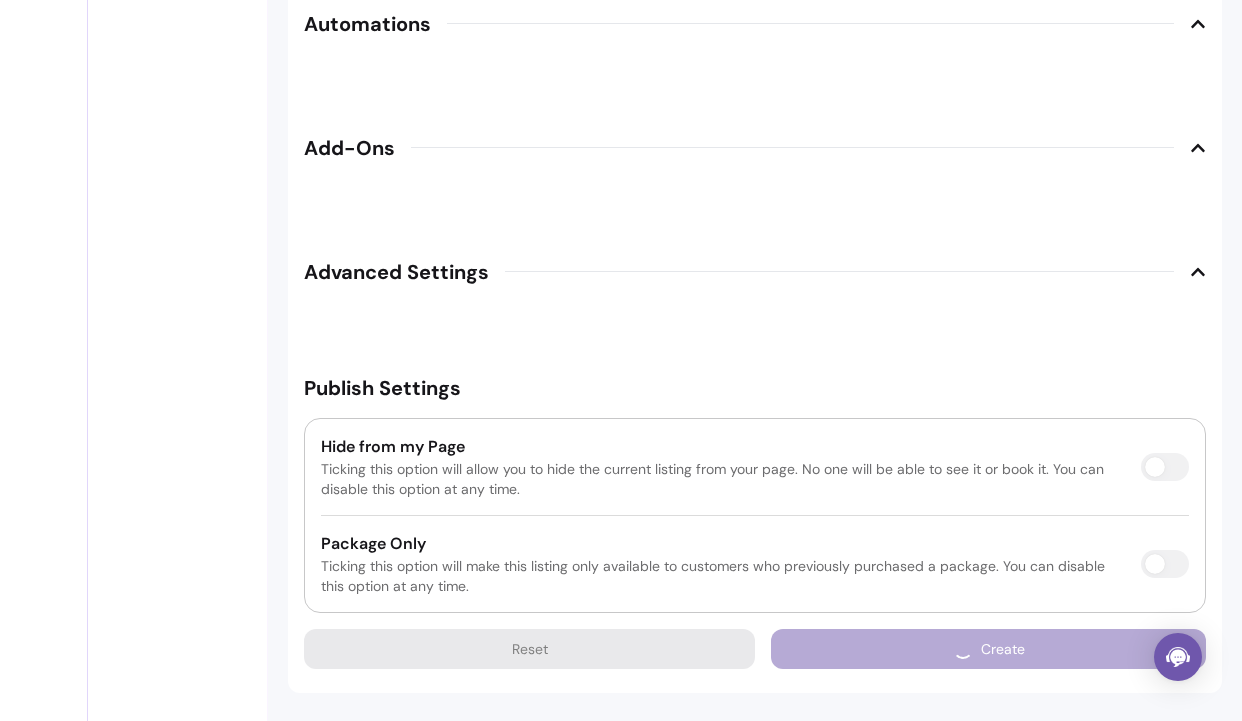 scroll, scrollTop: 2766, scrollLeft: 0, axis: vertical 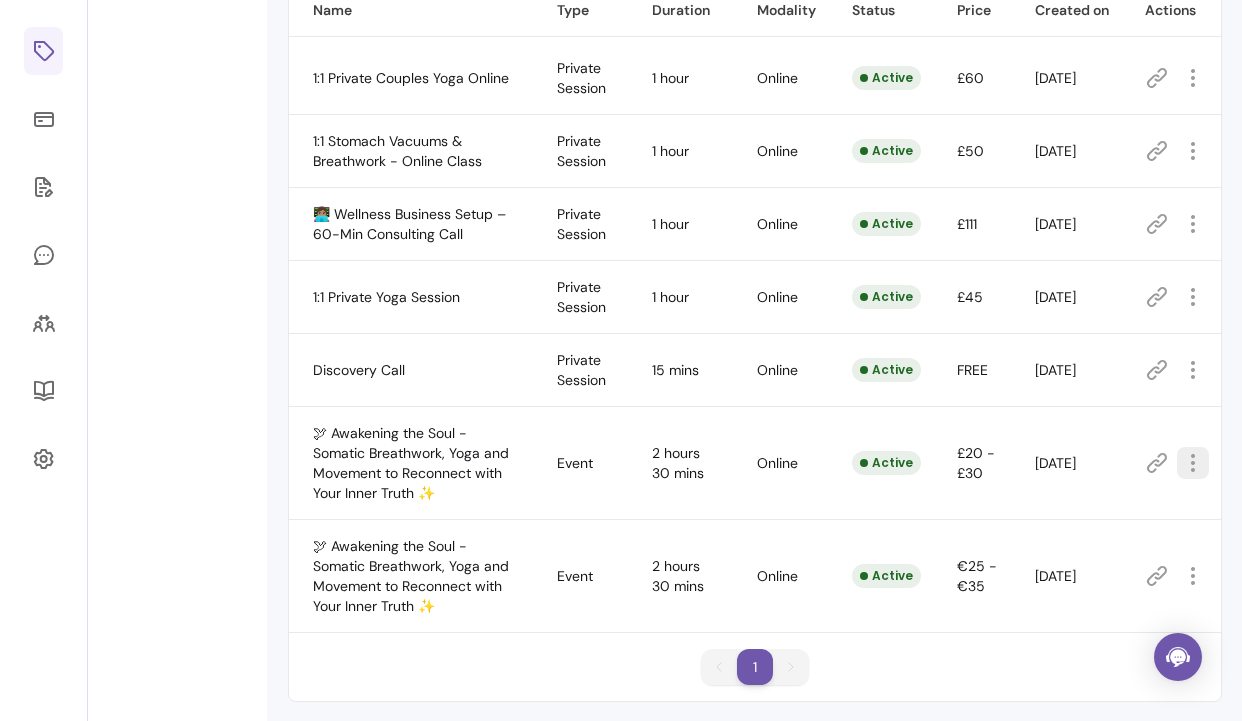 click 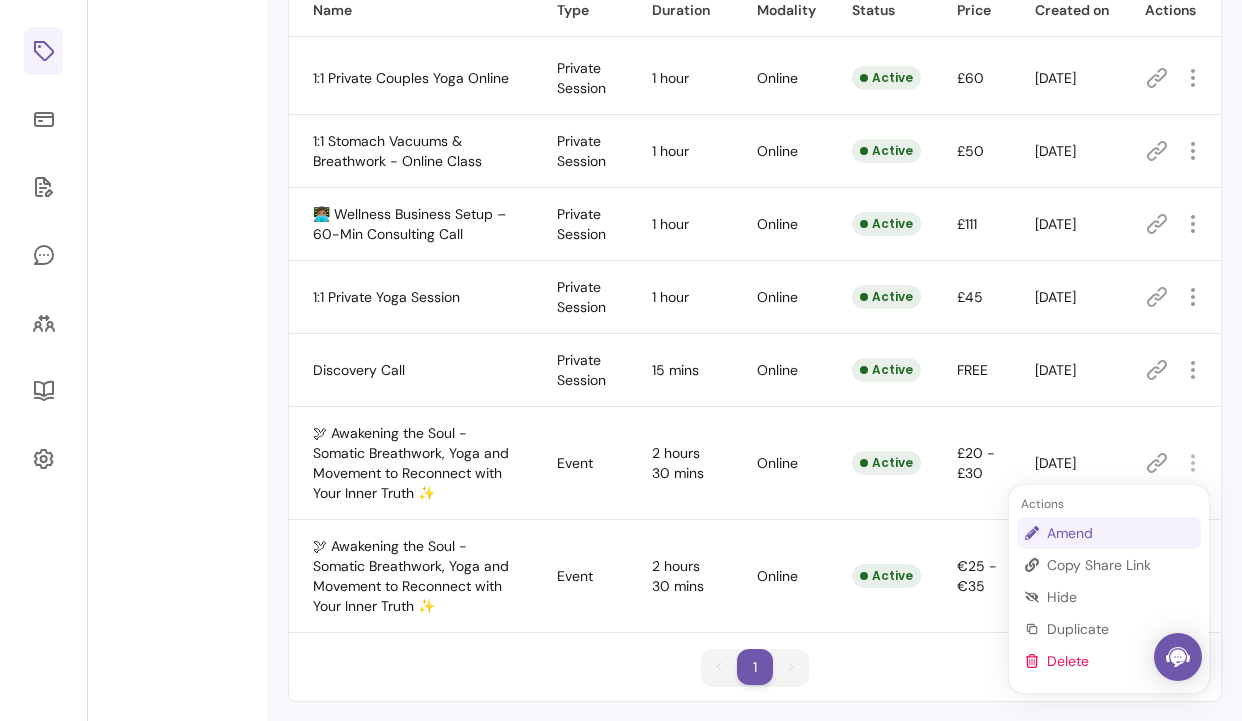 click on "Amend" at bounding box center (1120, 533) 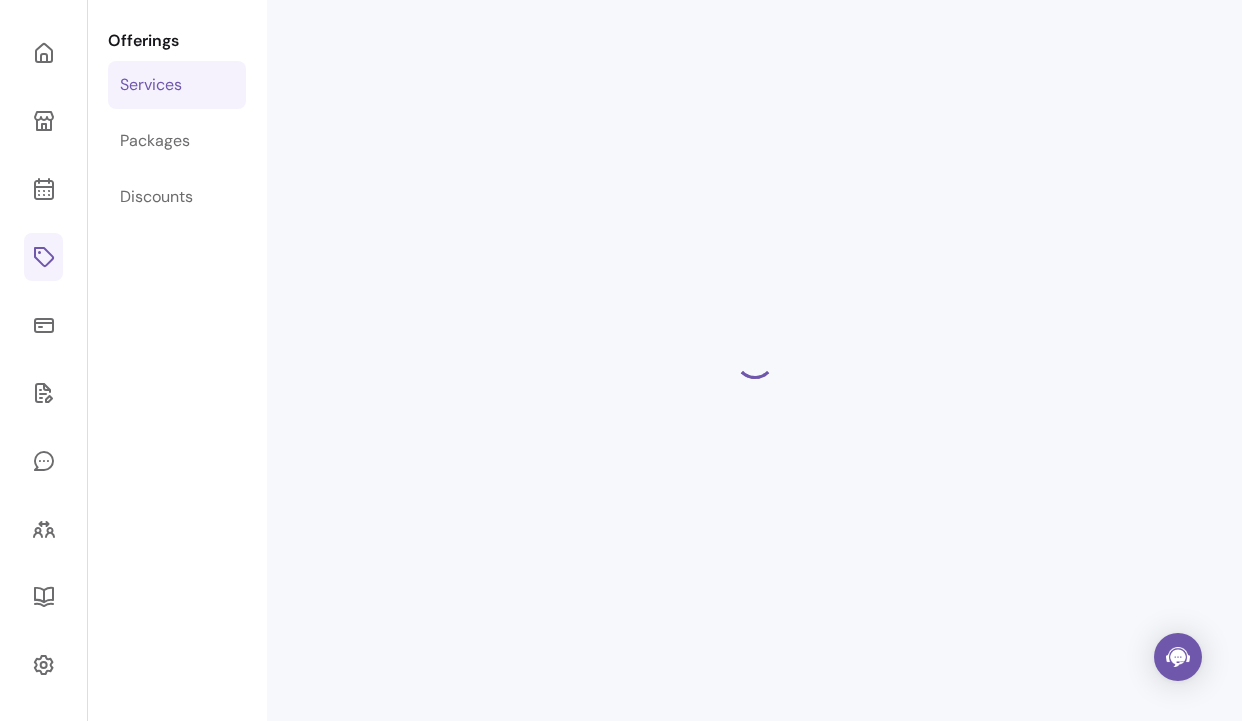 scroll, scrollTop: 68, scrollLeft: 0, axis: vertical 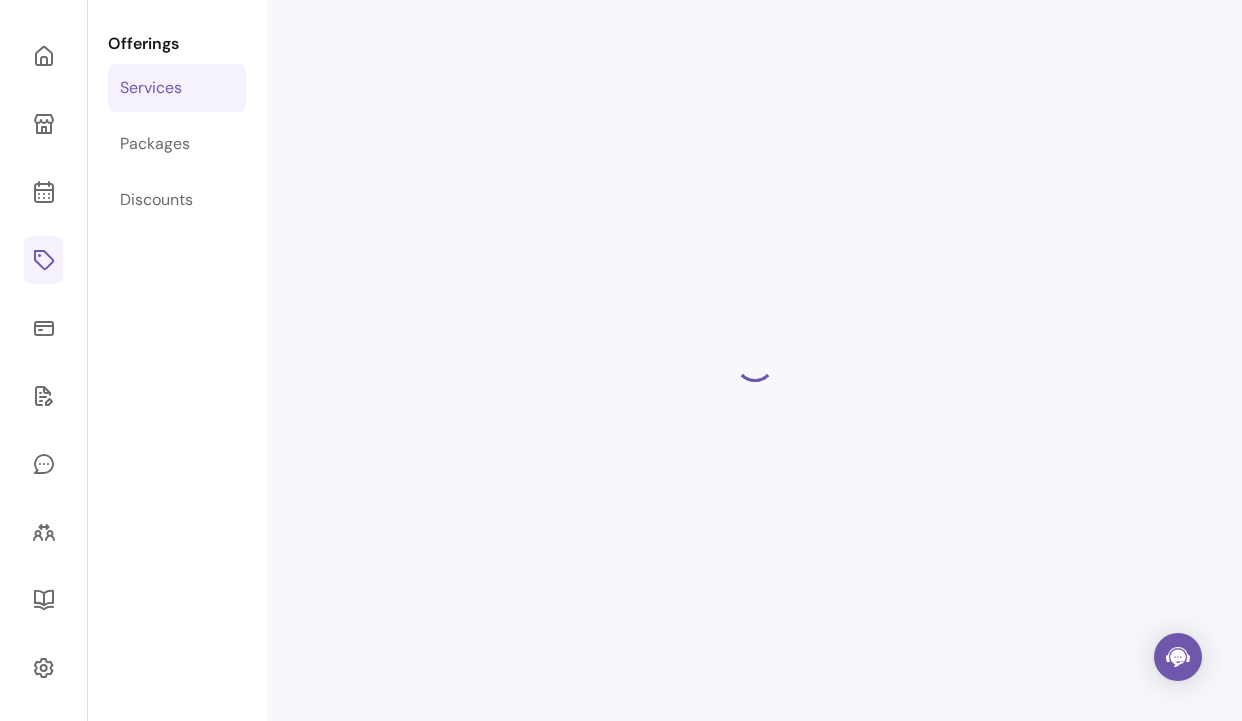 select on "******" 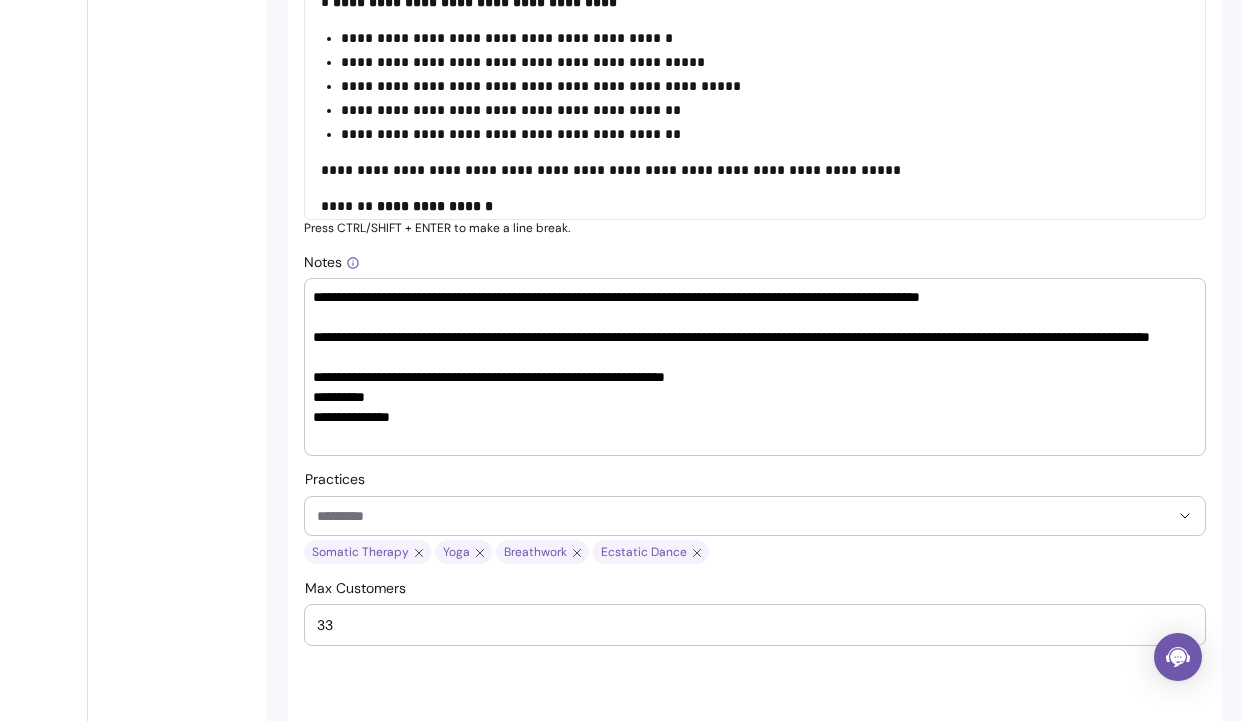 scroll, scrollTop: 1152, scrollLeft: 0, axis: vertical 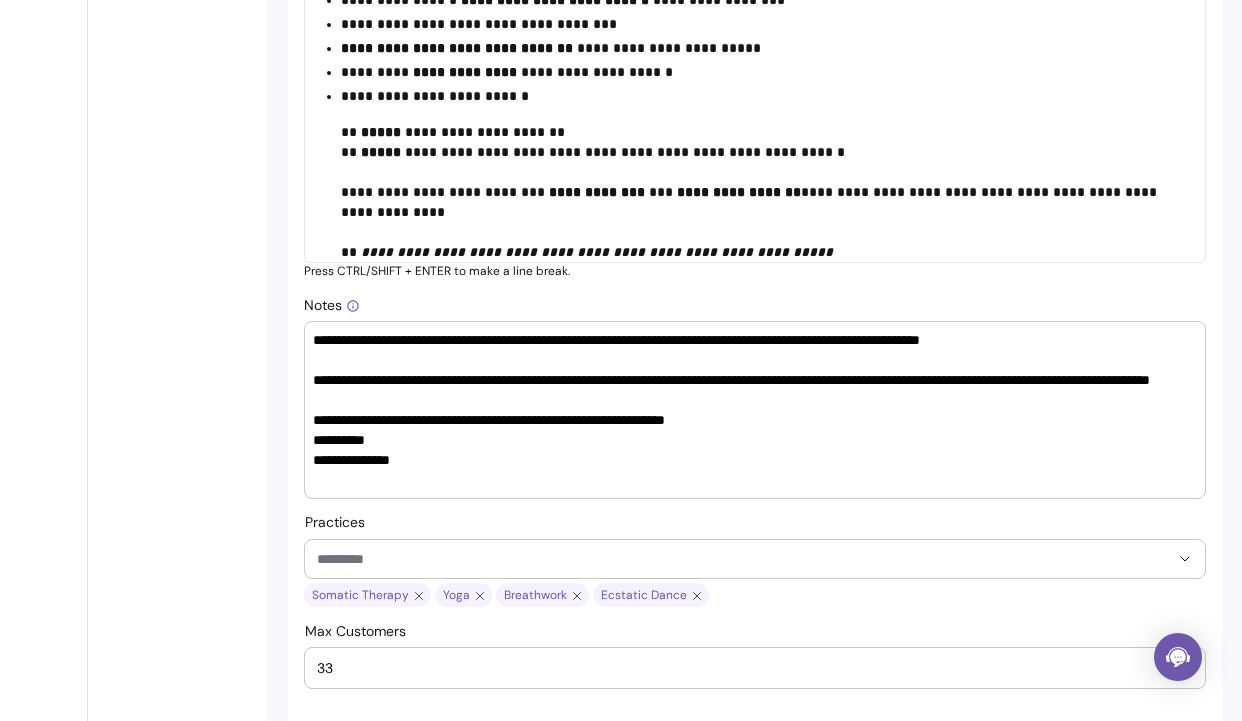 click on "**********" at bounding box center [755, 64] 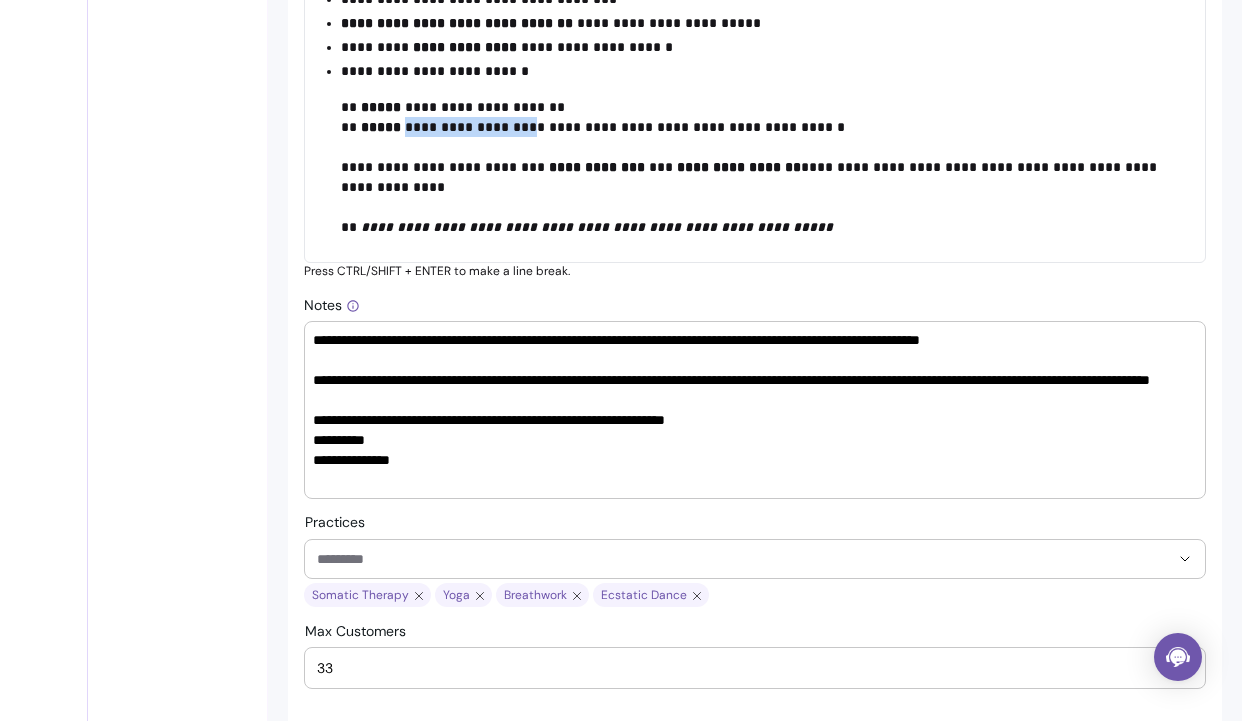 drag, startPoint x: 401, startPoint y: 123, endPoint x: 527, endPoint y: 119, distance: 126.06348 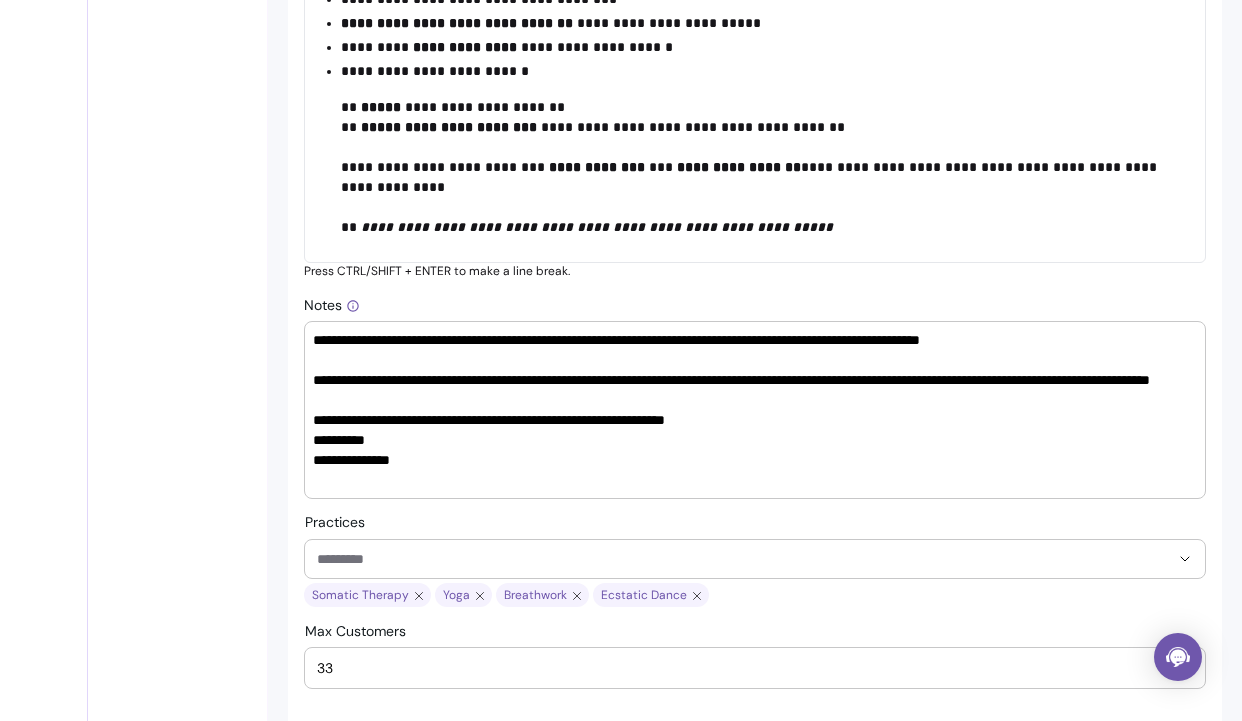 click on "**********" at bounding box center (765, 177) 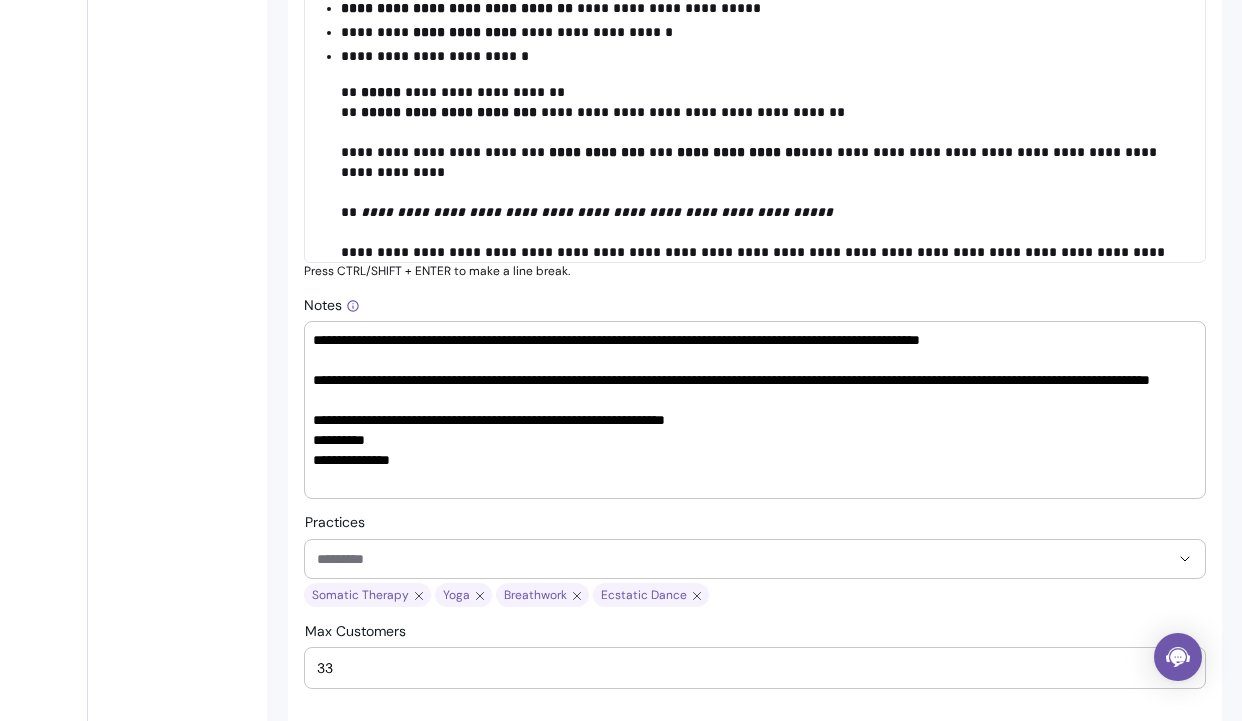 scroll, scrollTop: 348, scrollLeft: 0, axis: vertical 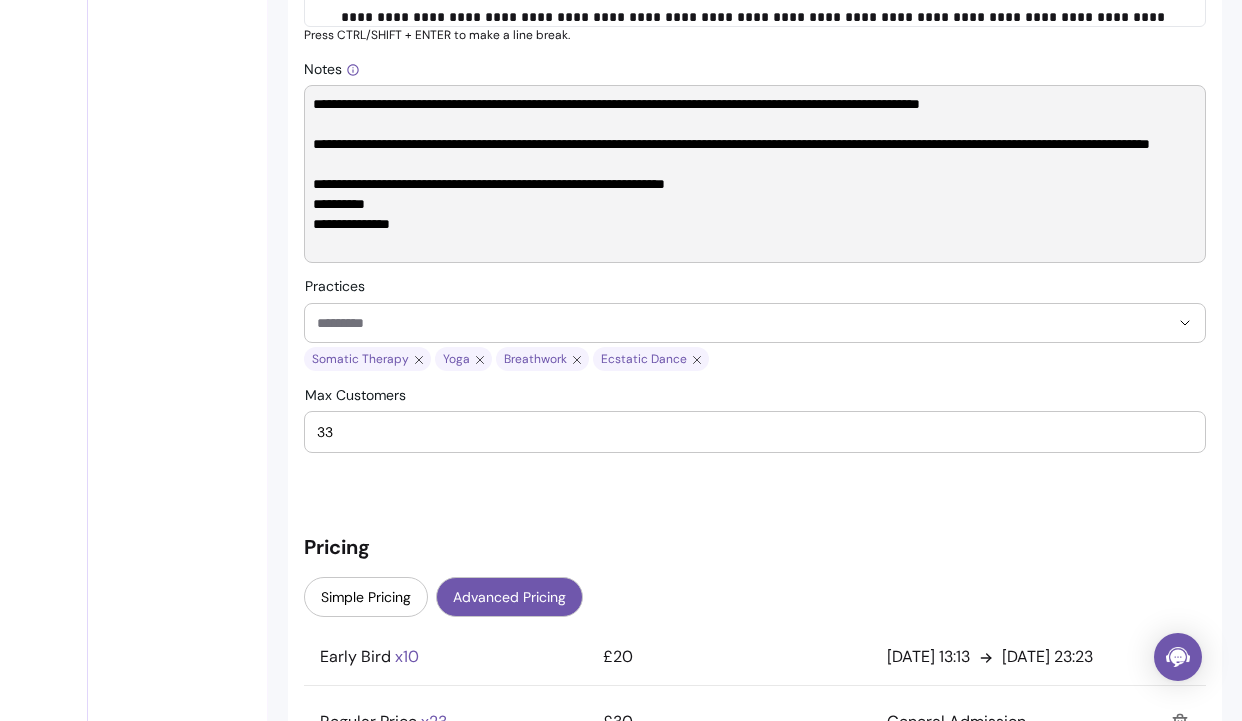 click on "**********" at bounding box center (755, 174) 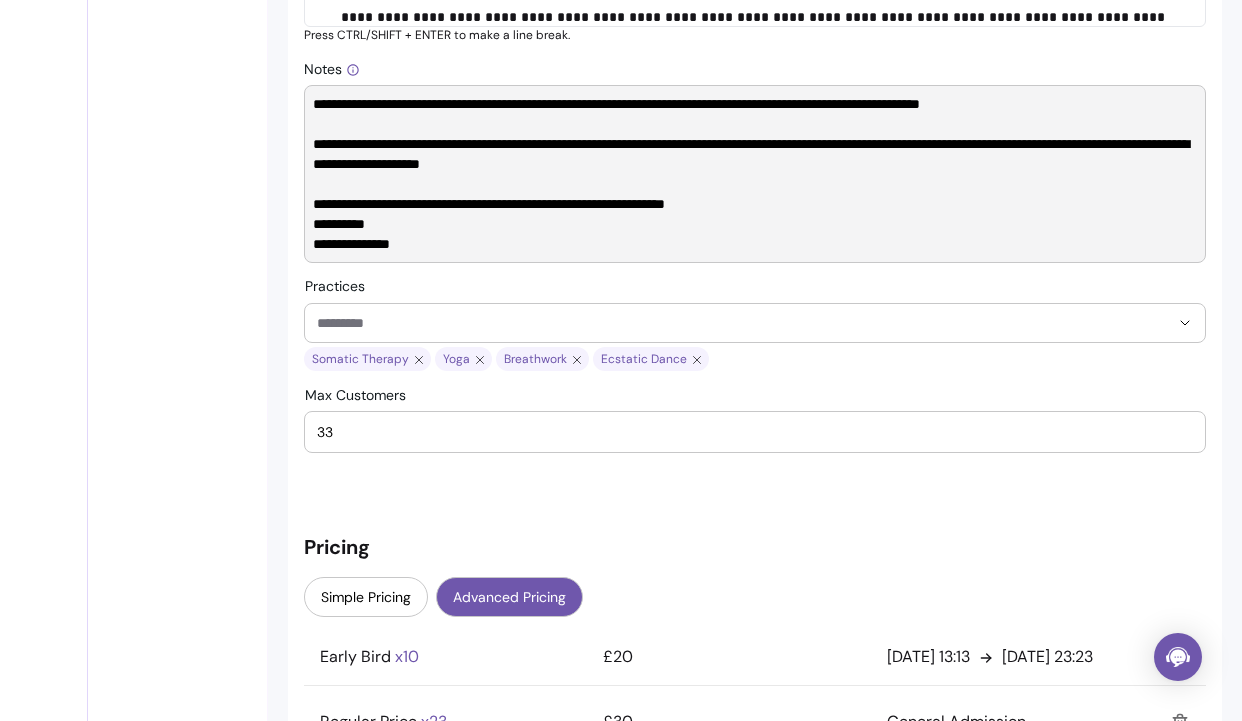 click on "**********" at bounding box center (755, 174) 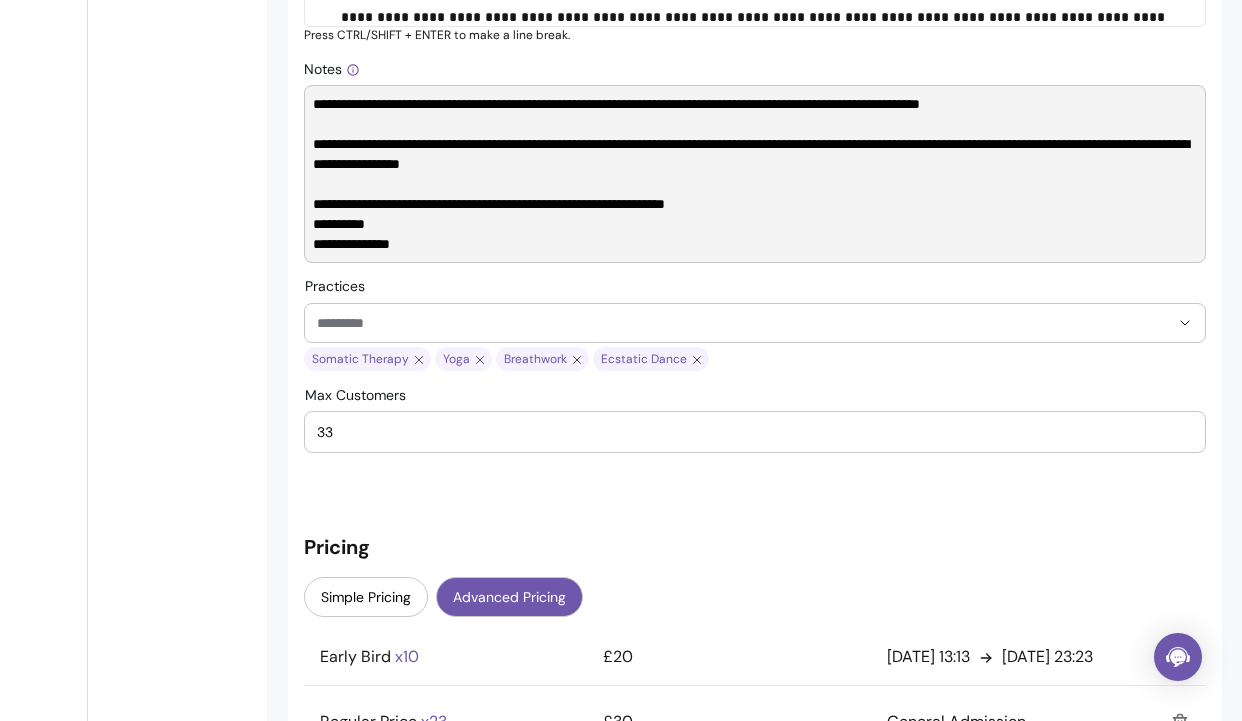 click on "**********" at bounding box center [755, 174] 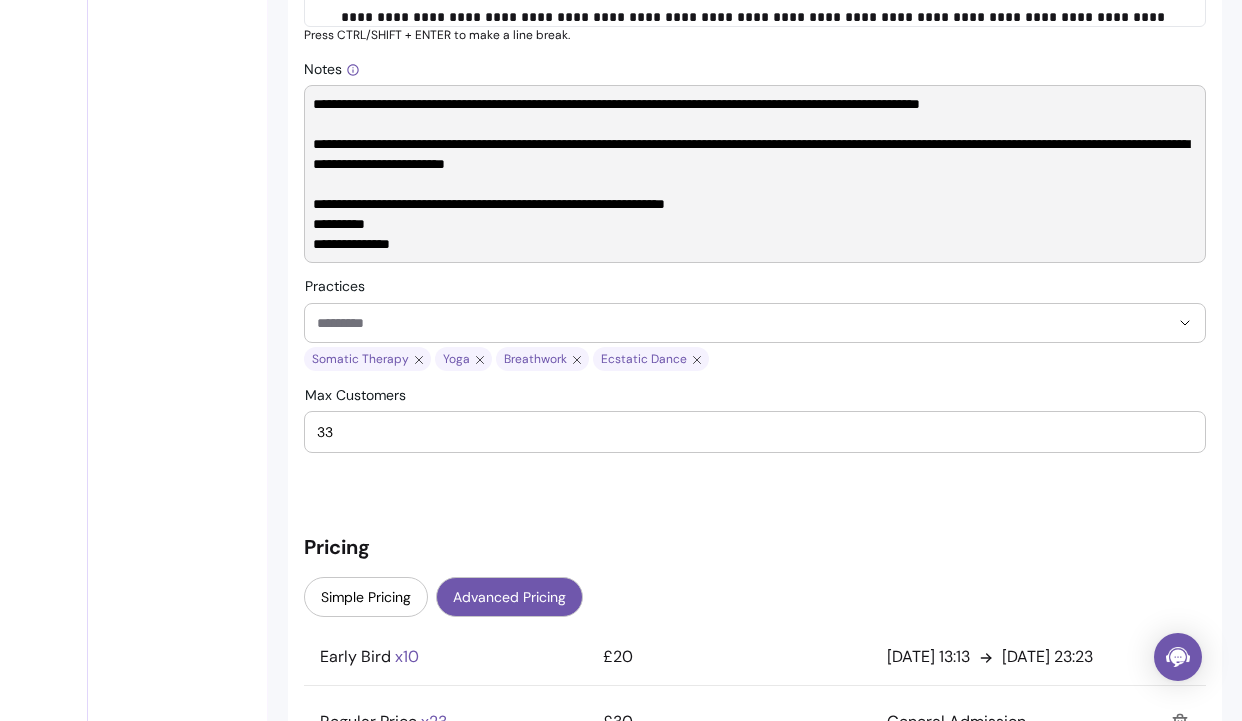 drag, startPoint x: 969, startPoint y: 144, endPoint x: 984, endPoint y: 157, distance: 19.849434 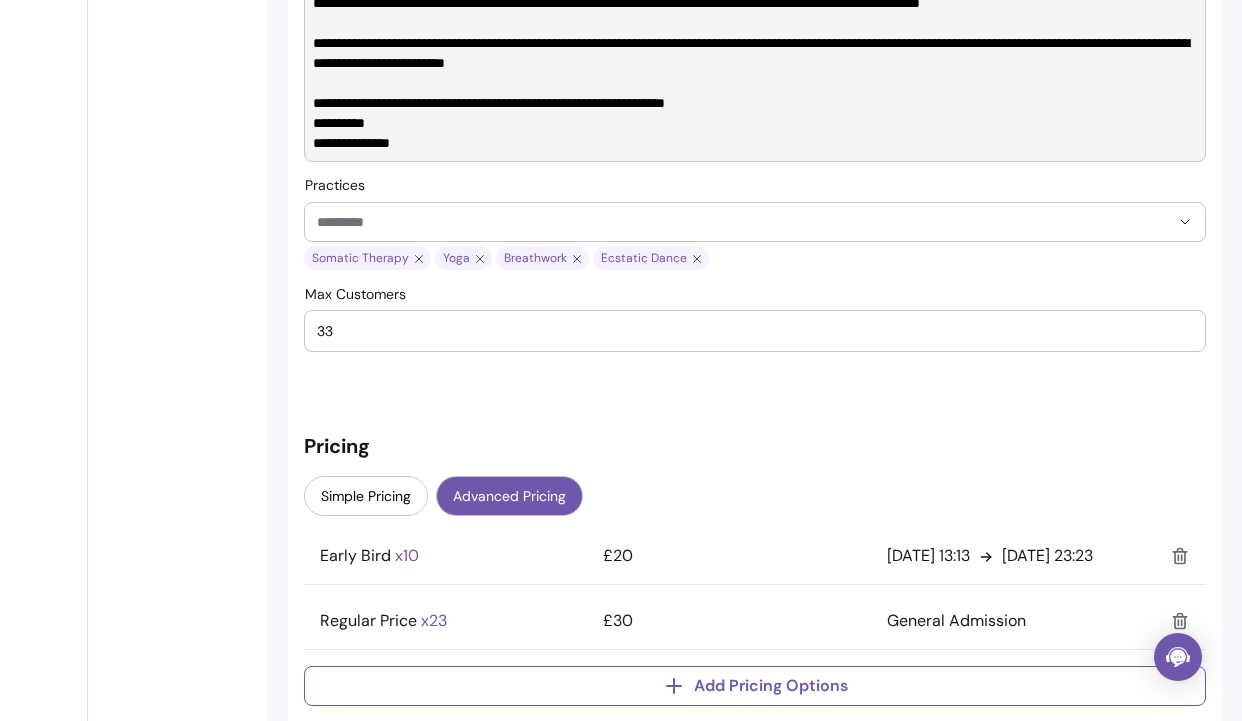 scroll, scrollTop: 1486, scrollLeft: 0, axis: vertical 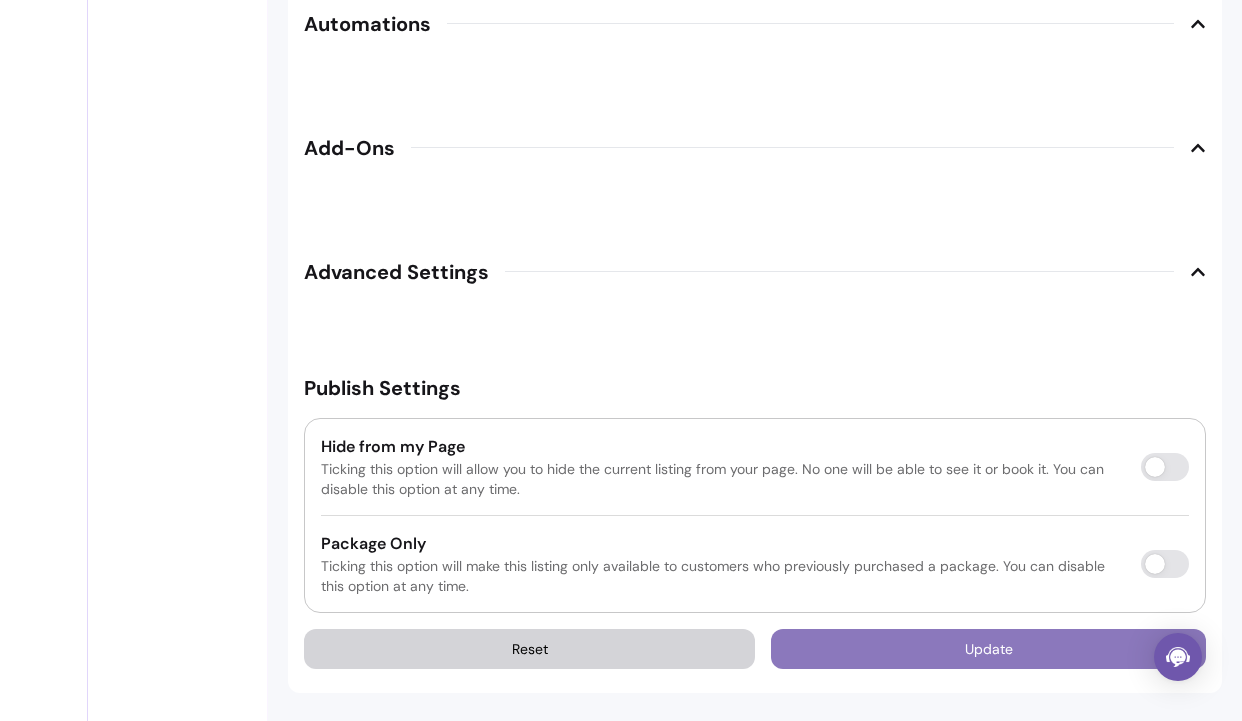 type on "**********" 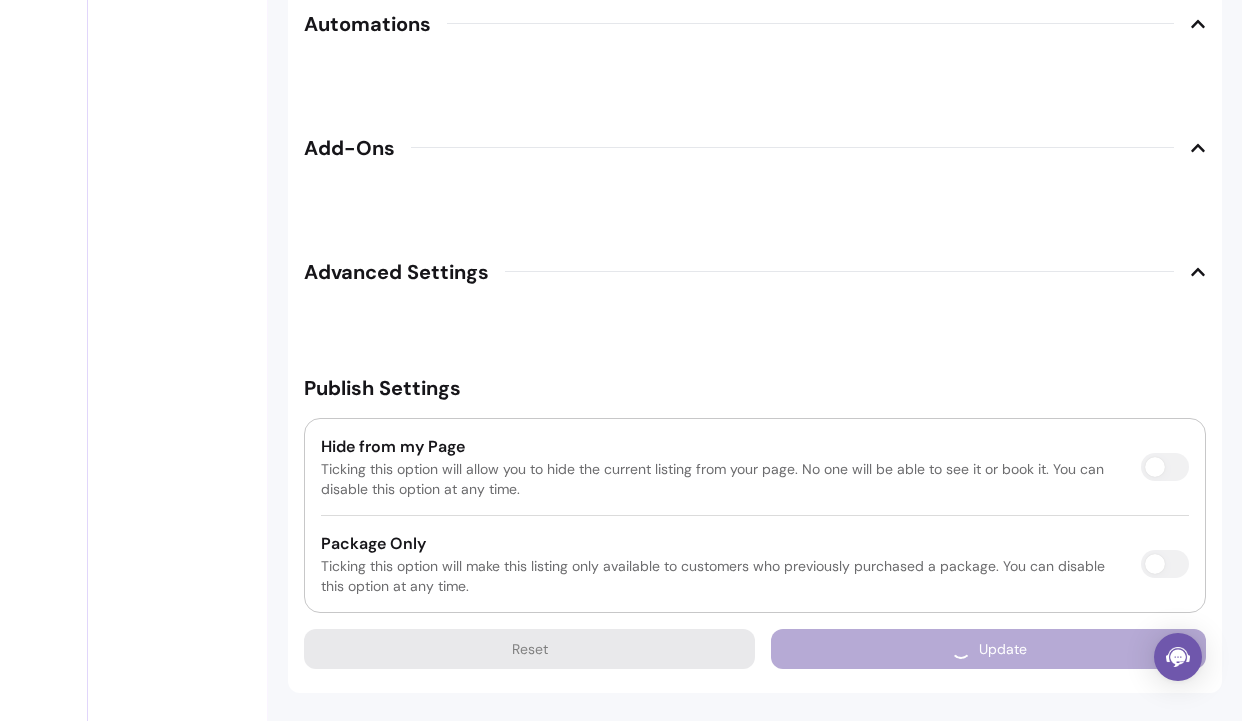 scroll, scrollTop: 2766, scrollLeft: 0, axis: vertical 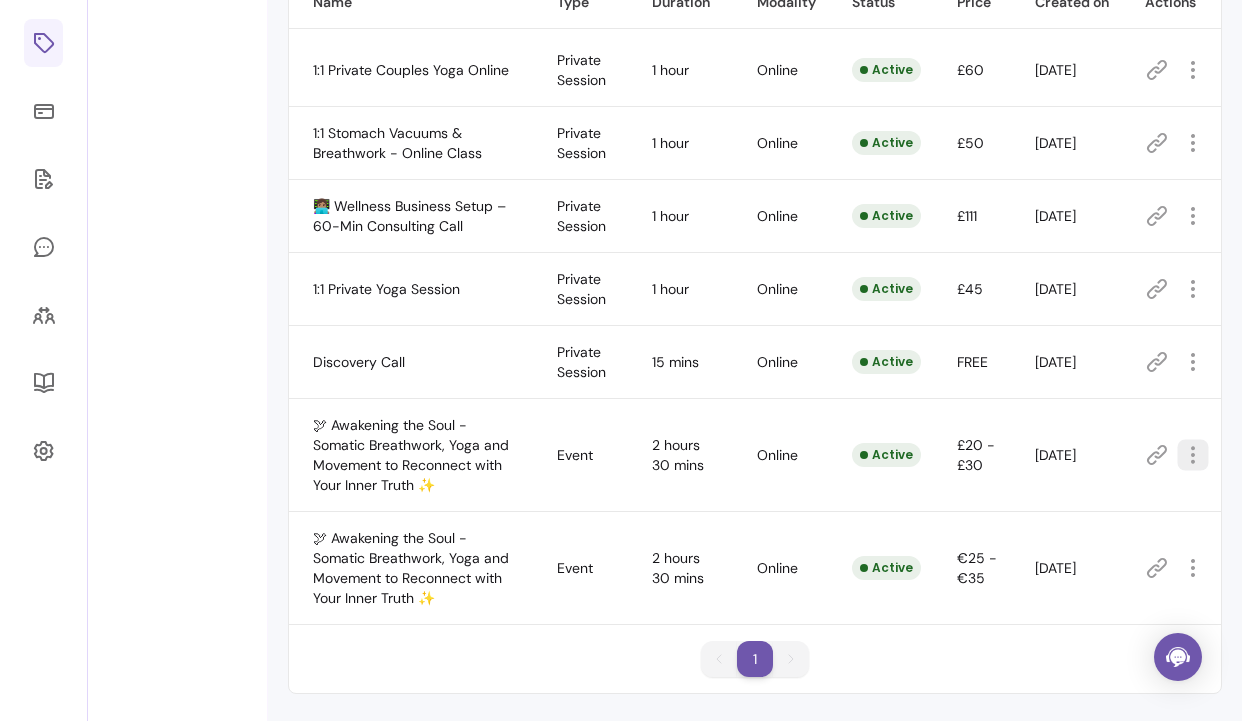 click 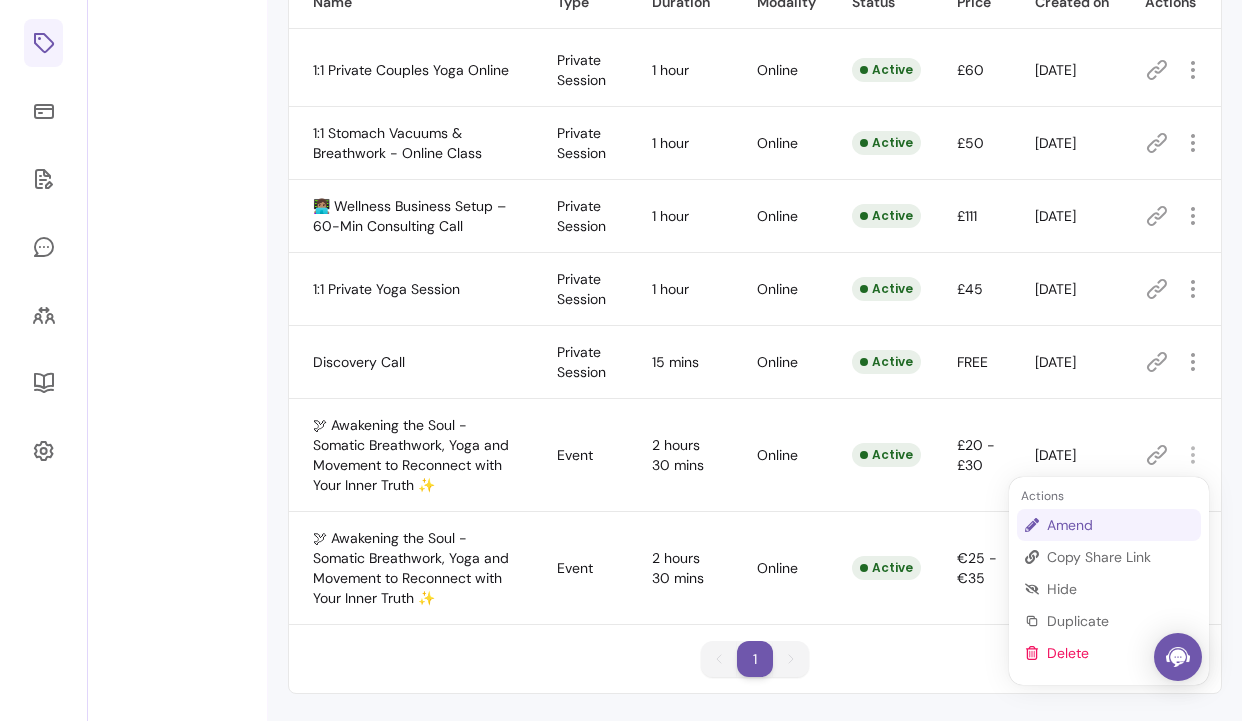 click on "Amend" at bounding box center [1120, 525] 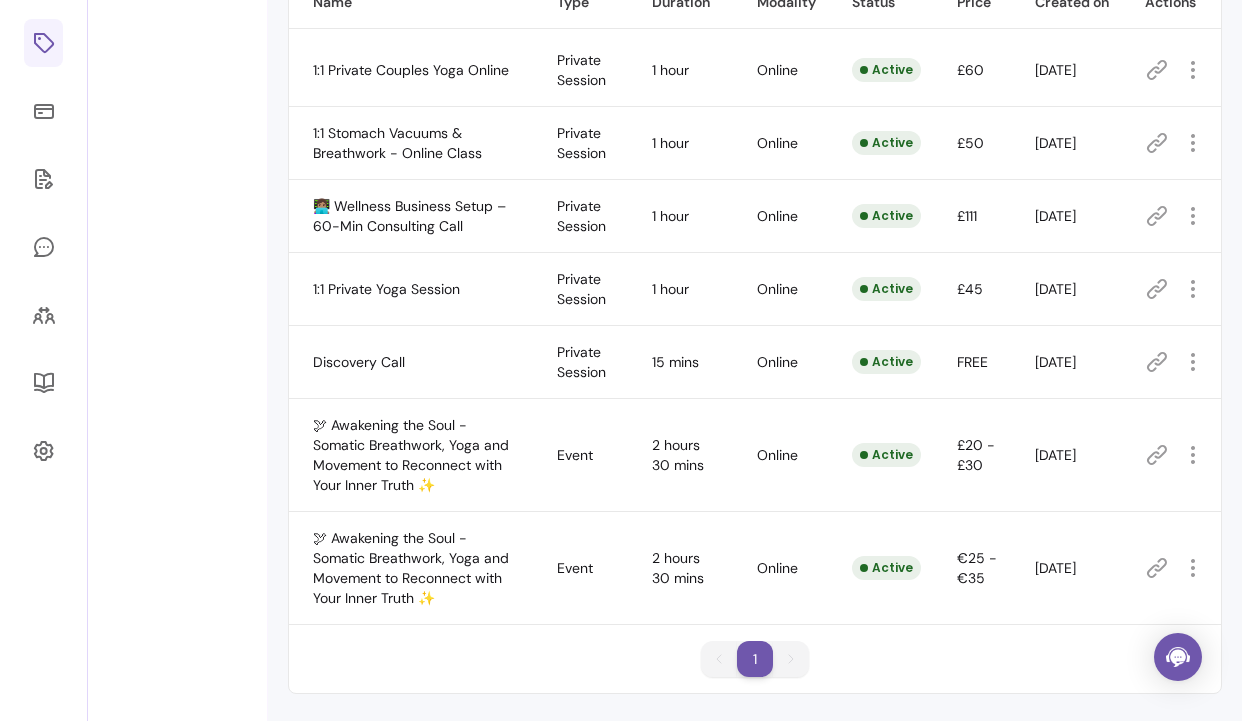 scroll, scrollTop: 68, scrollLeft: 0, axis: vertical 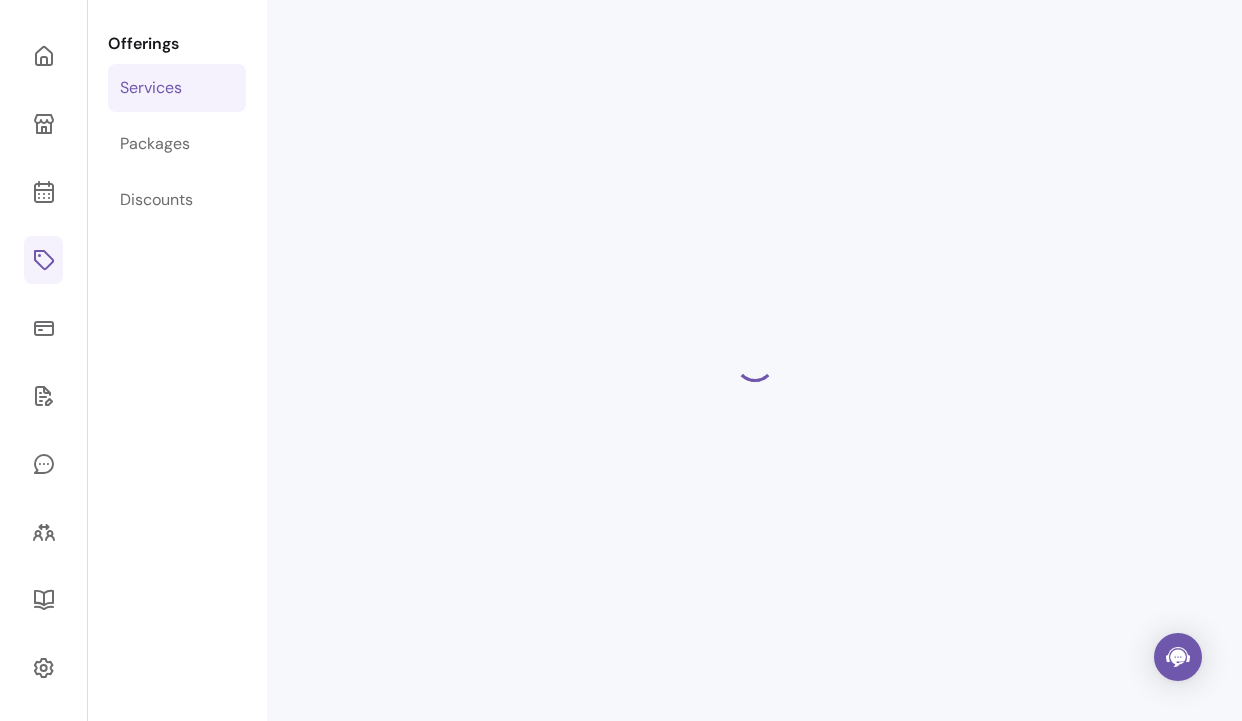 select on "******" 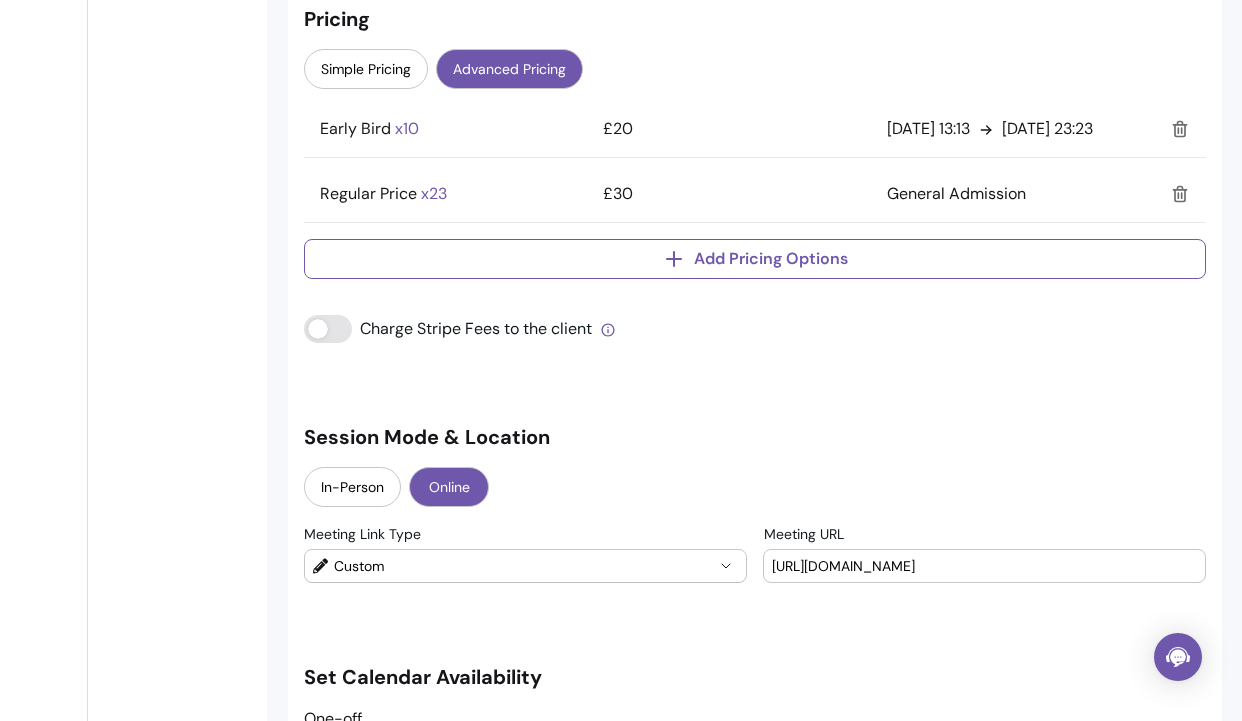 scroll, scrollTop: 1907, scrollLeft: 0, axis: vertical 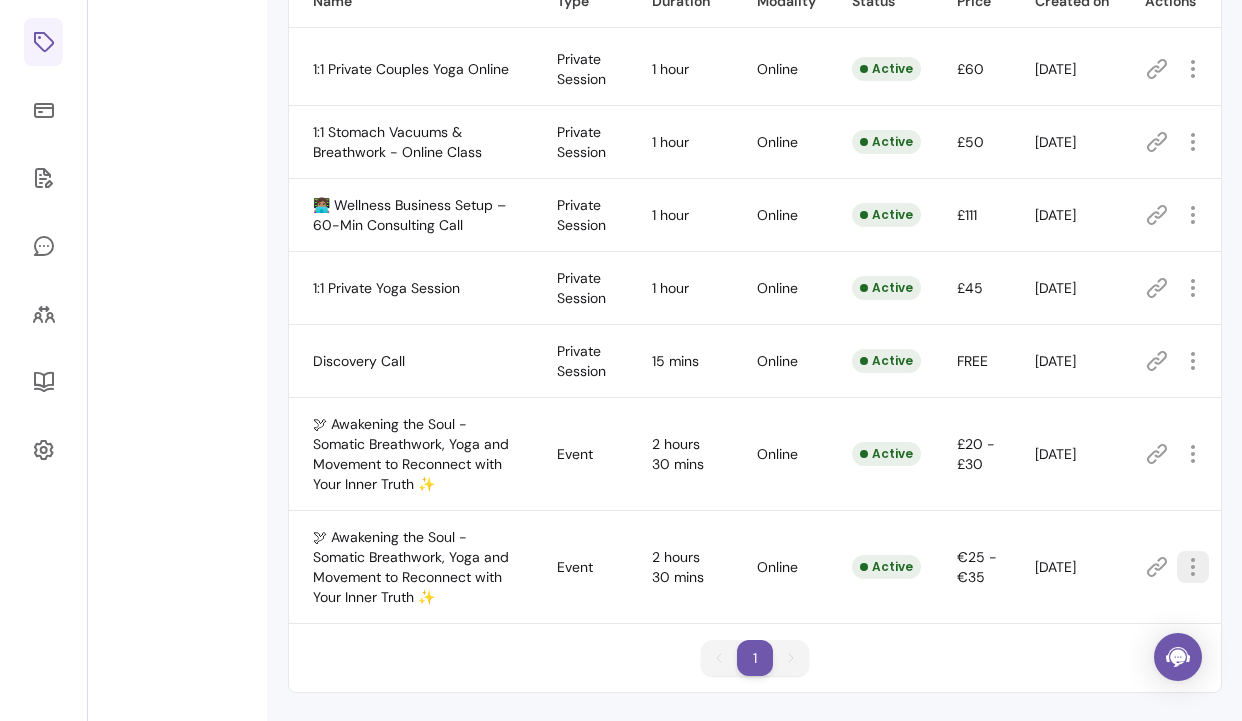 click 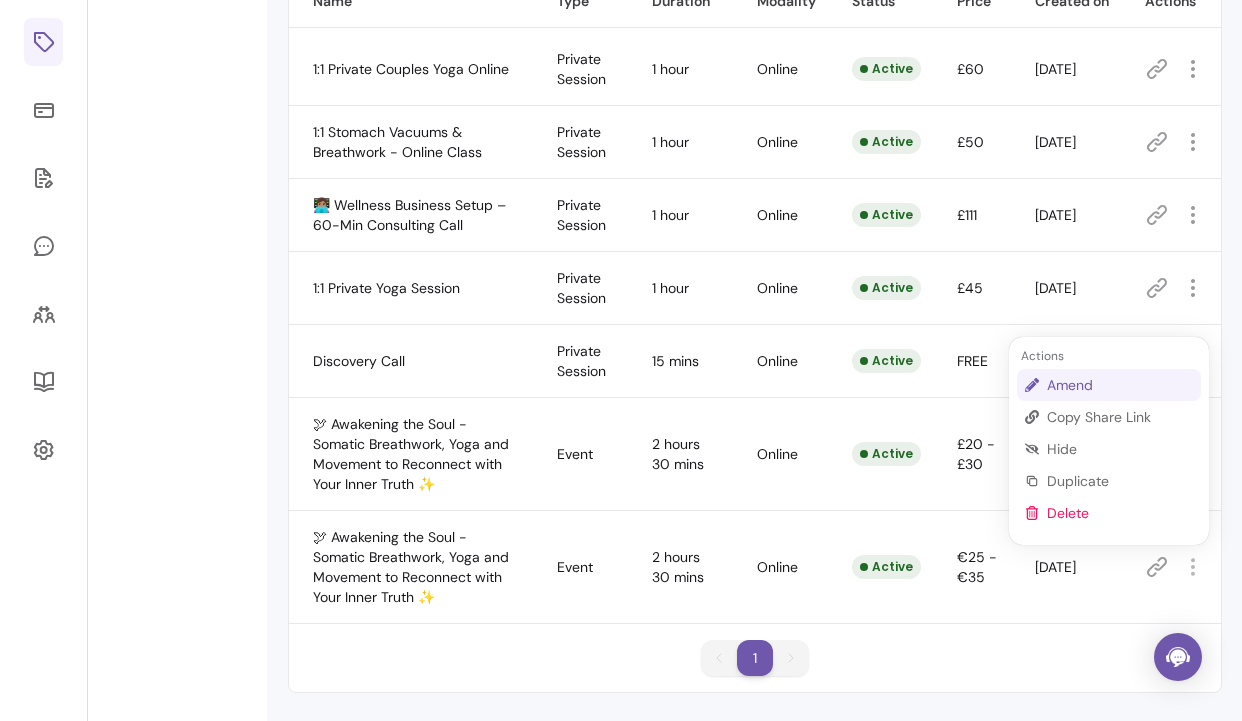 click on "Amend" at bounding box center [1120, 385] 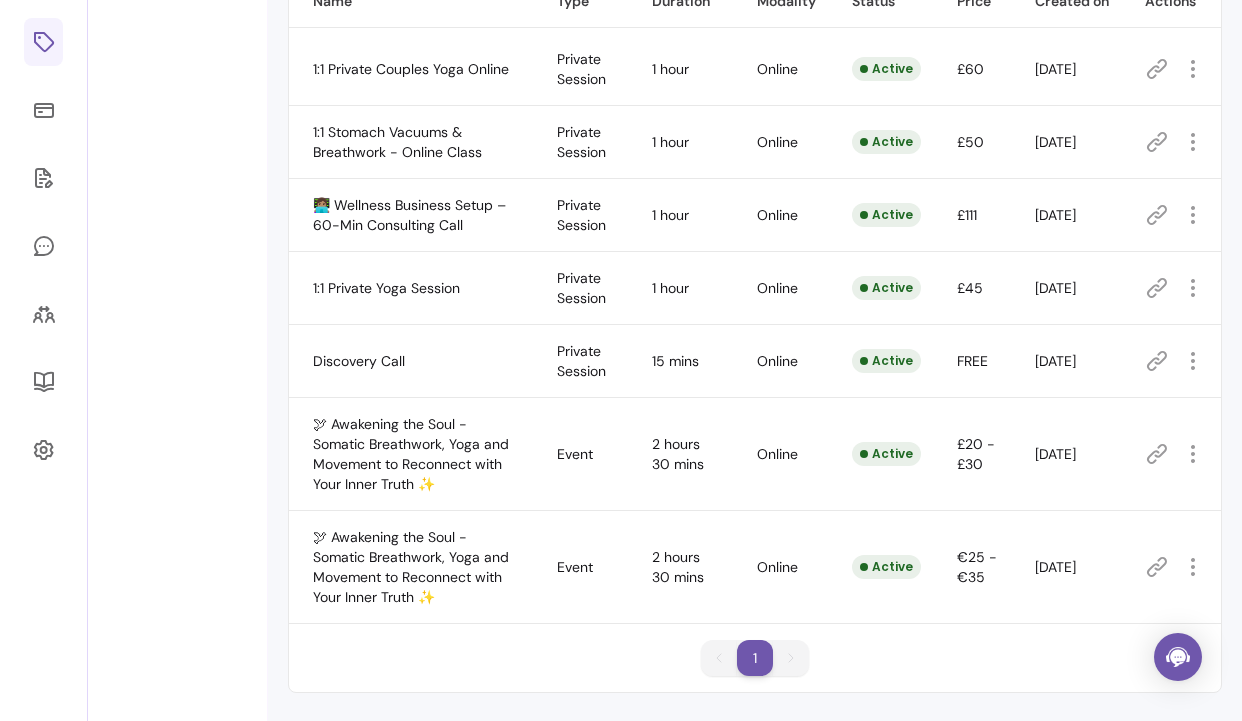 scroll, scrollTop: 68, scrollLeft: 0, axis: vertical 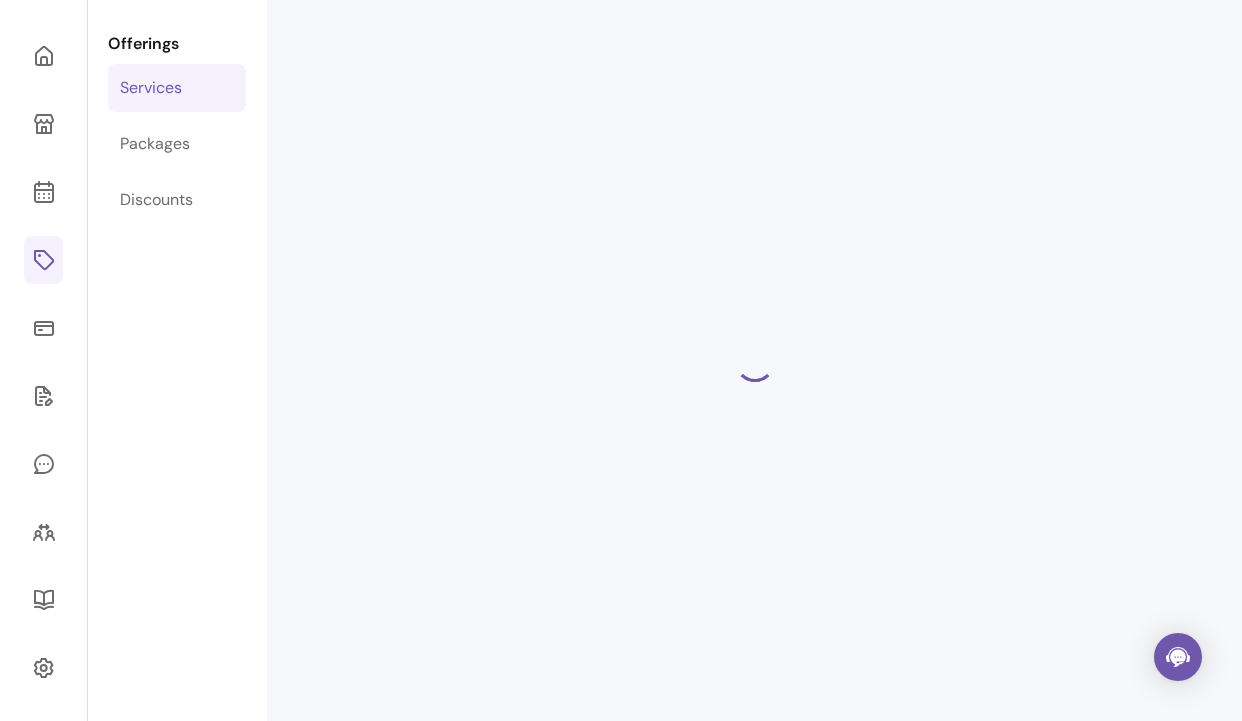 select on "******" 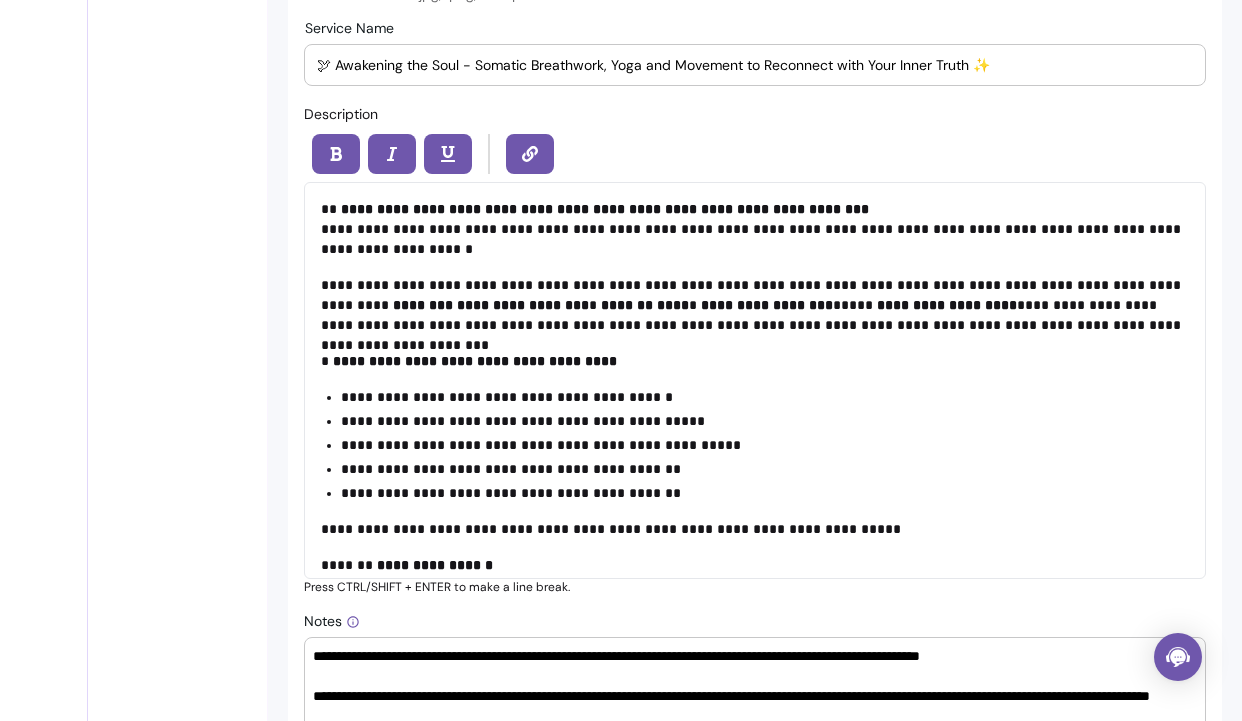 scroll, scrollTop: 839, scrollLeft: 0, axis: vertical 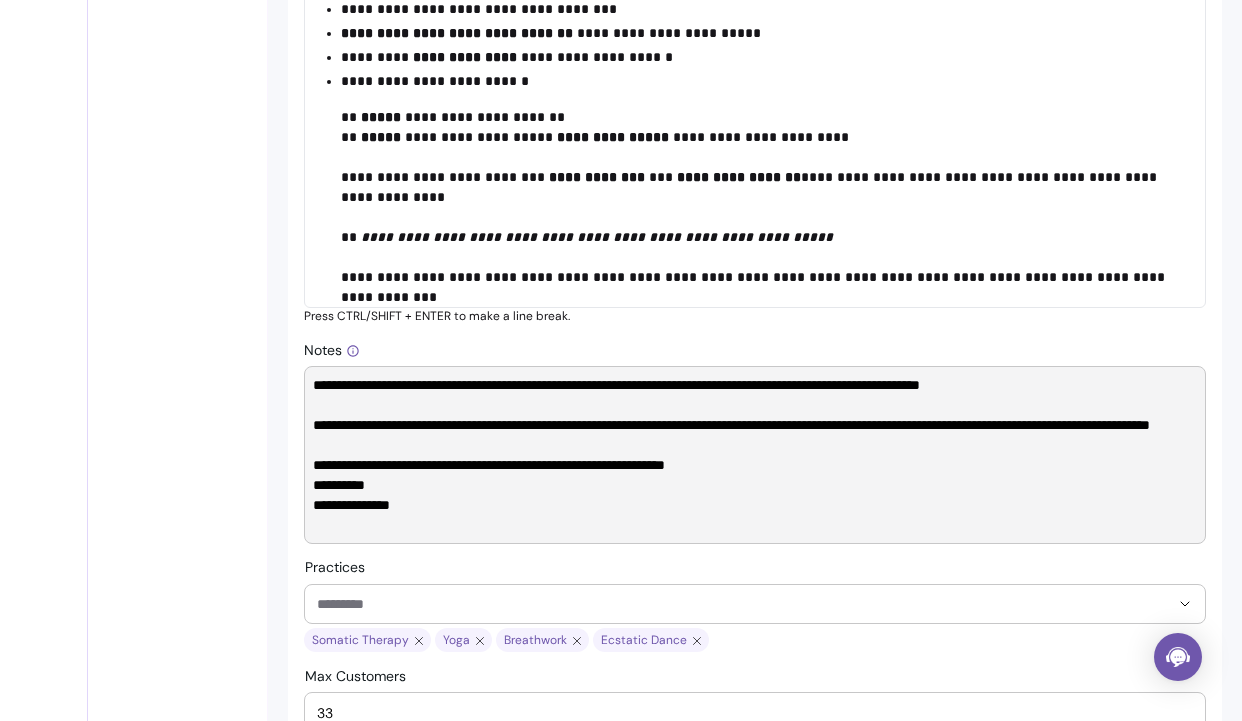 drag, startPoint x: 970, startPoint y: 425, endPoint x: 977, endPoint y: 436, distance: 13.038404 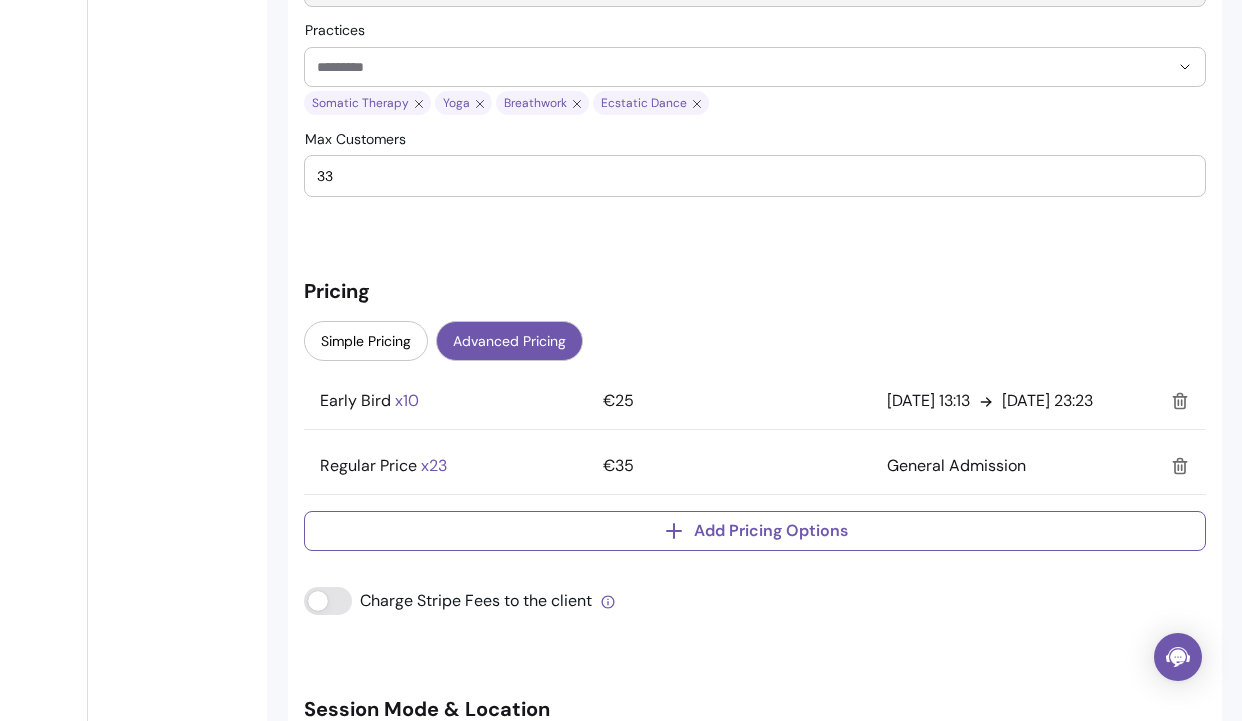 scroll, scrollTop: 1663, scrollLeft: 0, axis: vertical 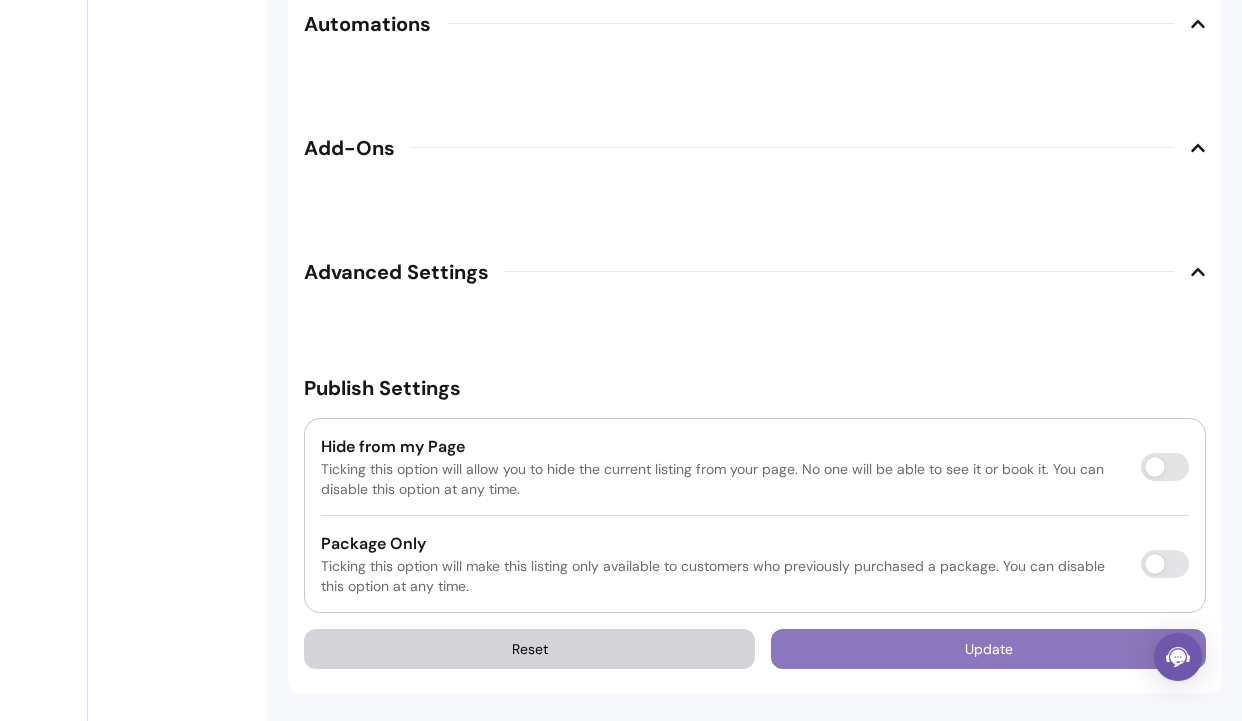 type on "**********" 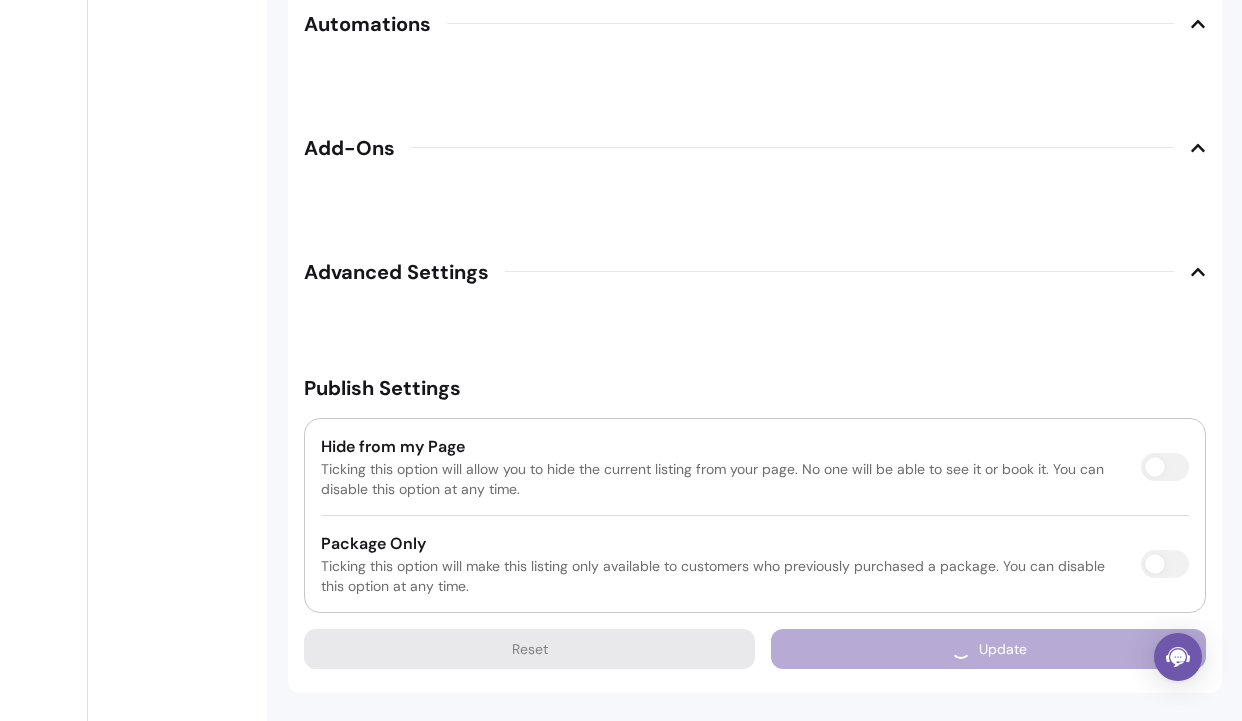 scroll, scrollTop: 2766, scrollLeft: 0, axis: vertical 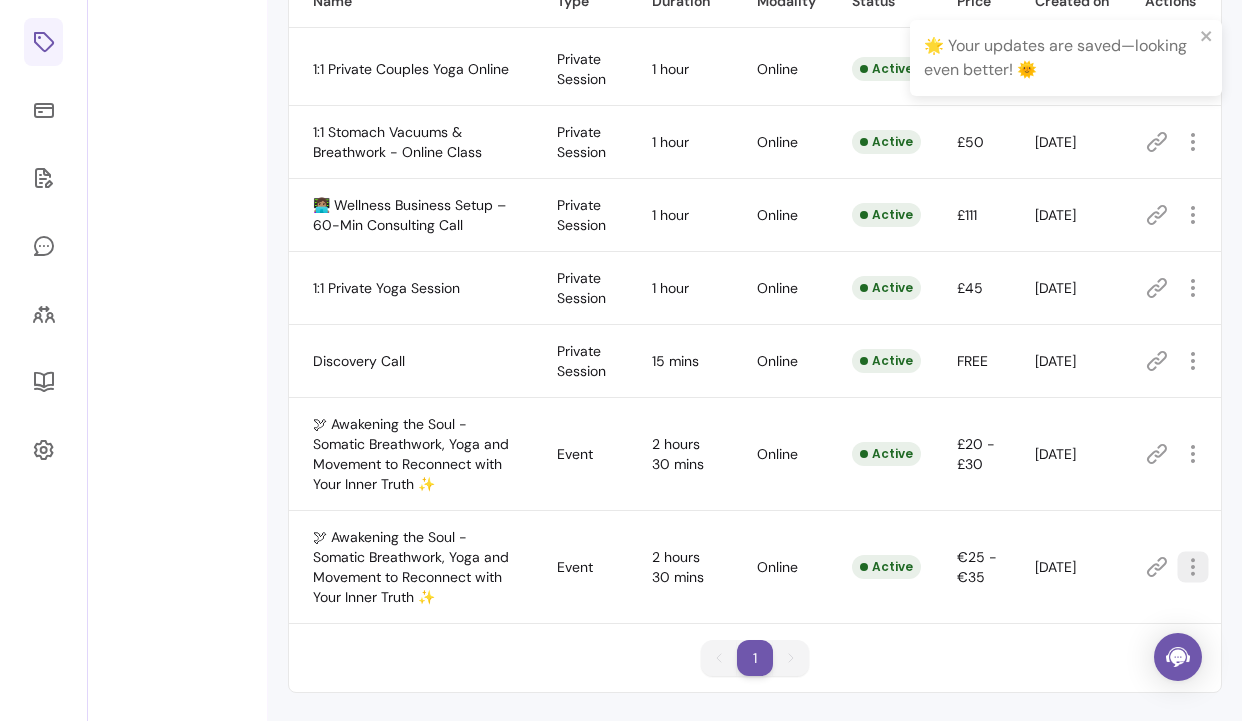 click 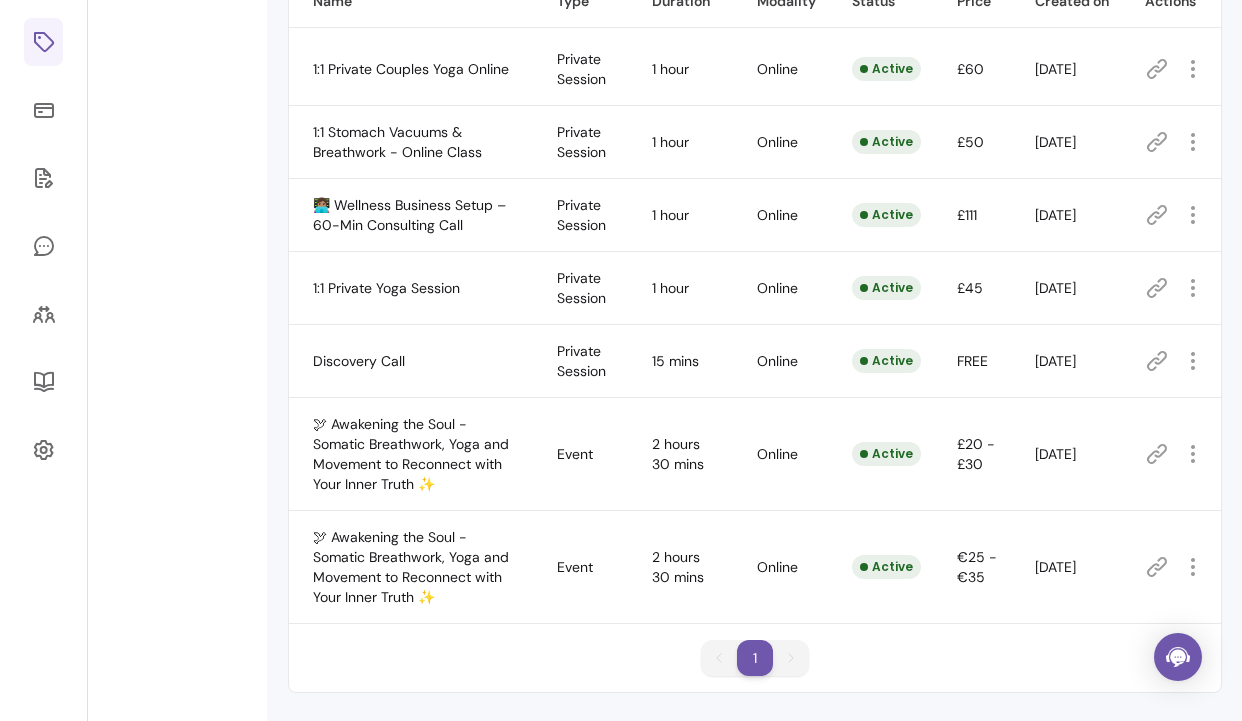 click 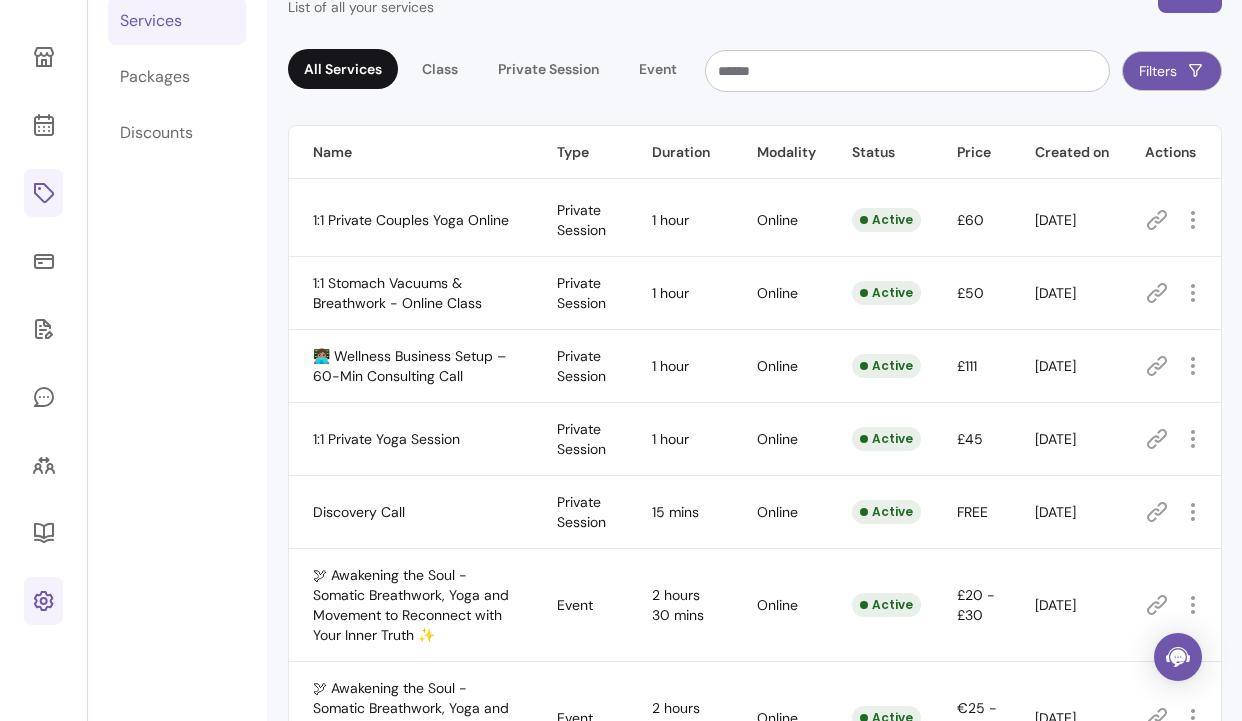 click 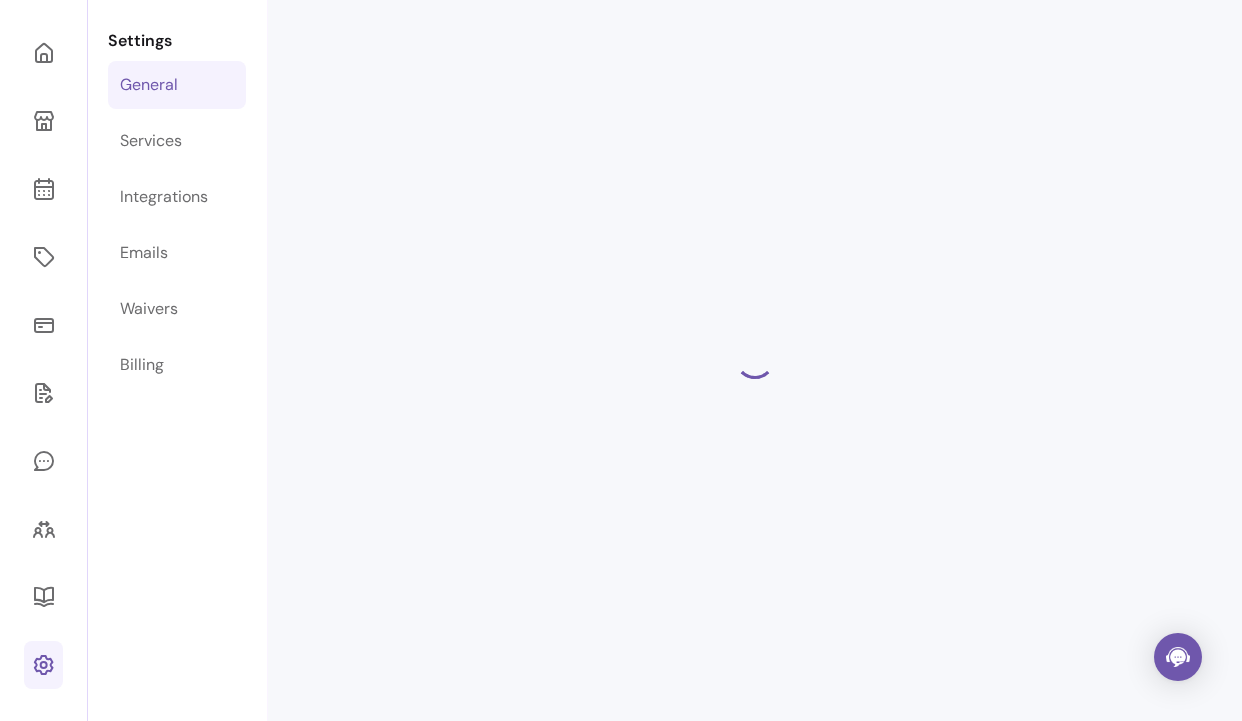 scroll, scrollTop: 68, scrollLeft: 0, axis: vertical 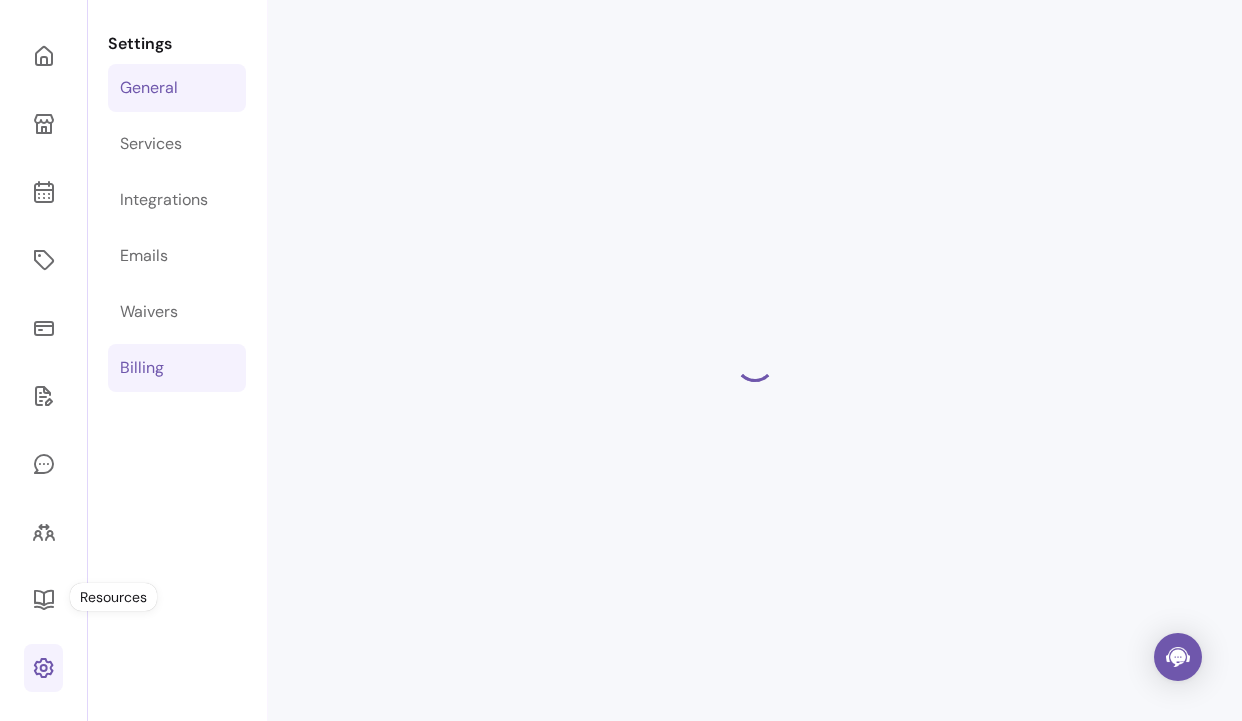 select on "**********" 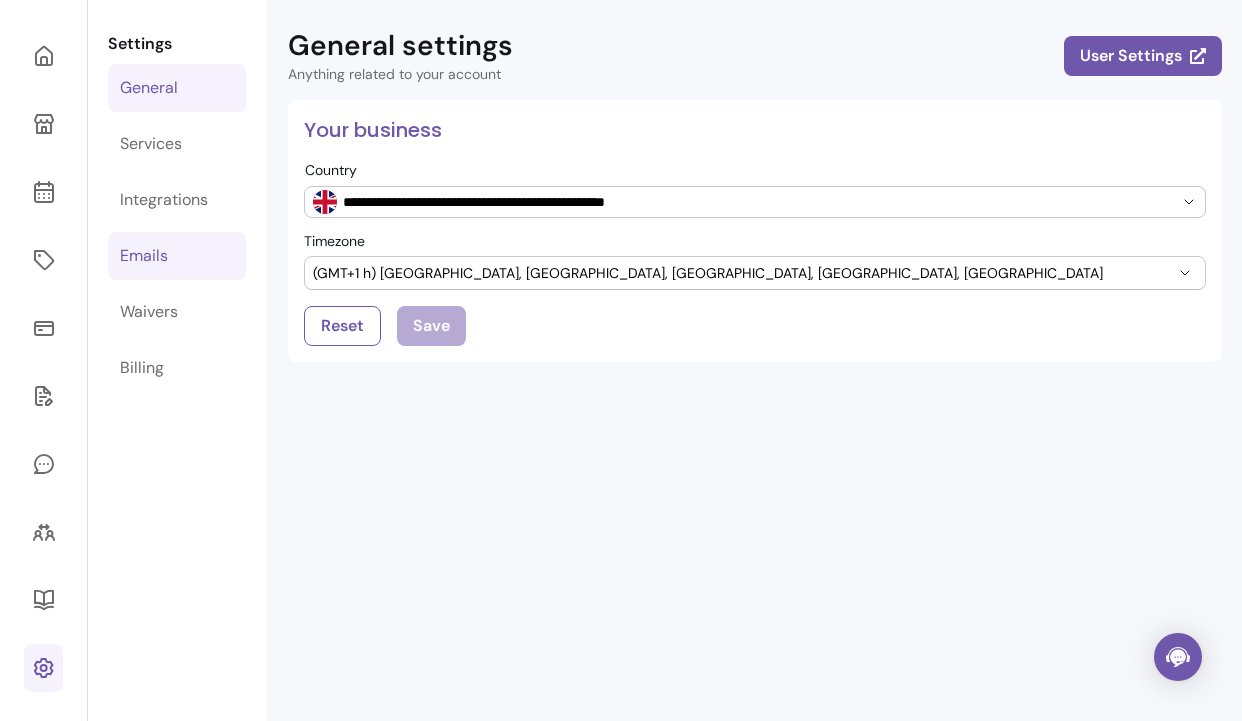 click on "Emails" at bounding box center (144, 256) 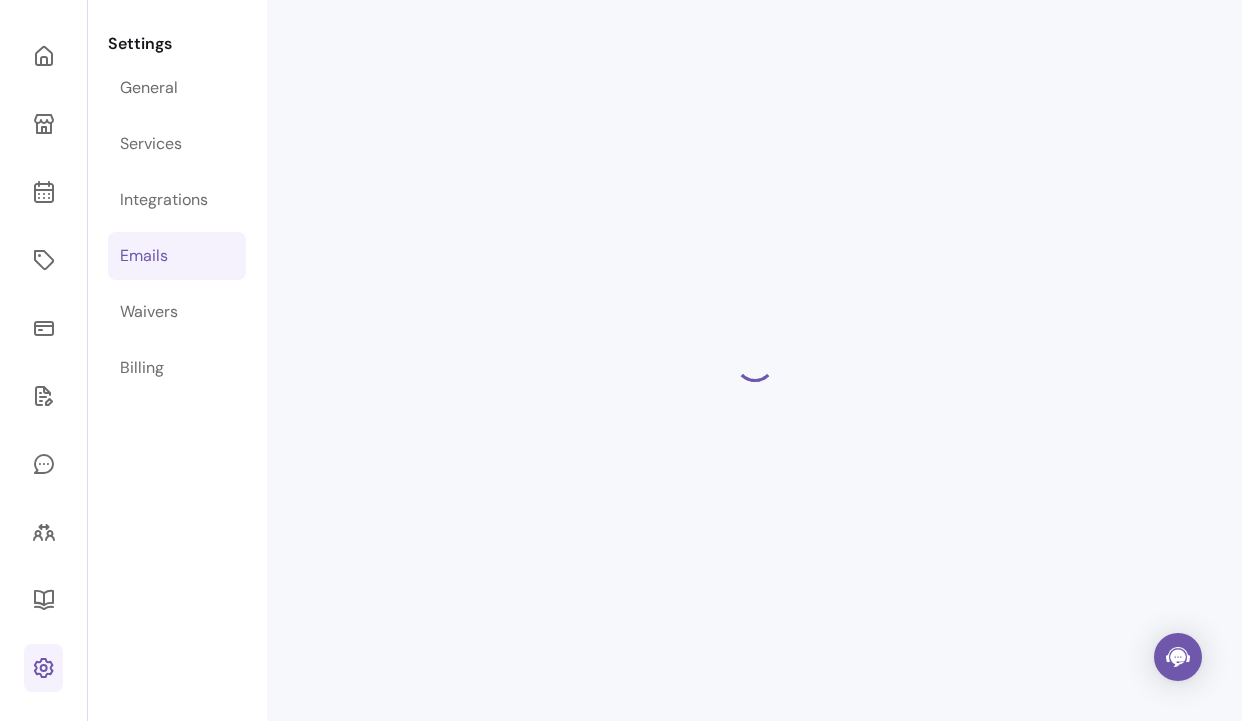 select on "**********" 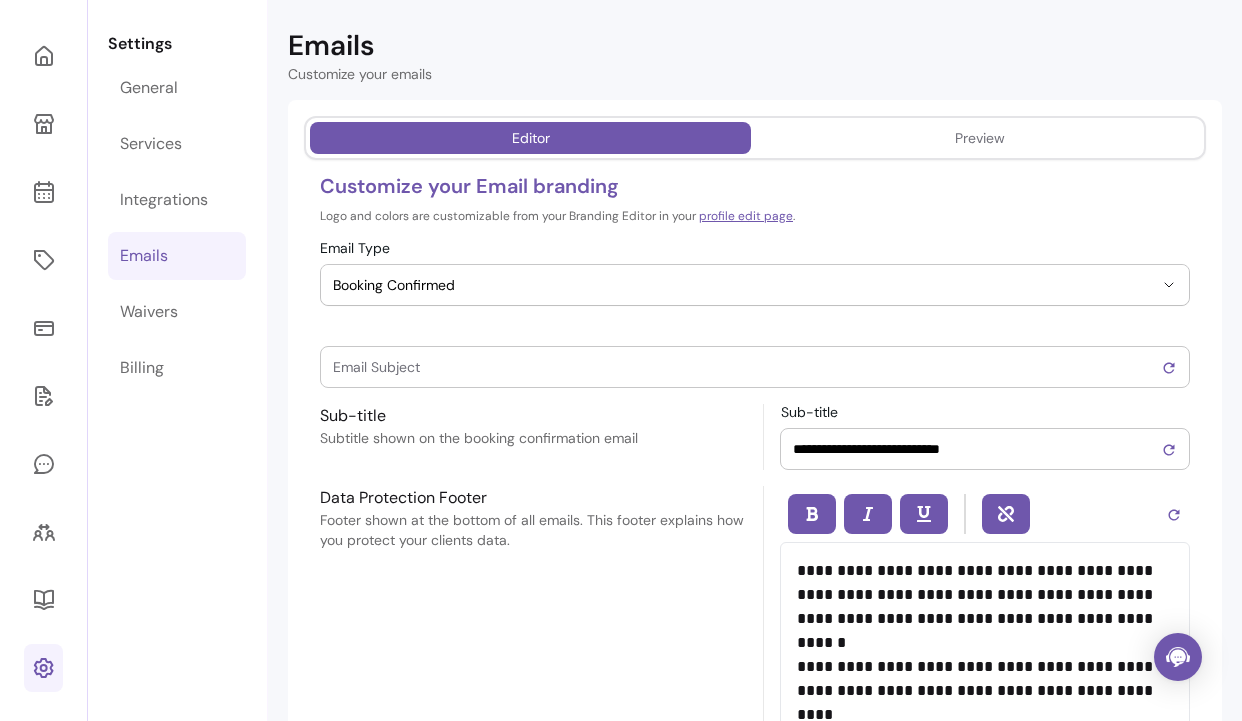 type on "**********" 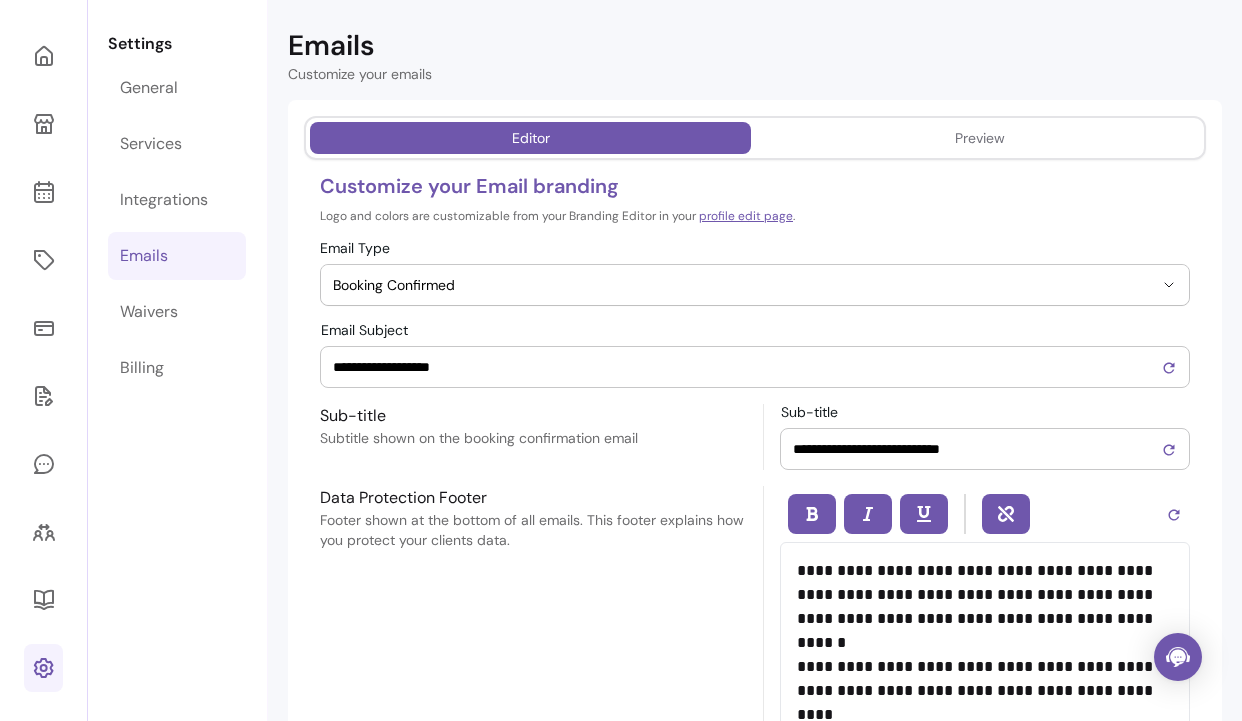 scroll, scrollTop: 0, scrollLeft: 0, axis: both 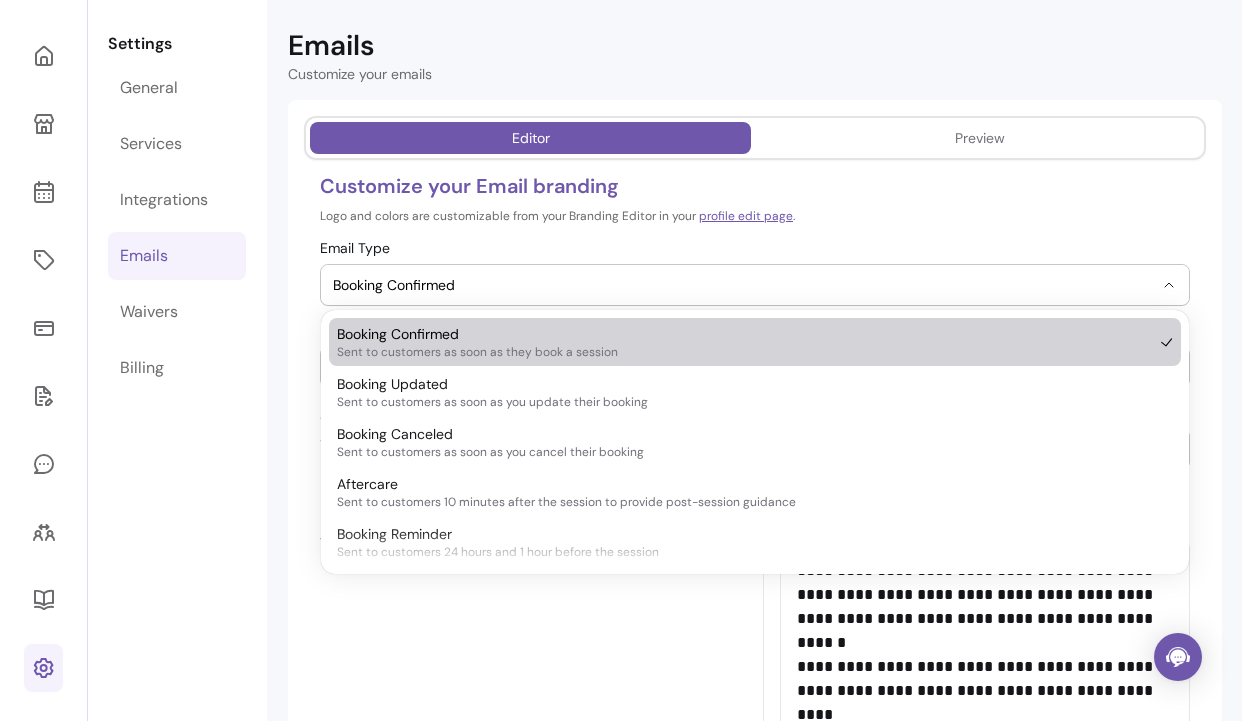 click on "Booking Confirmed" at bounding box center (743, 285) 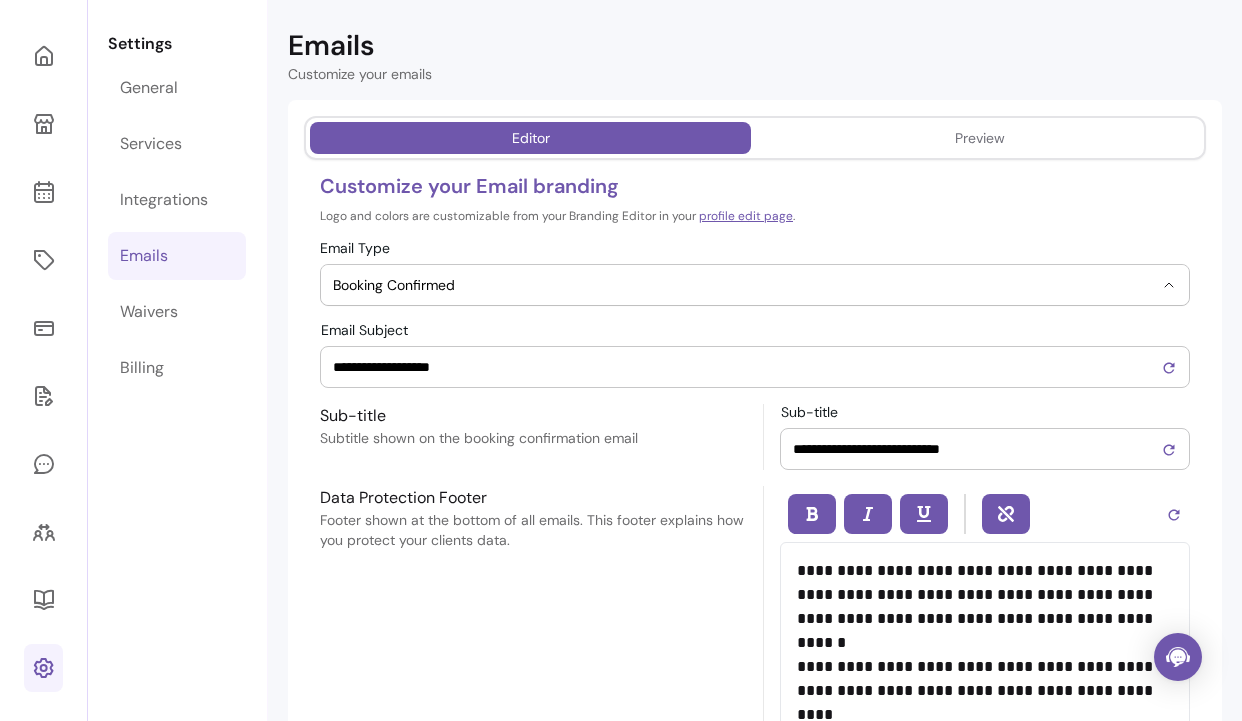 click on "**********" at bounding box center [755, 732] 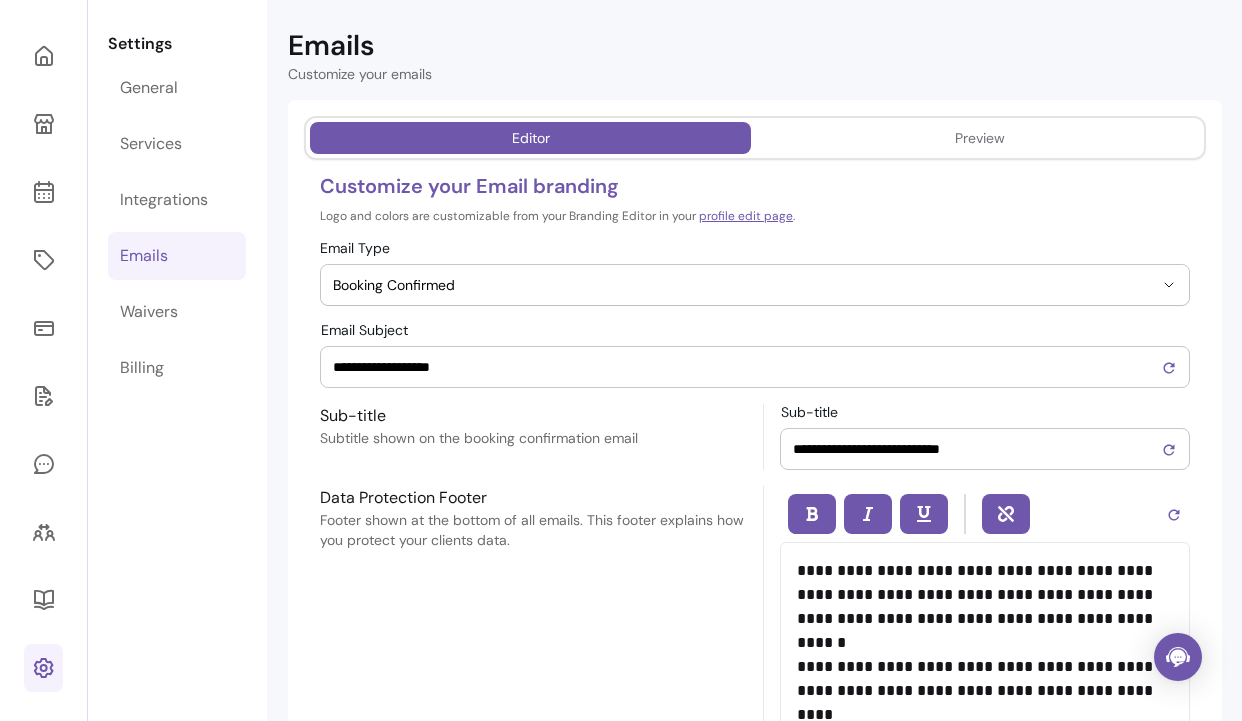 click on "Subtitle shown on the booking confirmation email" at bounding box center (533, 438) 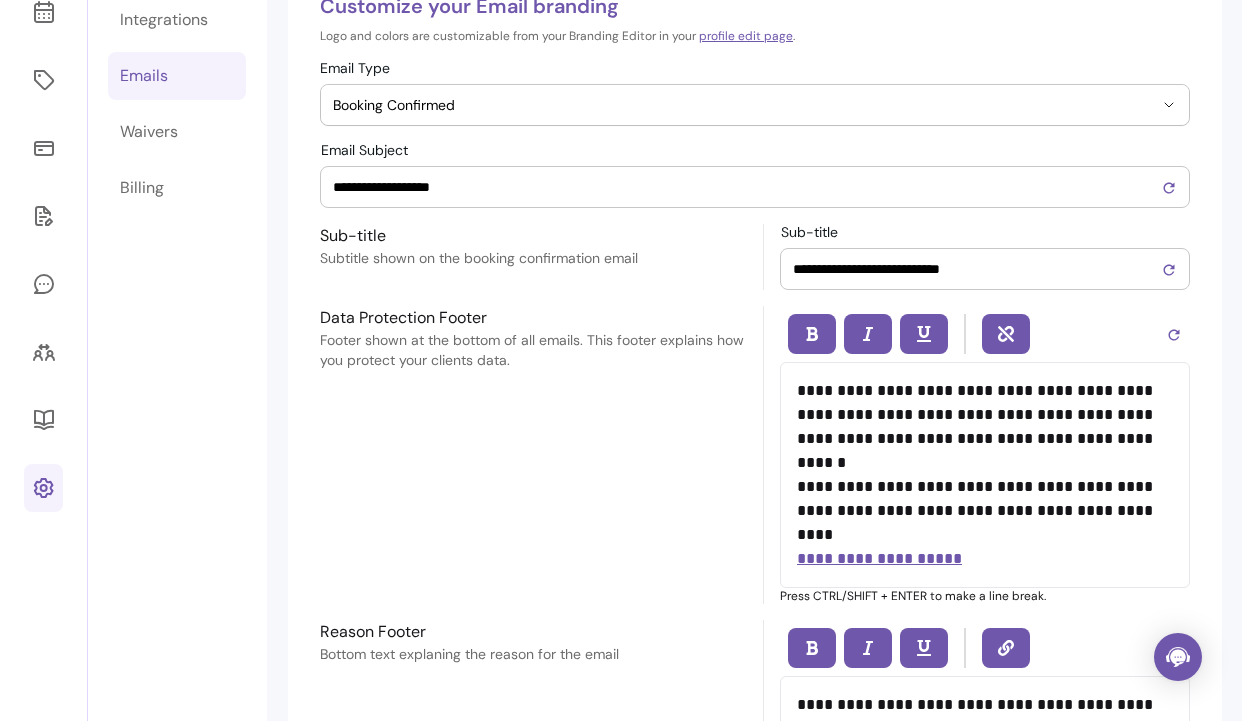 scroll, scrollTop: 249, scrollLeft: 0, axis: vertical 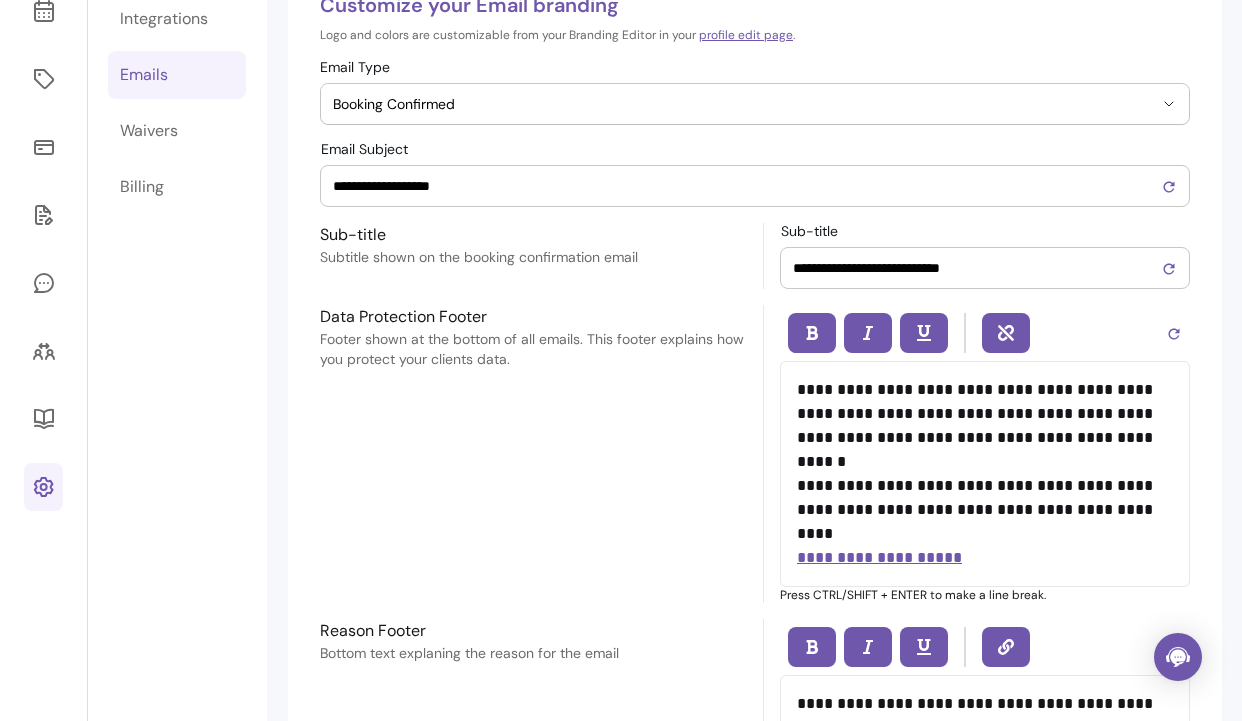 click on "**********" at bounding box center [977, 268] 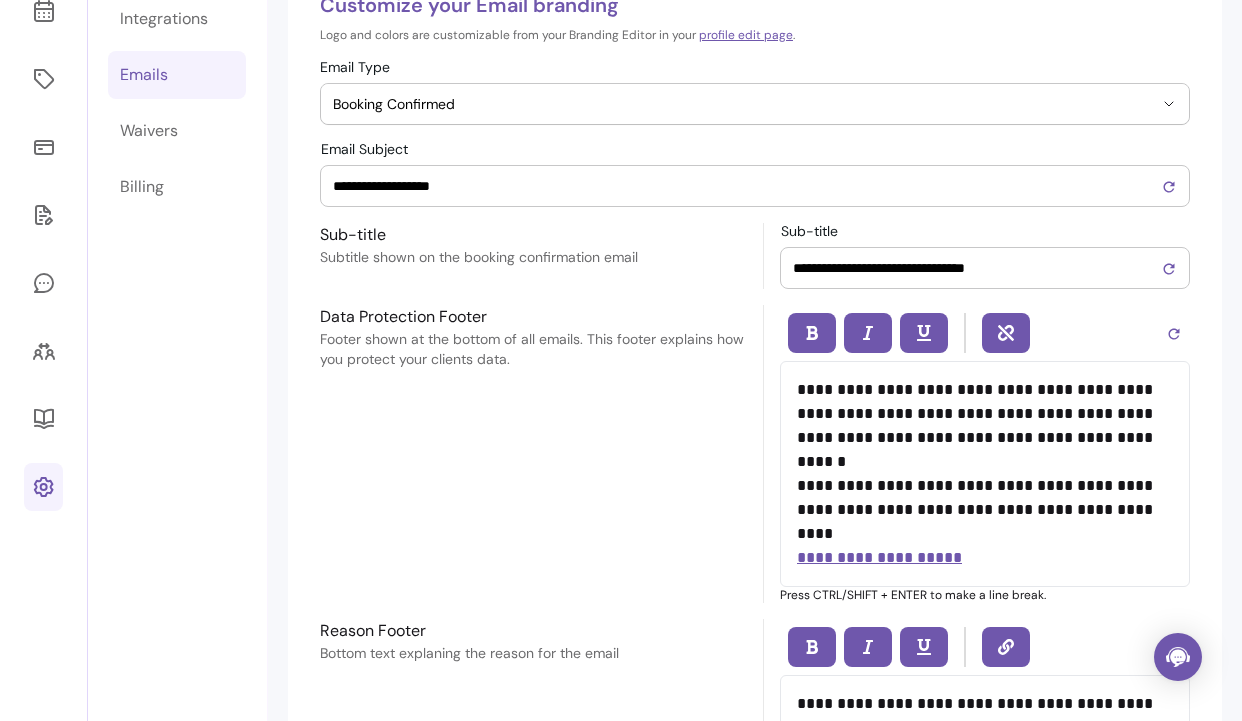 scroll, scrollTop: 0, scrollLeft: 0, axis: both 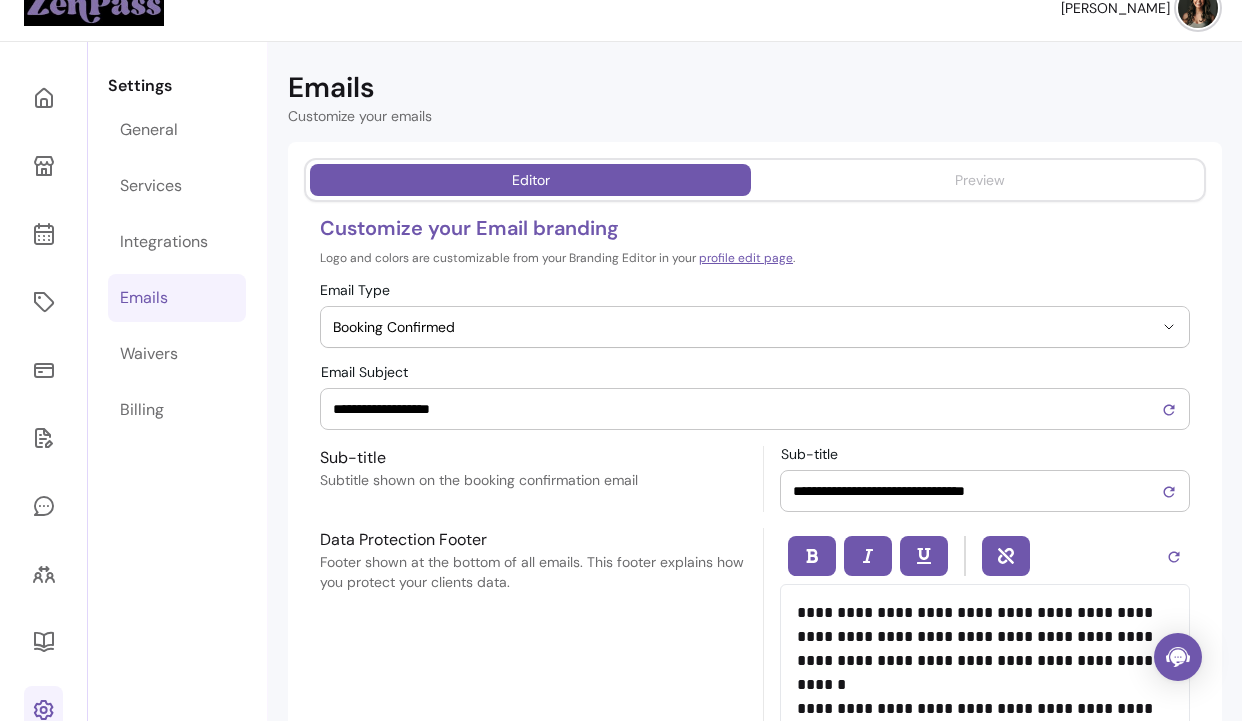 type on "**********" 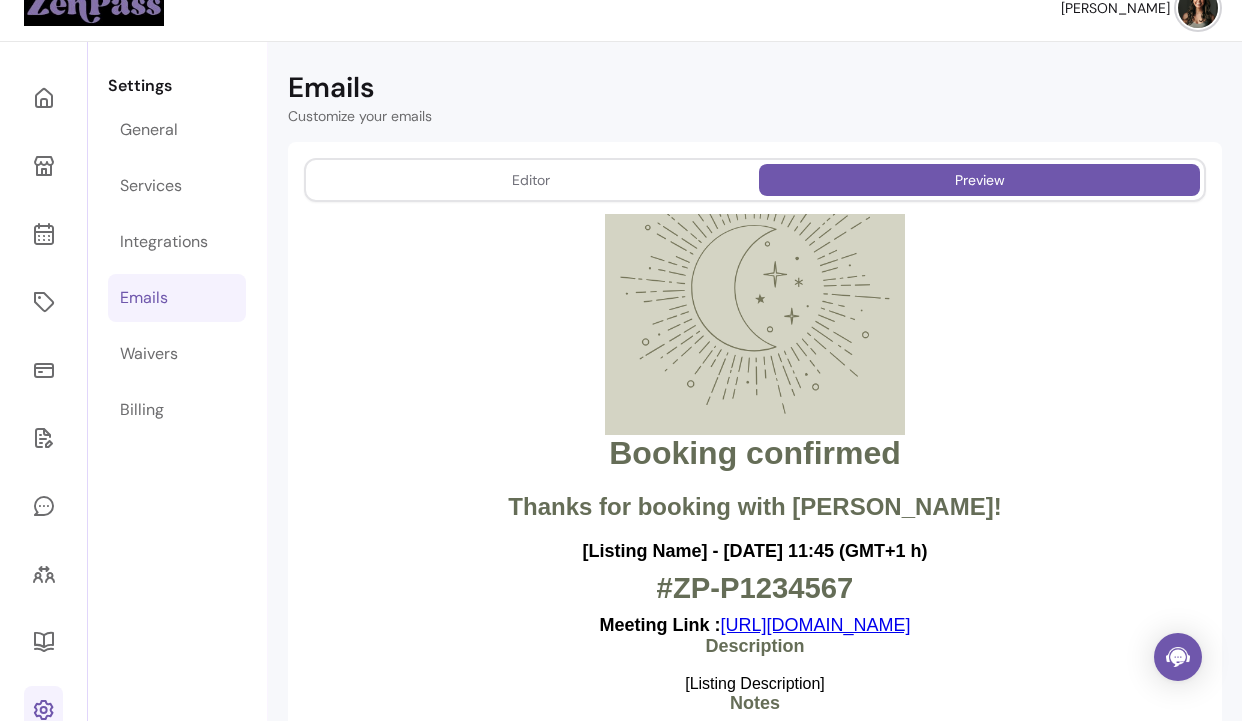 scroll, scrollTop: 270, scrollLeft: 0, axis: vertical 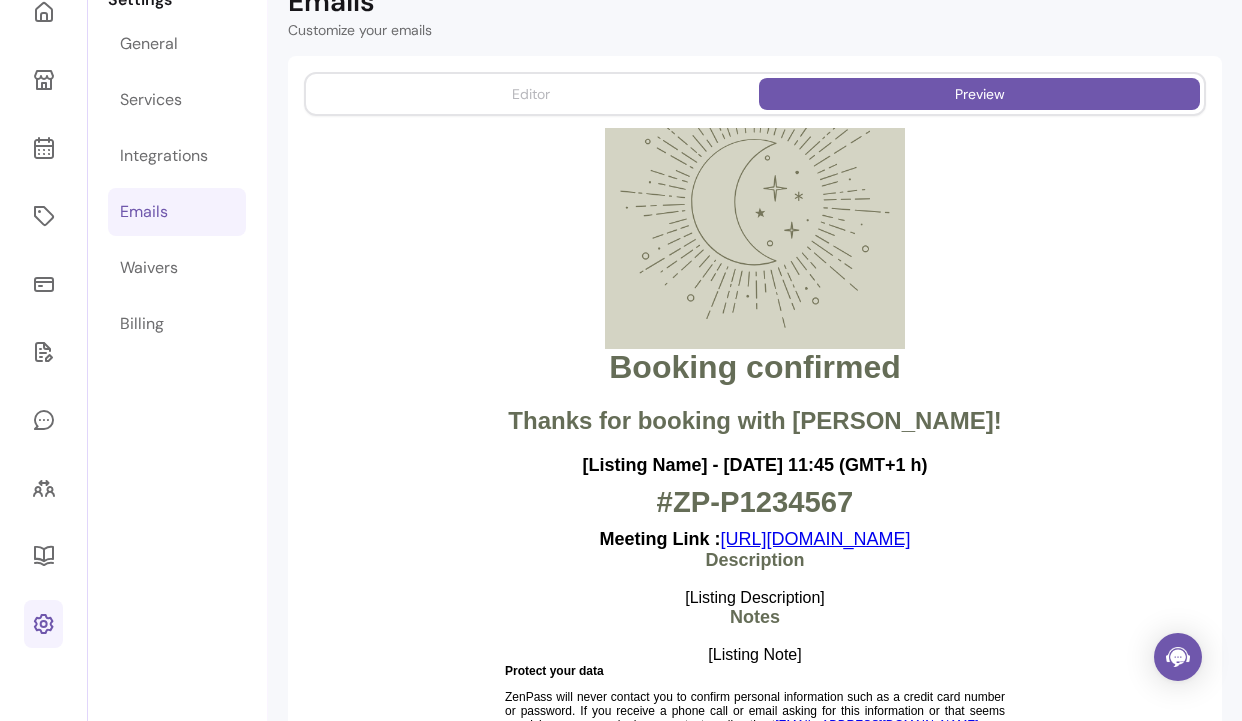 click on "Editor" at bounding box center (530, 94) 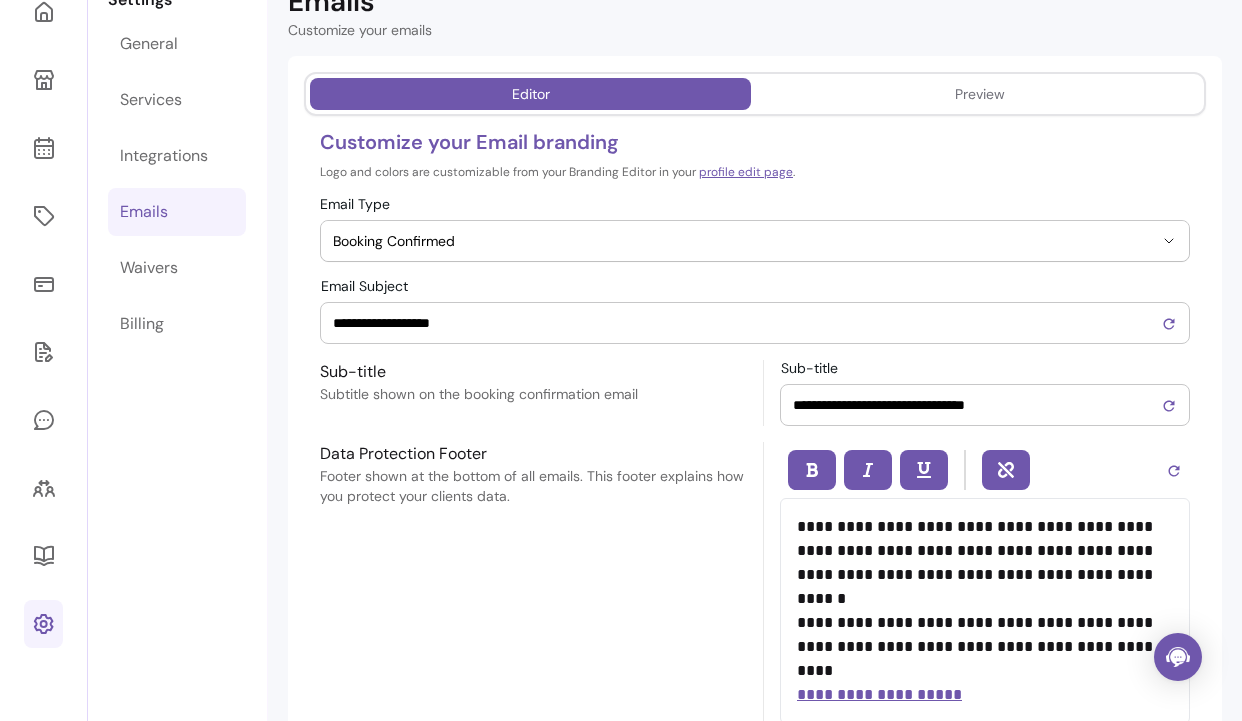 click on "**********" at bounding box center [977, 405] 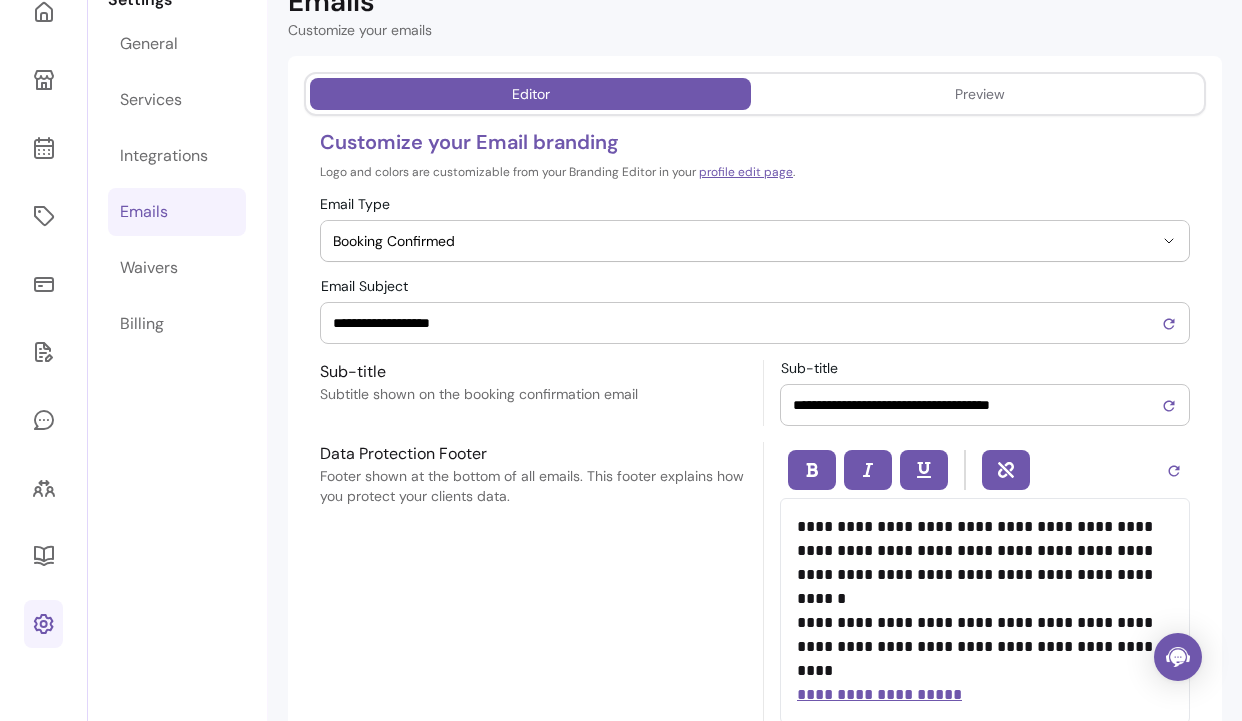 scroll, scrollTop: 0, scrollLeft: 0, axis: both 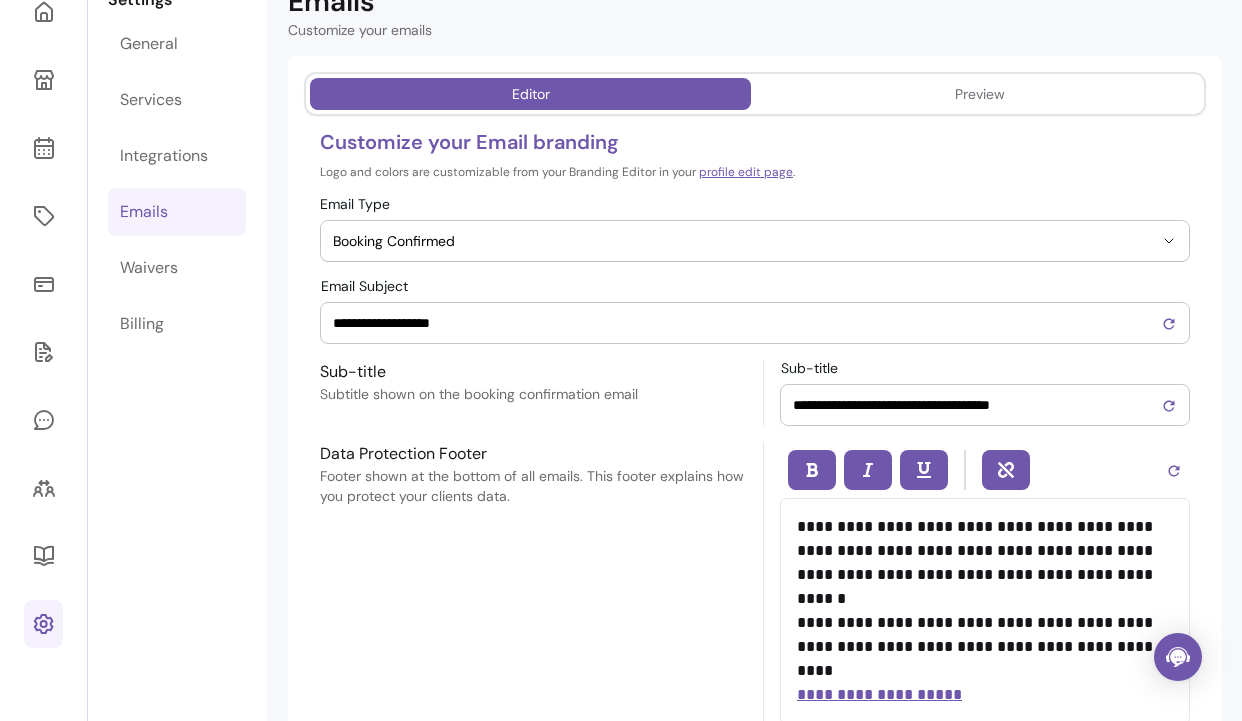 type on "**********" 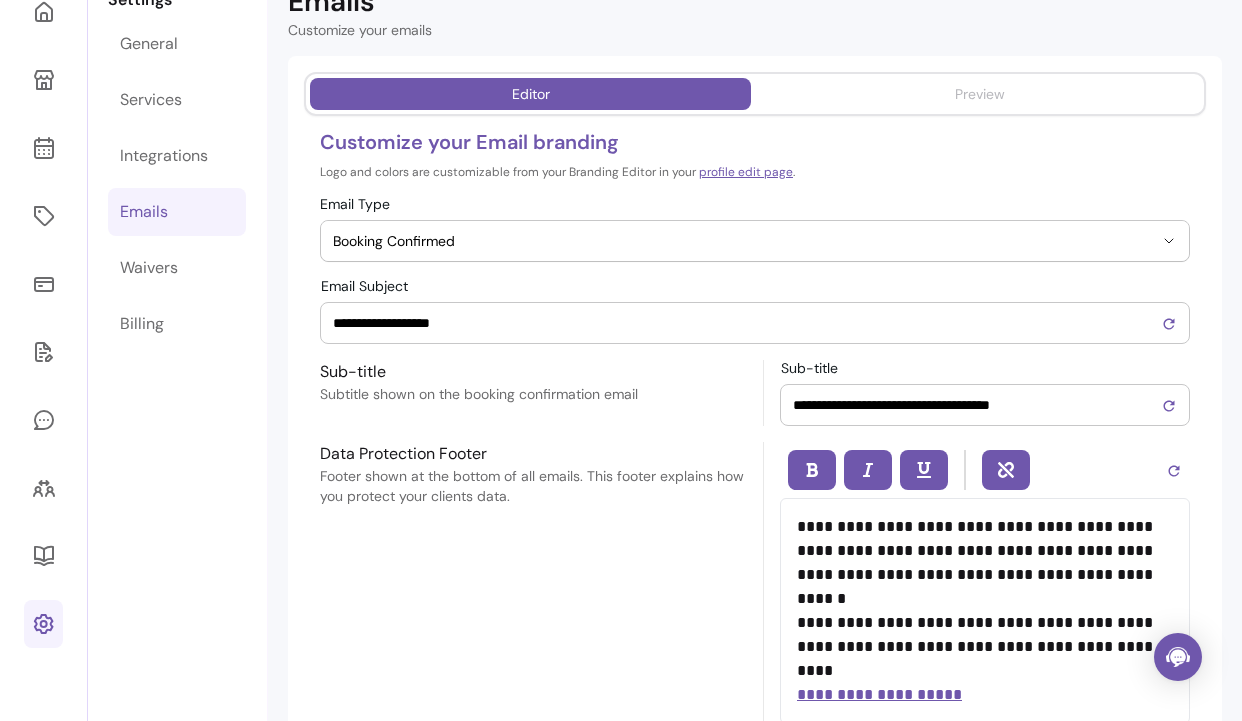 click on "Preview" at bounding box center (980, 94) 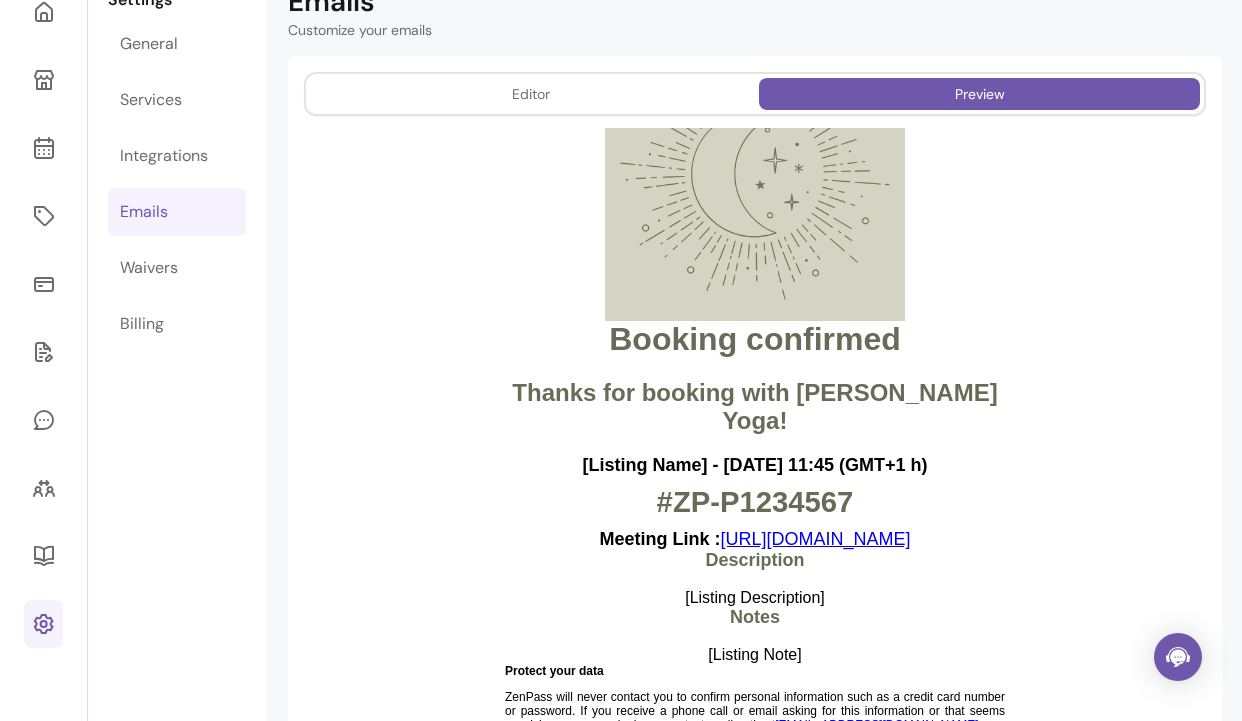 scroll, scrollTop: 270, scrollLeft: 0, axis: vertical 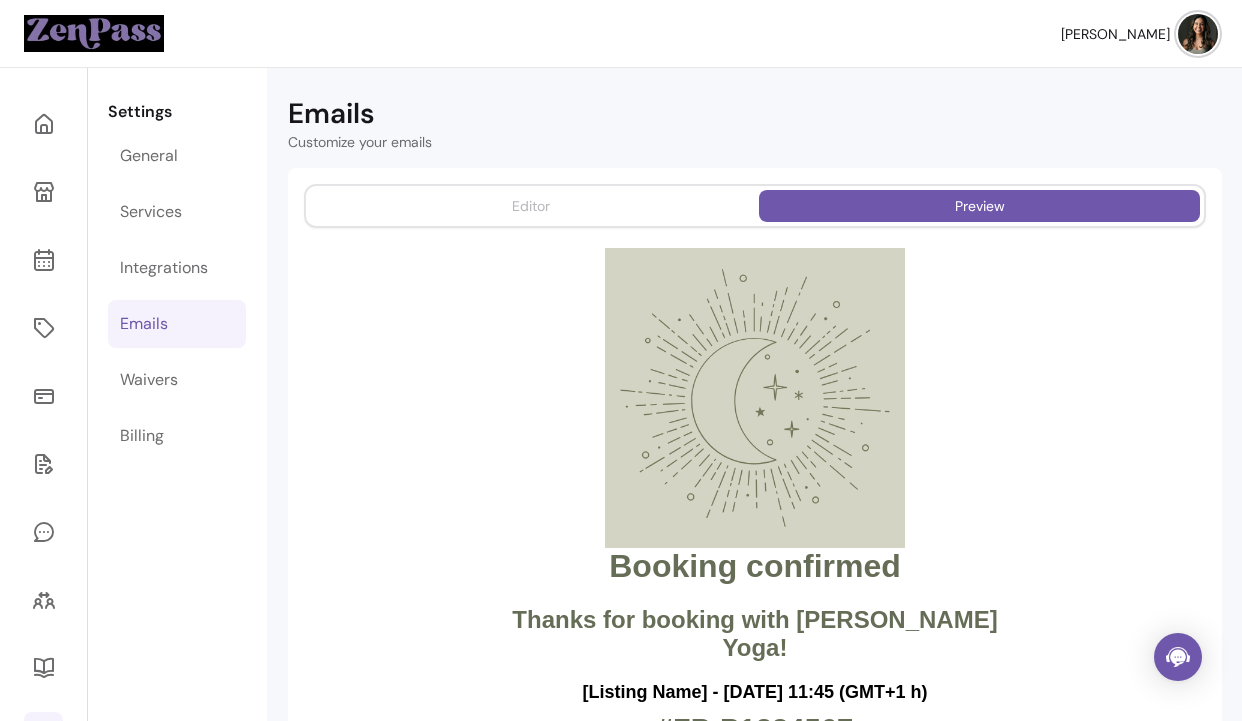 click on "Editor" at bounding box center [531, 206] 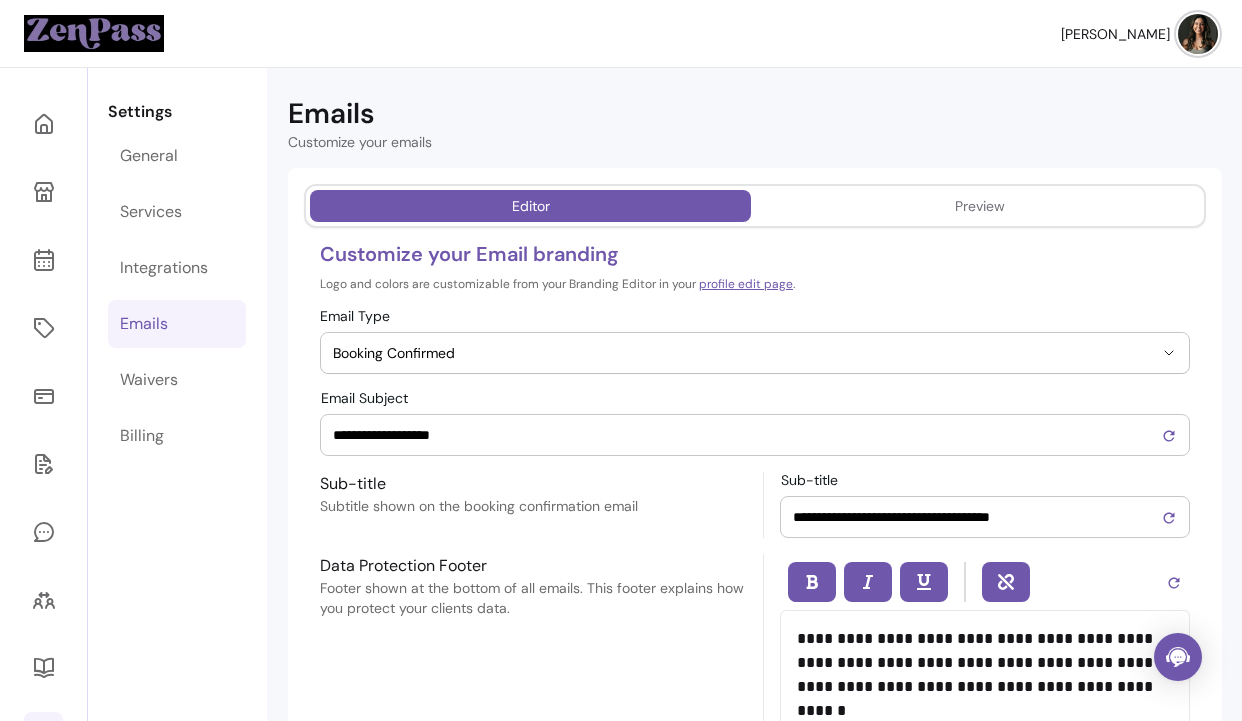 click on "Booking Confirmed" at bounding box center [743, 353] 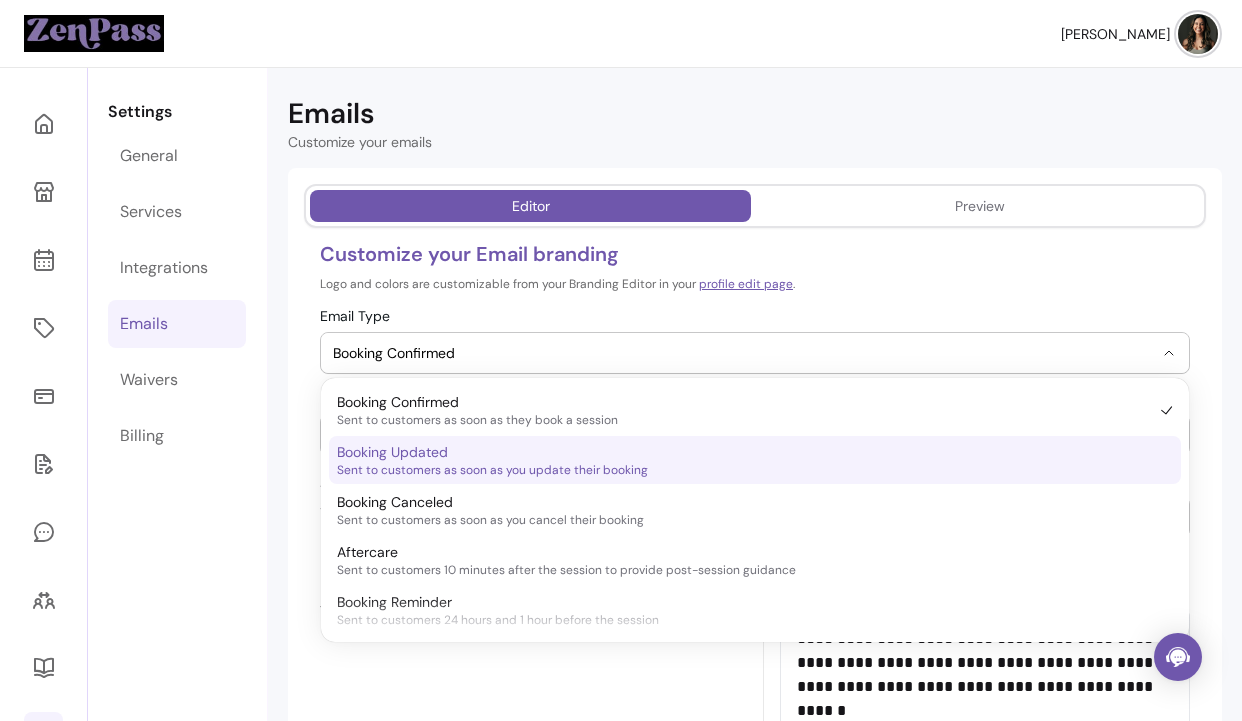 click on "Booking Updated Sent to customers as soon as you update their booking" at bounding box center (745, 460) 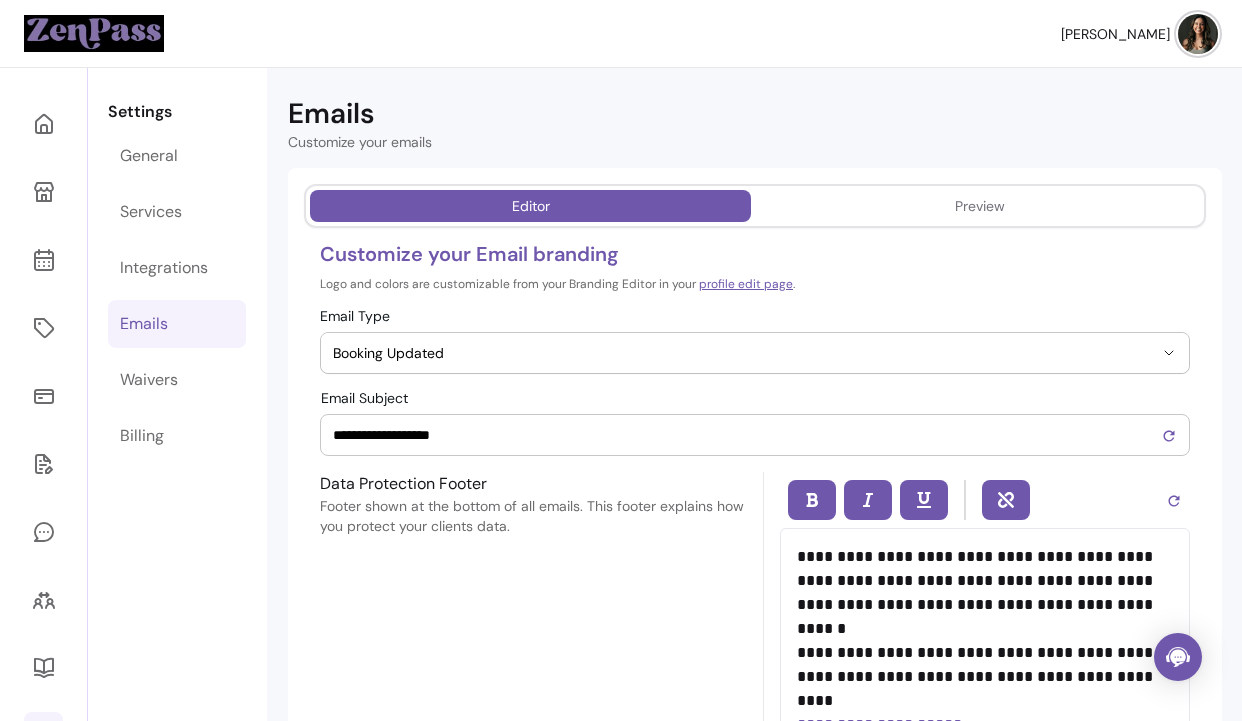 type on "**********" 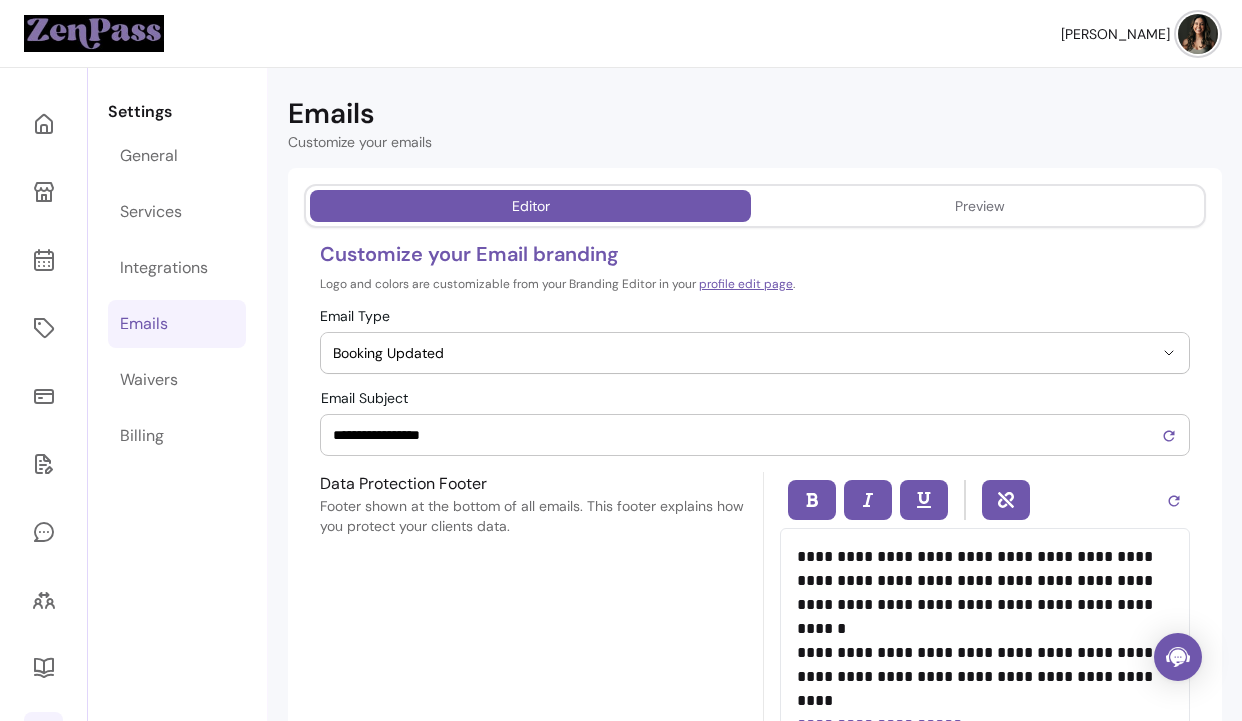 scroll, scrollTop: 0, scrollLeft: 0, axis: both 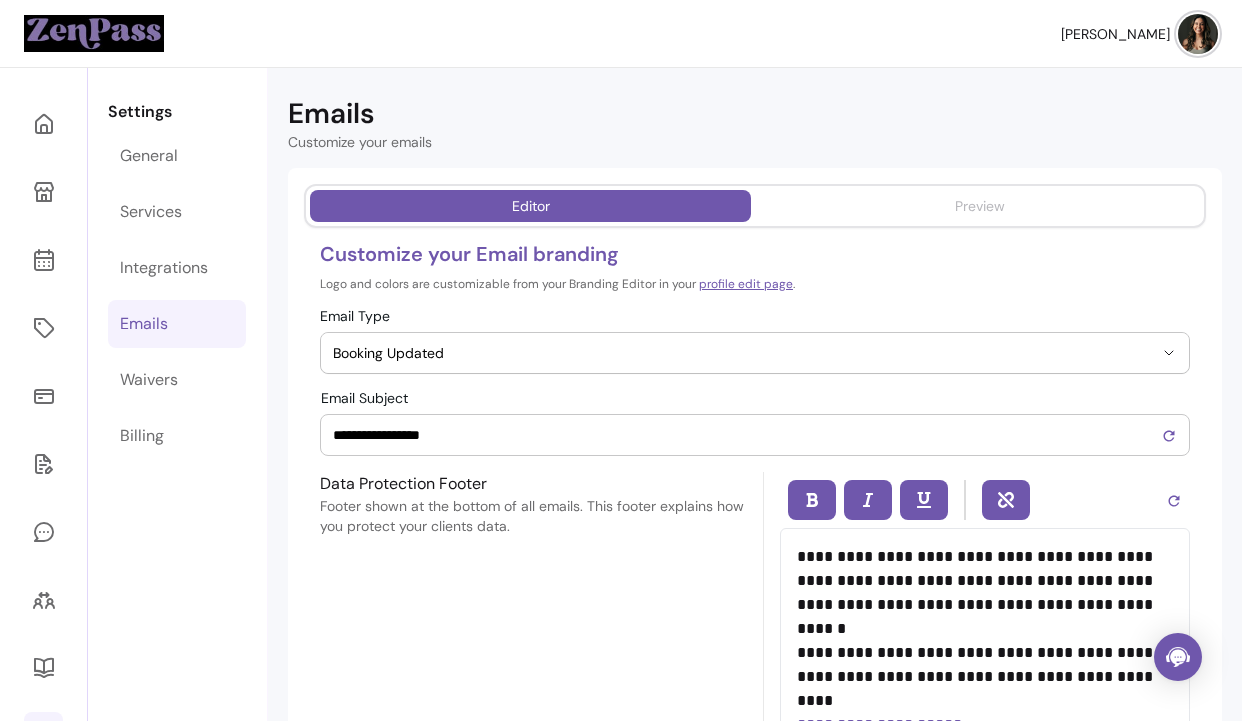 click on "Preview" at bounding box center (980, 206) 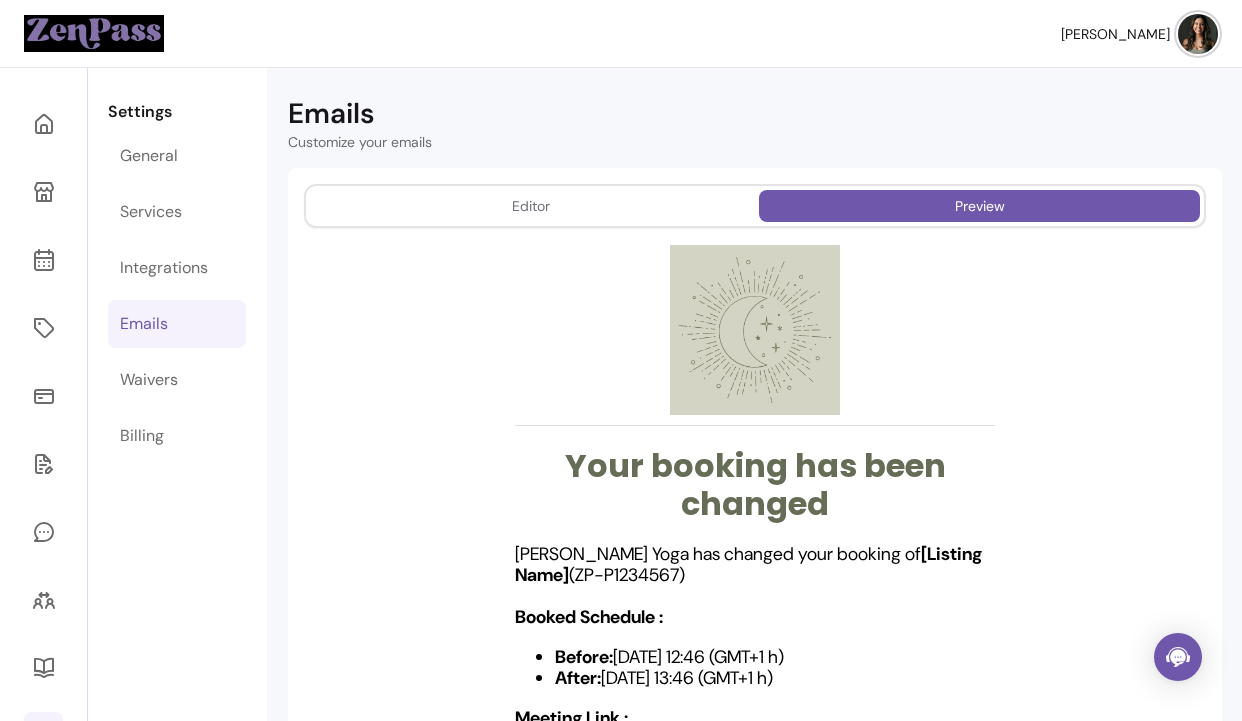 scroll, scrollTop: 58, scrollLeft: 0, axis: vertical 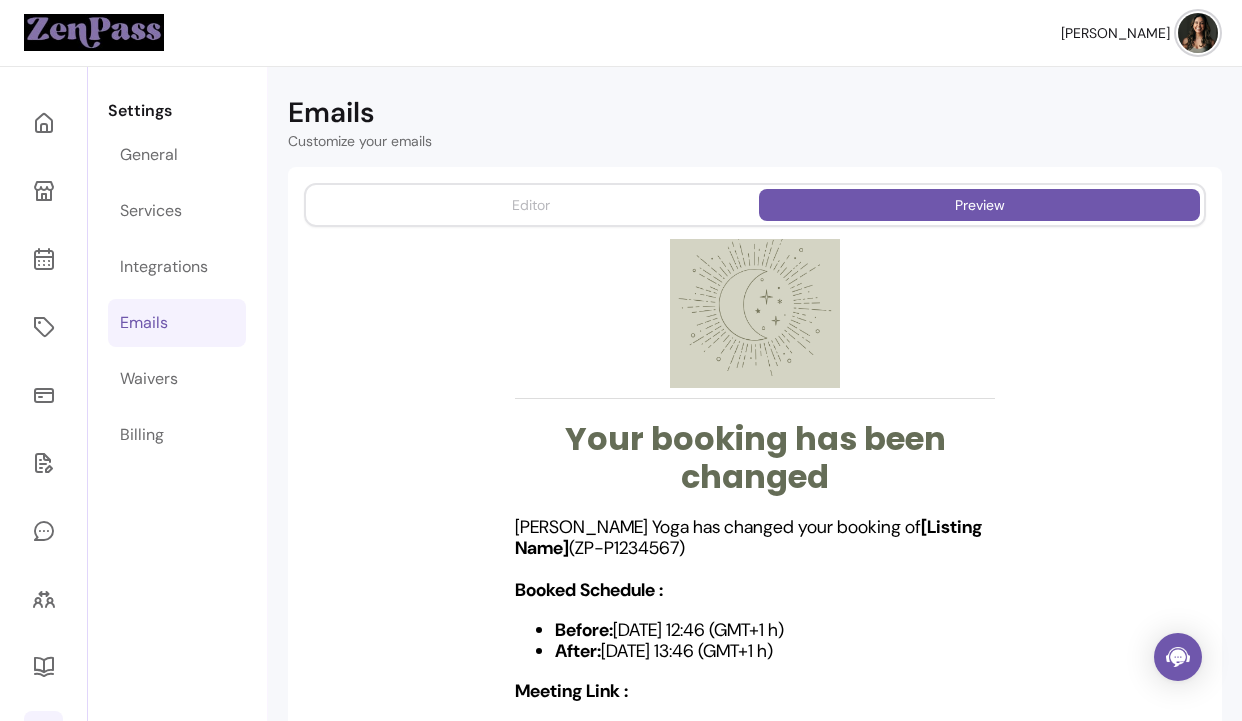 click on "Editor" at bounding box center [531, 205] 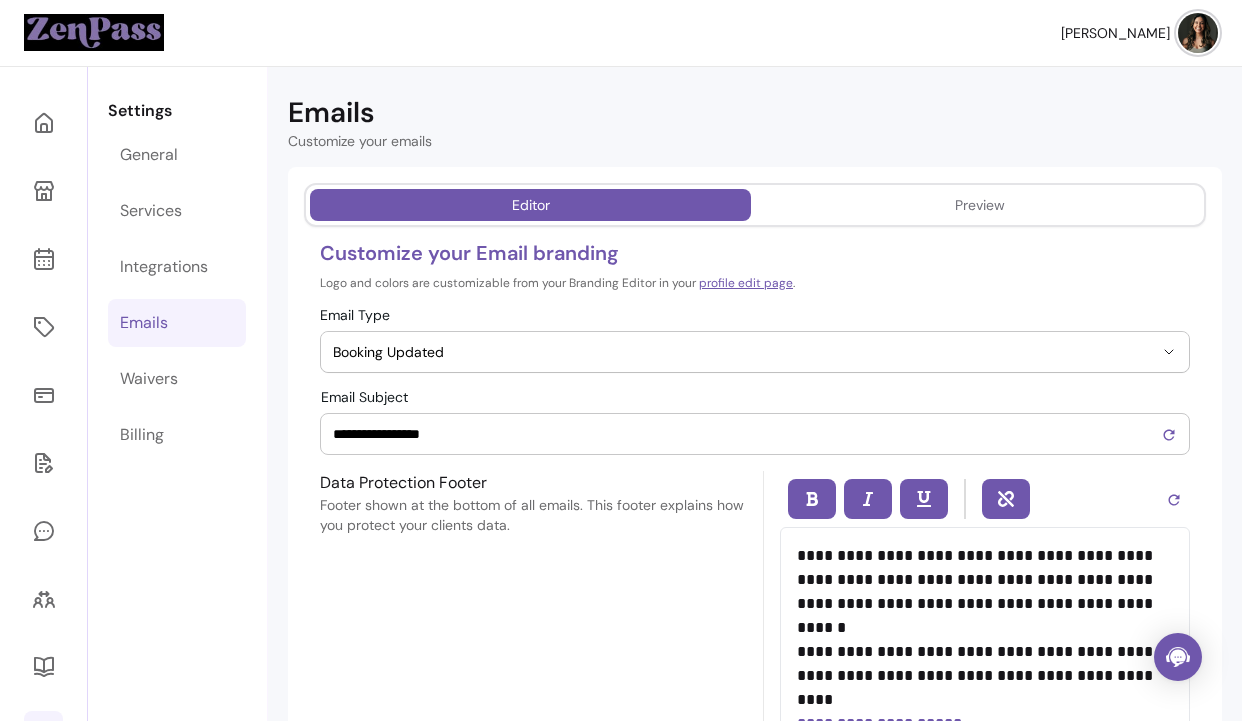 click on "Booking Updated" at bounding box center (743, 352) 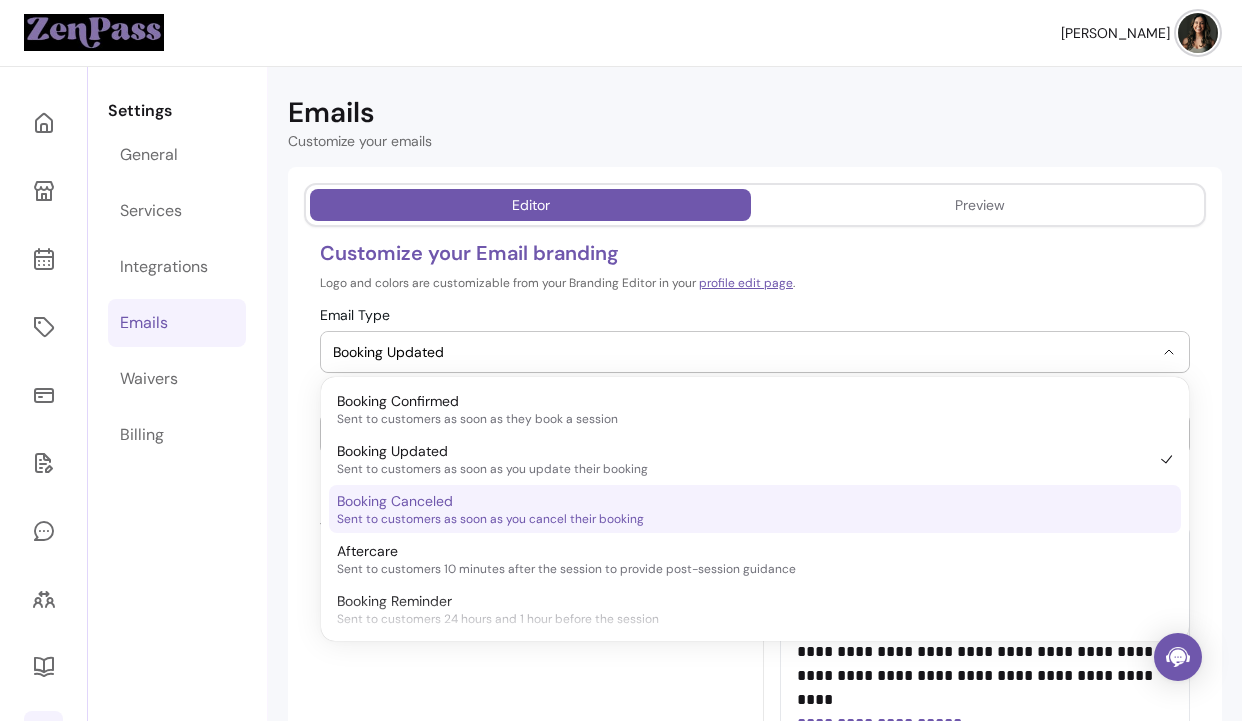 click on "Booking Canceled" at bounding box center [395, 501] 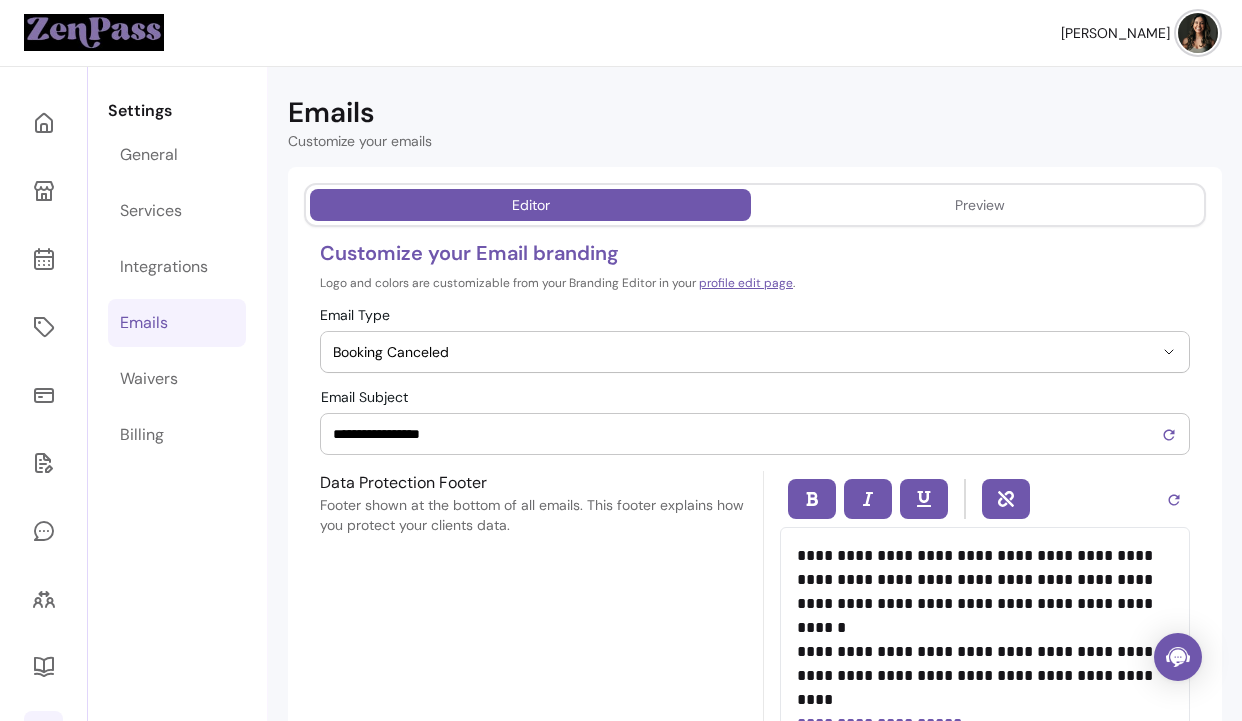 type on "**********" 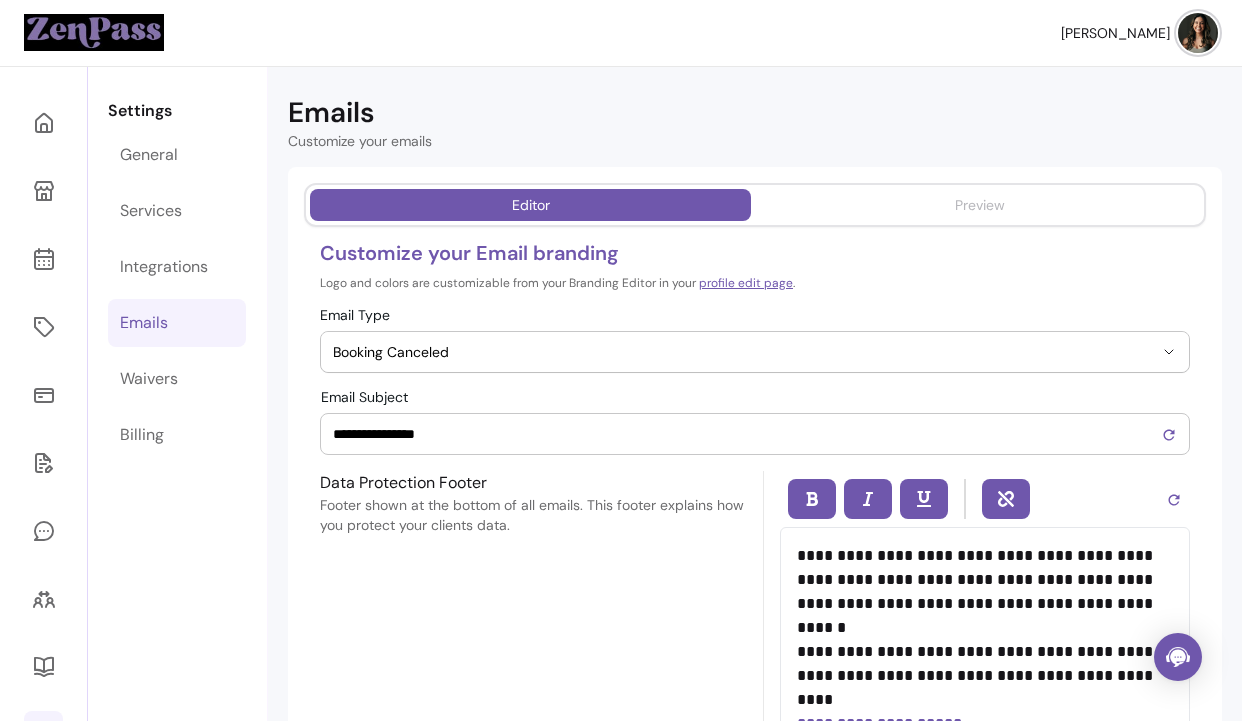 click on "Preview" at bounding box center (979, 205) 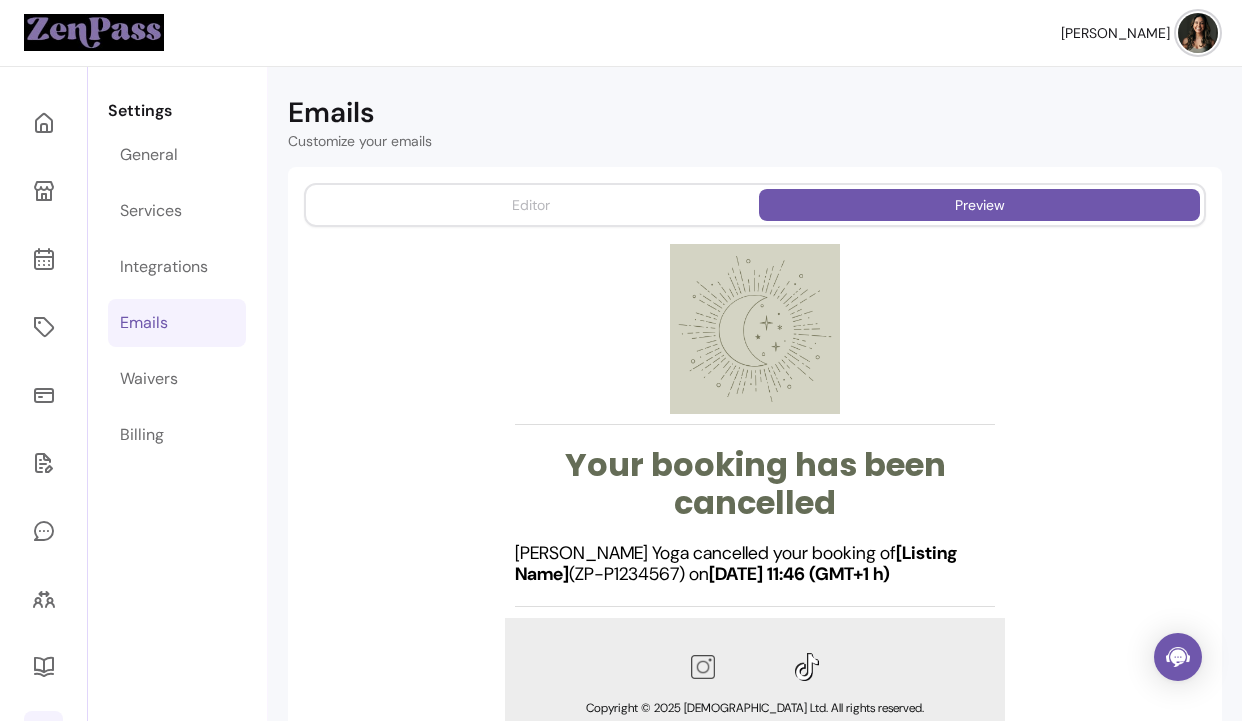 click on "Editor" at bounding box center (530, 205) 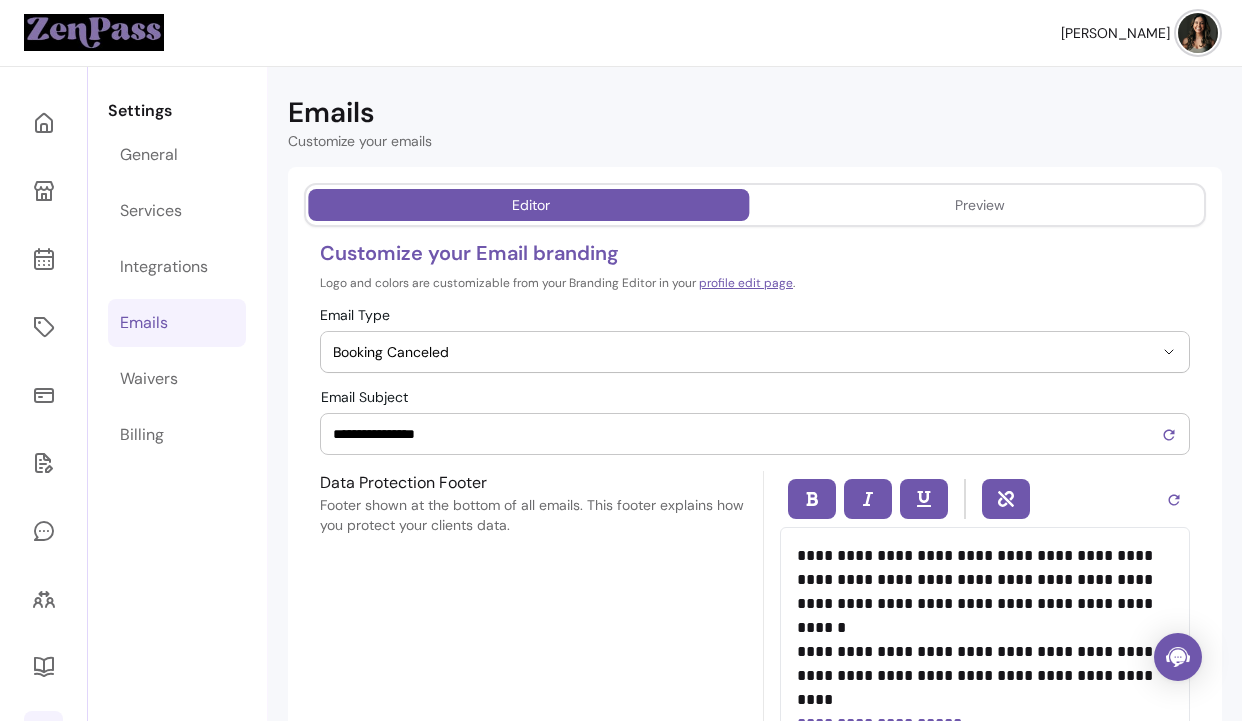click on "Booking Canceled" at bounding box center [743, 352] 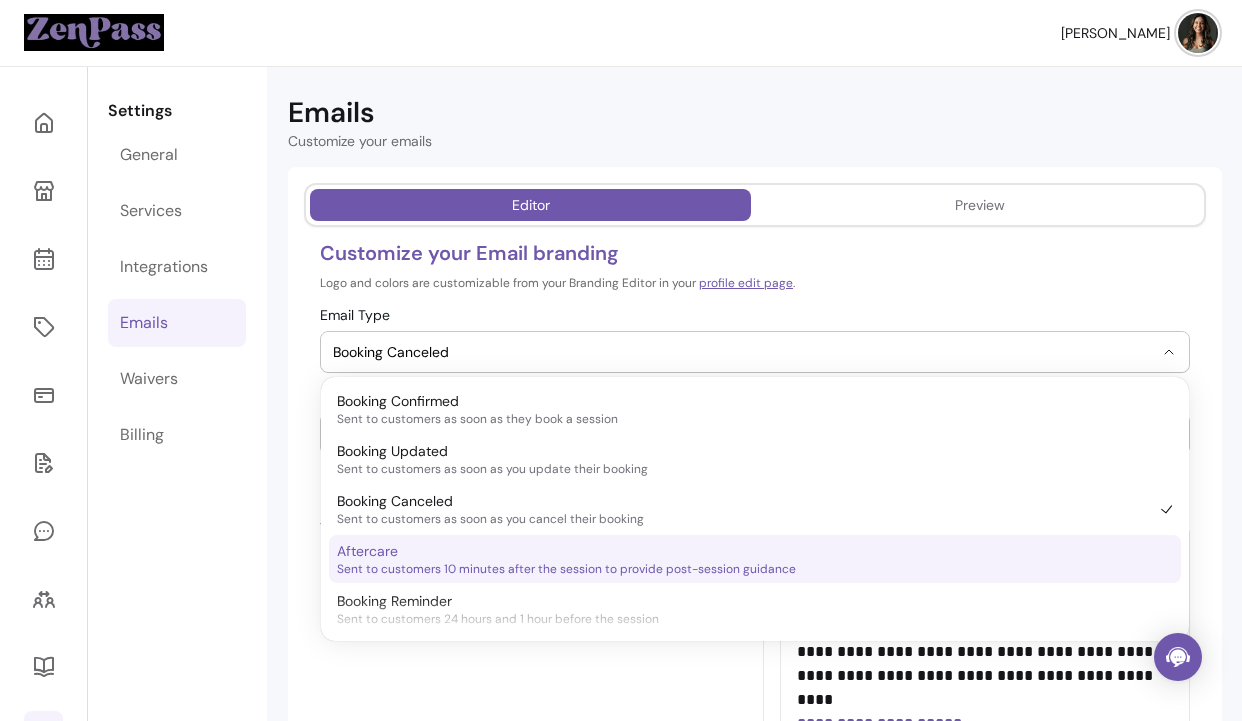 click on "Sent to customers 10 minutes after the session to provide post-session guidance" at bounding box center (745, 569) 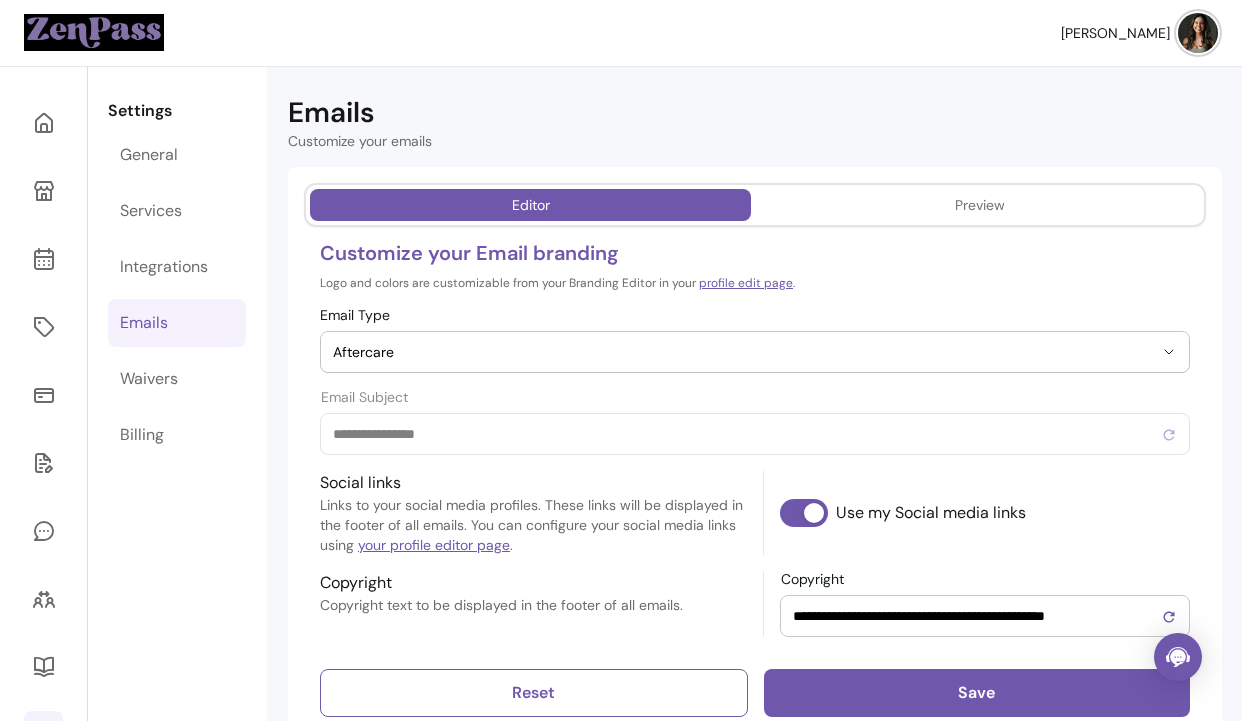 type on "**********" 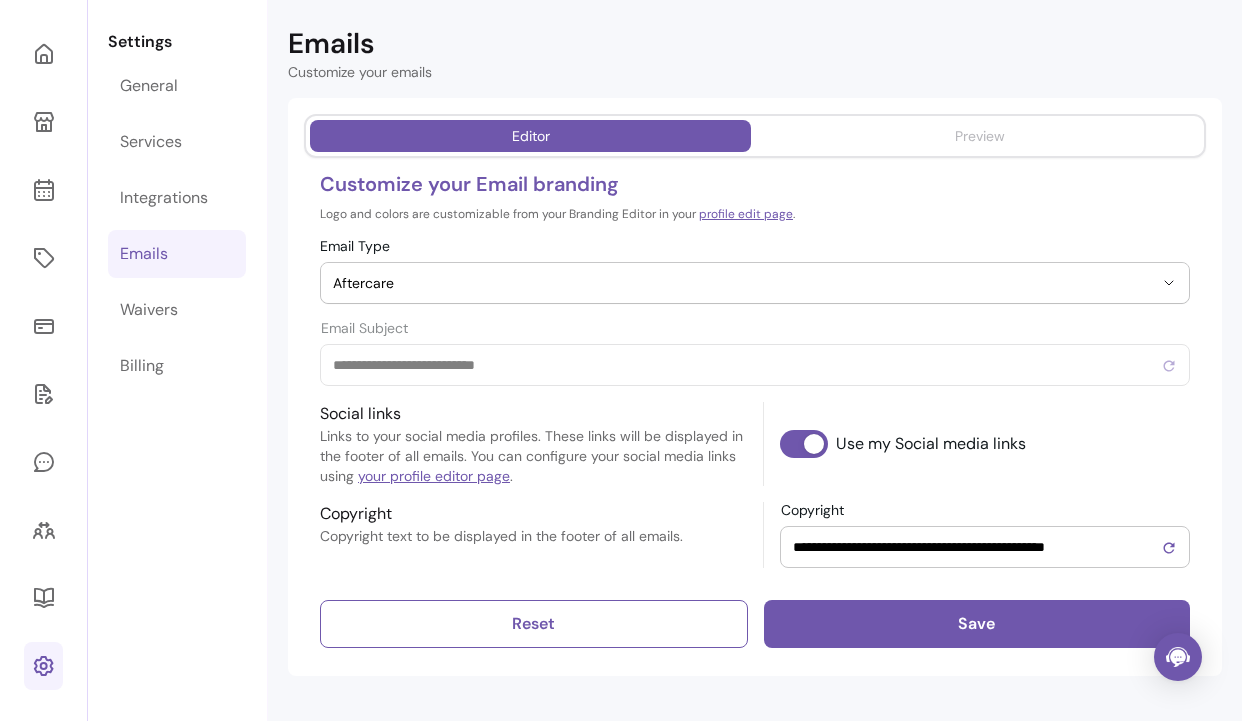 click on "Preview" at bounding box center (979, 136) 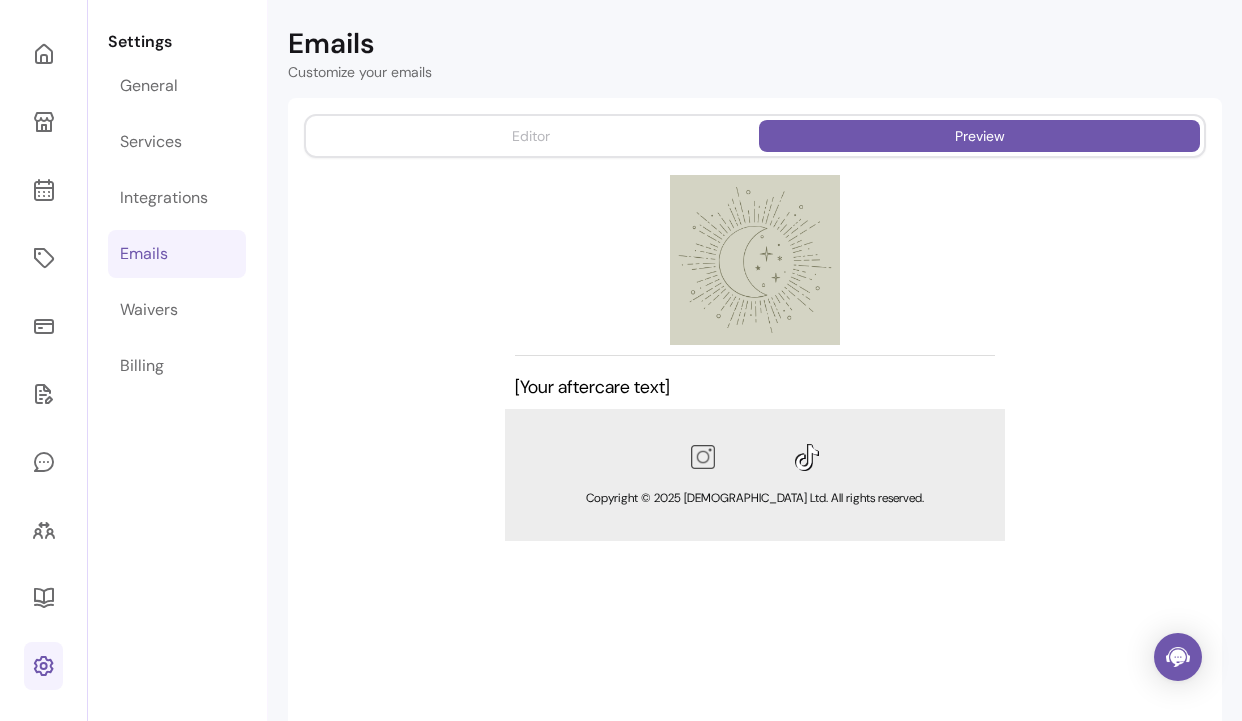 click on "Editor" at bounding box center (530, 136) 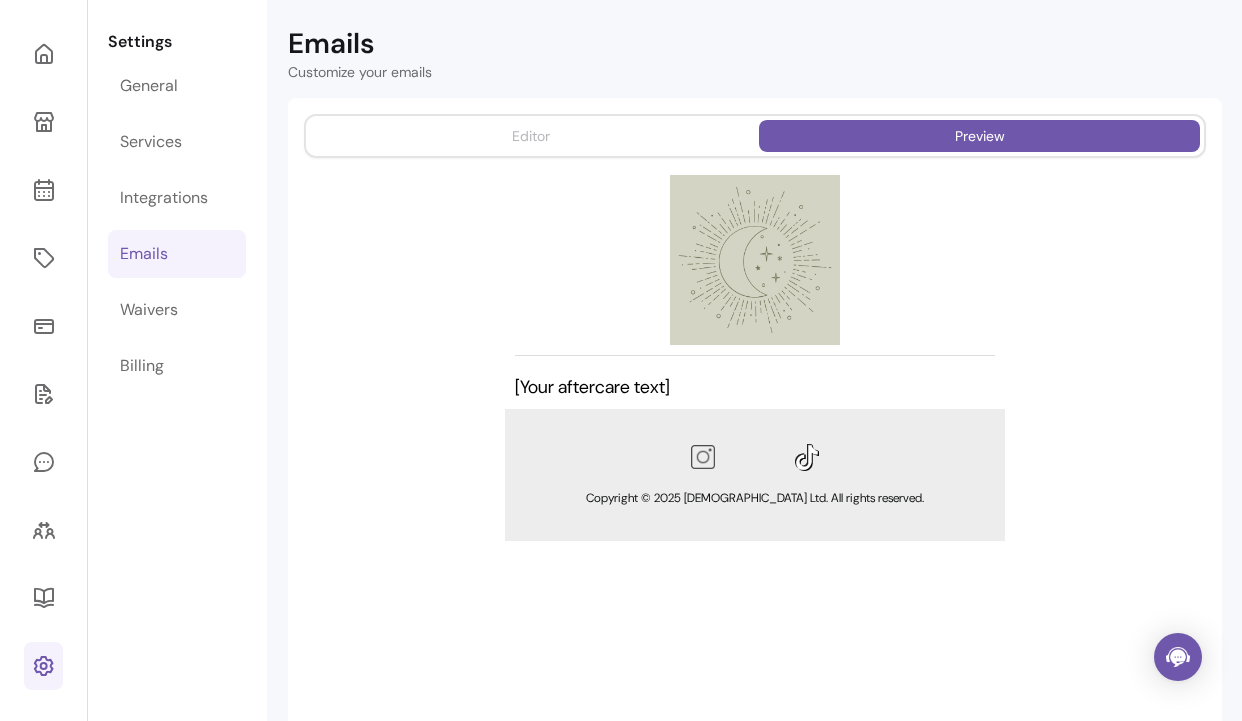 select on "**********" 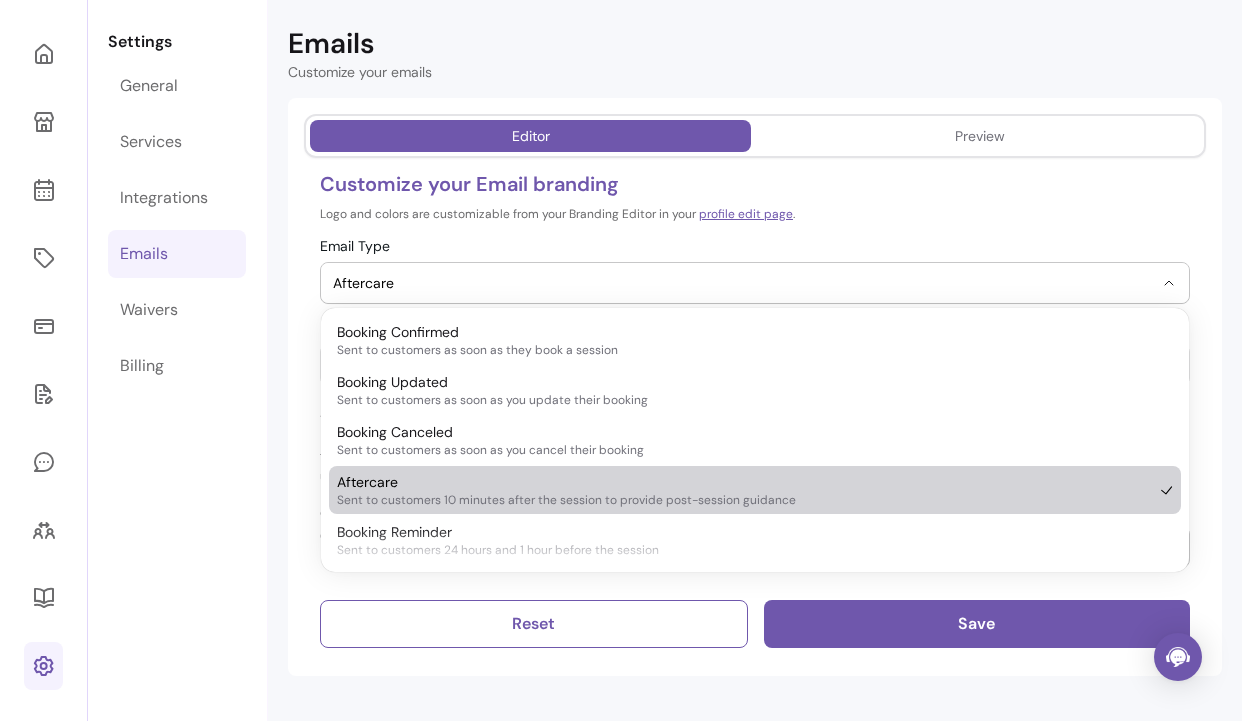 click on "Aftercare" at bounding box center (743, 283) 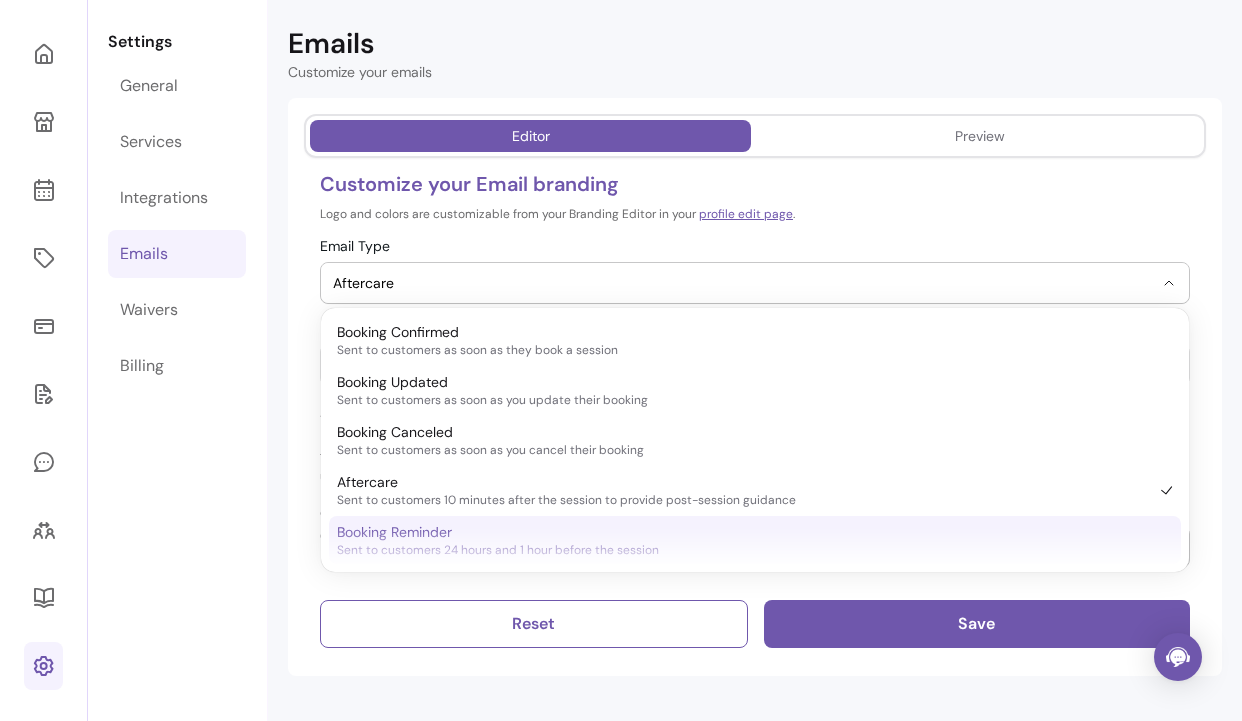 click on "Booking Reminder" at bounding box center [394, 532] 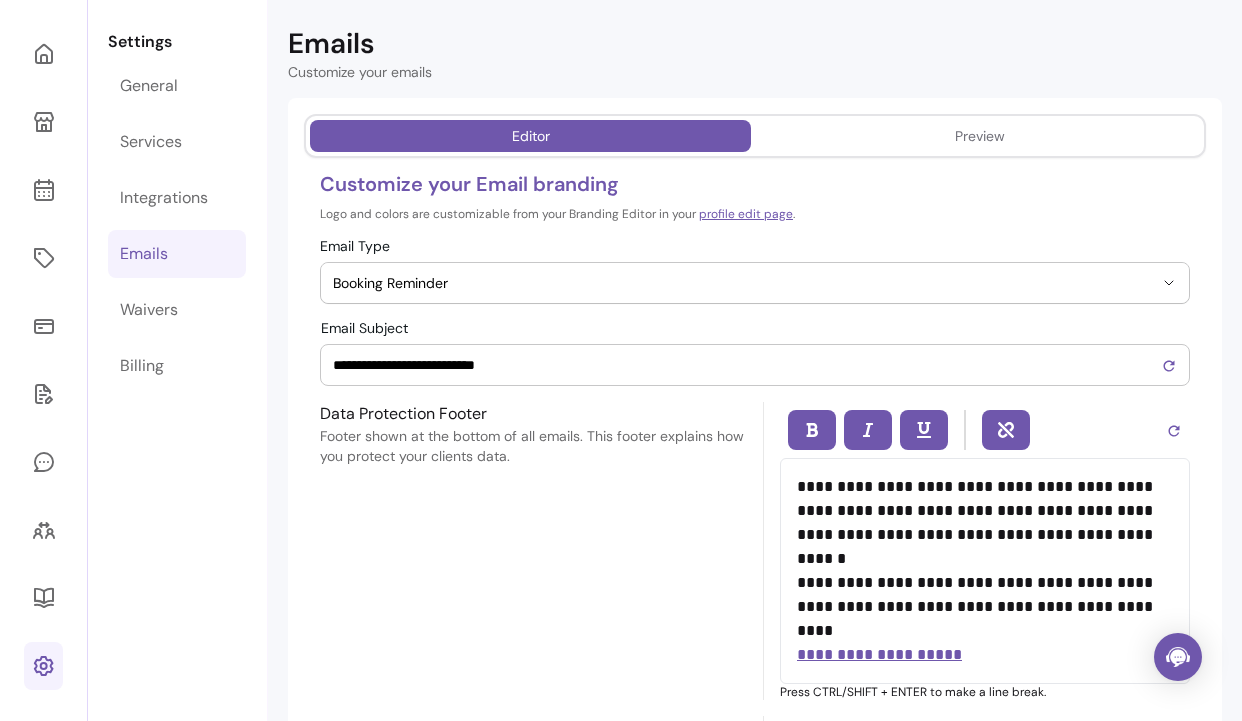 type on "**********" 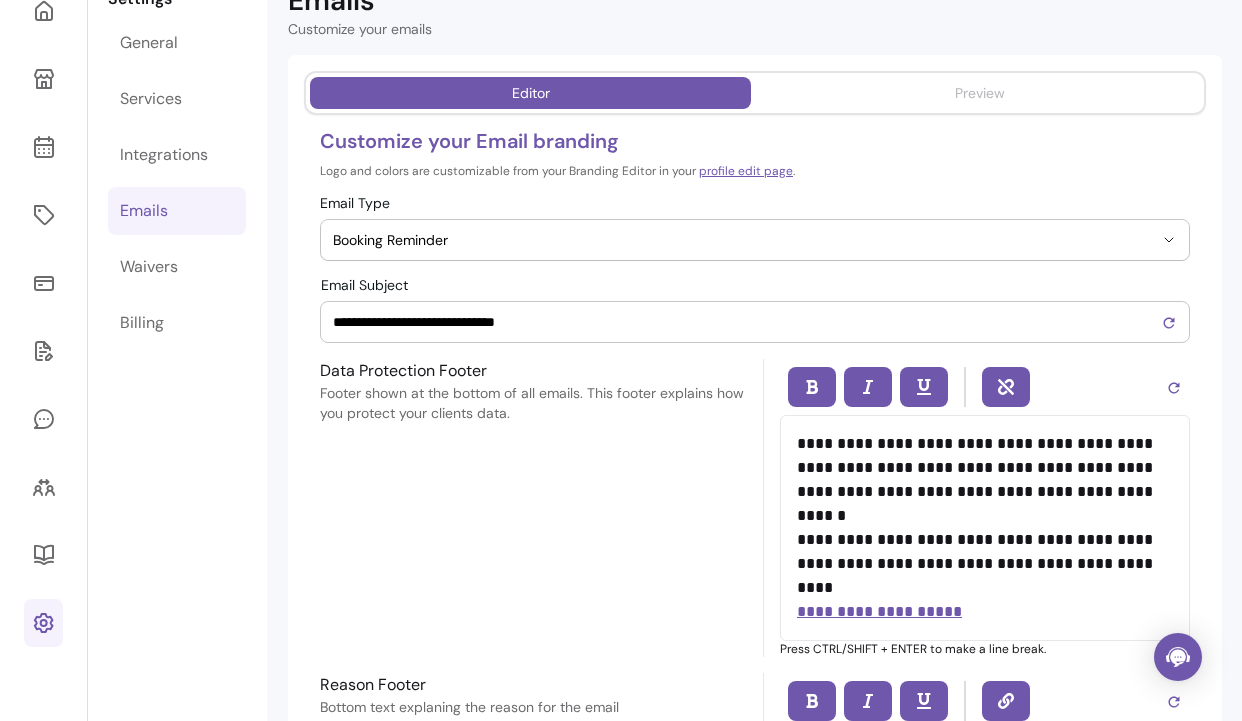 click on "Preview" at bounding box center (979, 93) 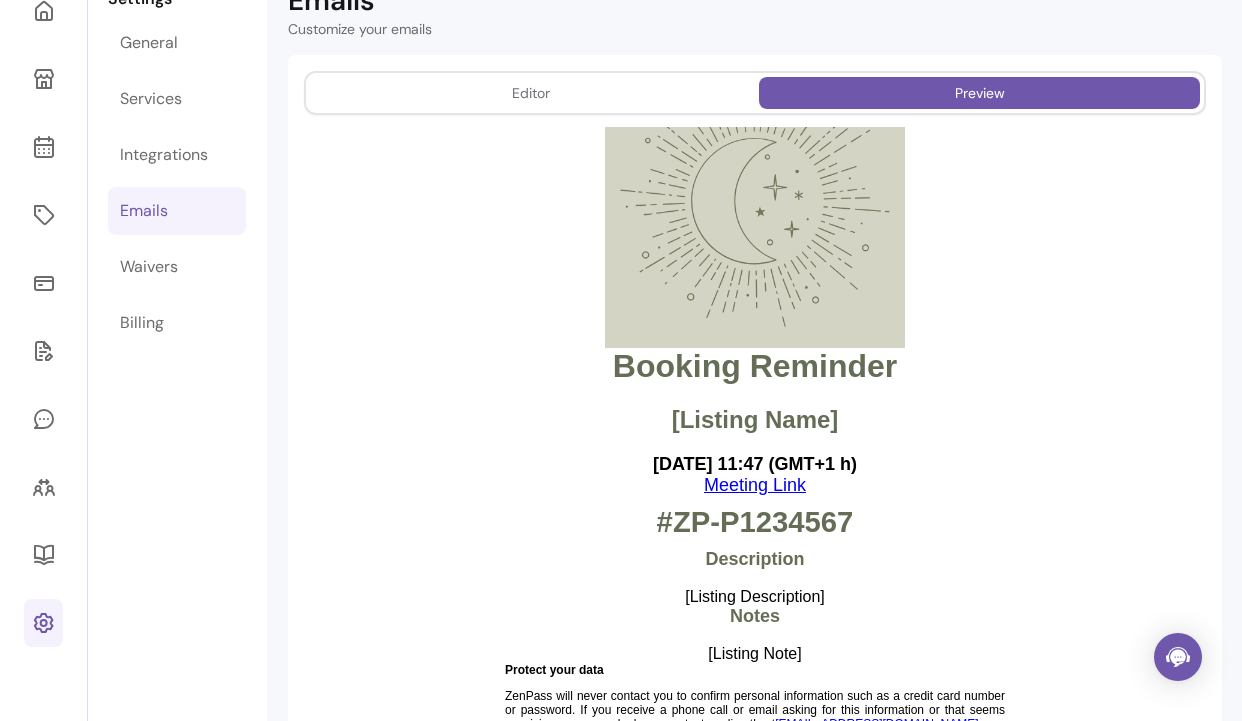 click on "Meeting Link" at bounding box center (755, 485) 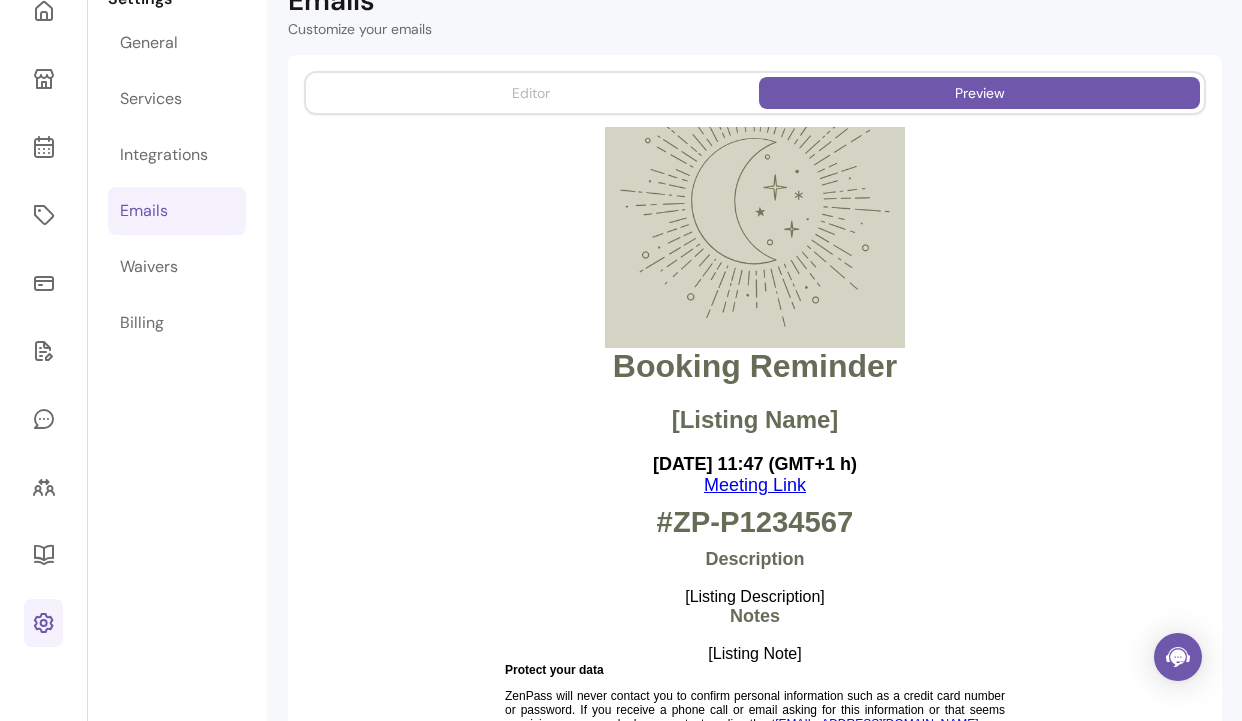 click on "Editor" at bounding box center (530, 93) 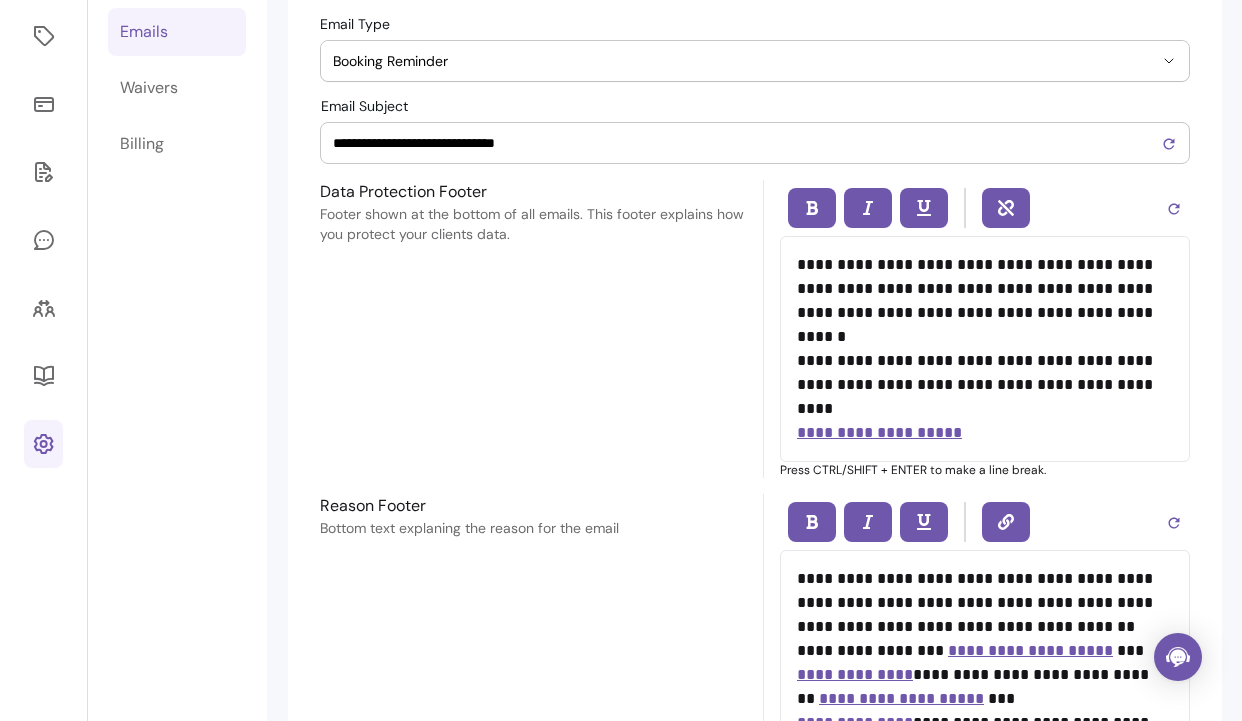 scroll, scrollTop: 290, scrollLeft: 0, axis: vertical 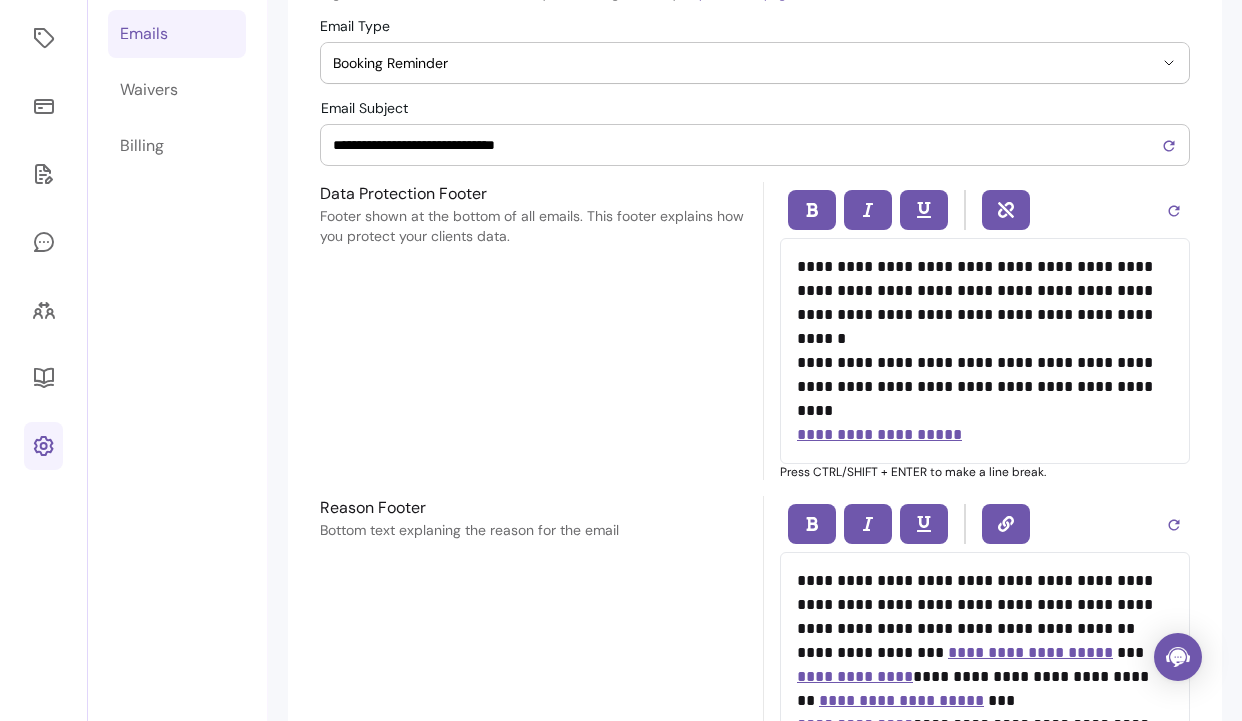 click on "**********" at bounding box center [747, 145] 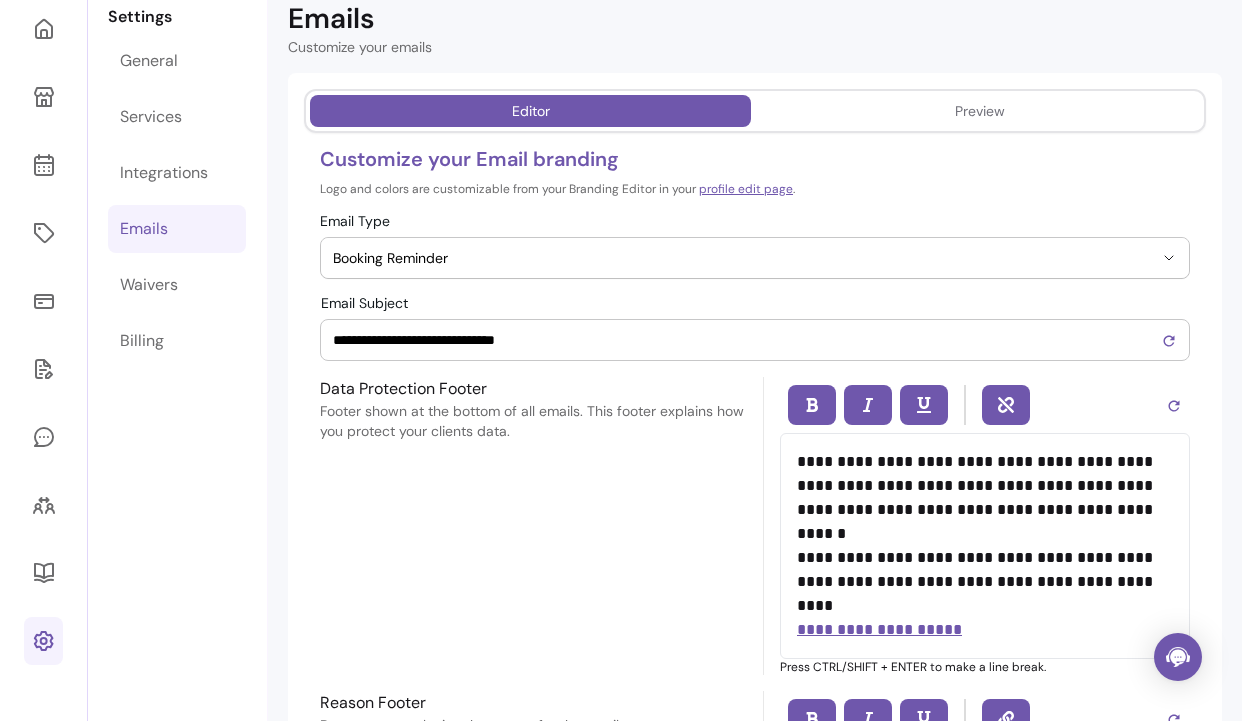 scroll, scrollTop: 0, scrollLeft: 0, axis: both 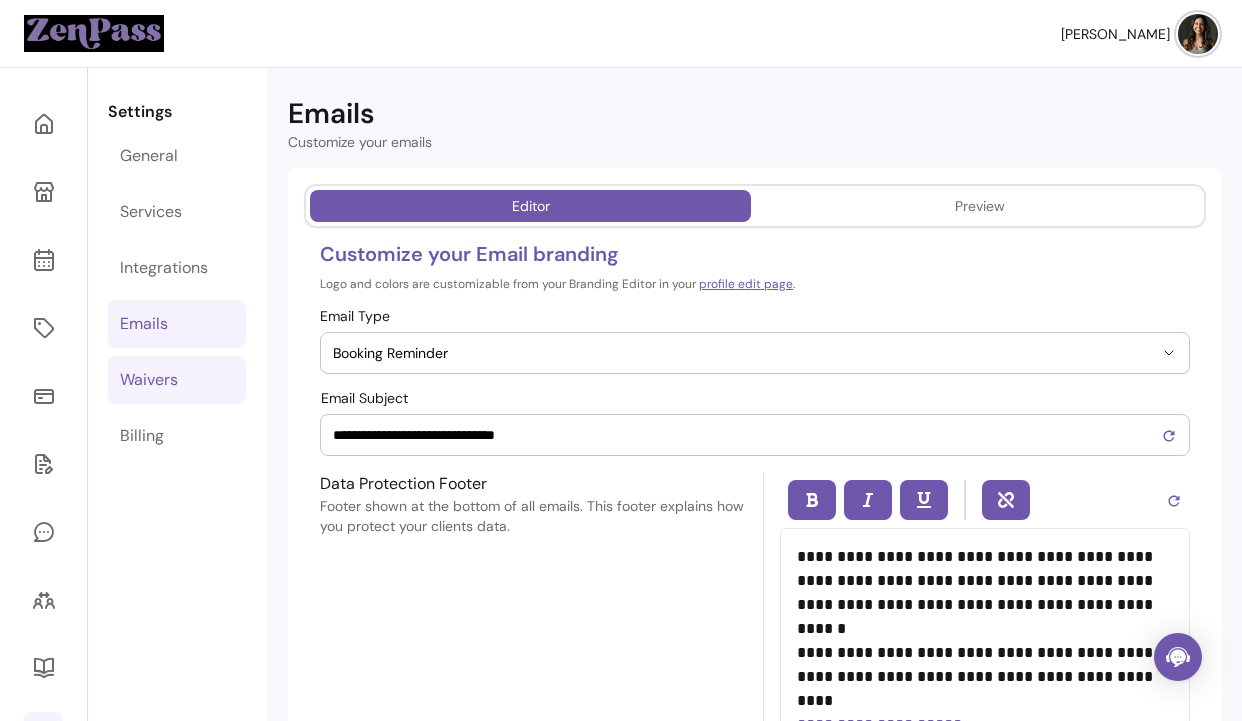 click on "Waivers" at bounding box center [149, 380] 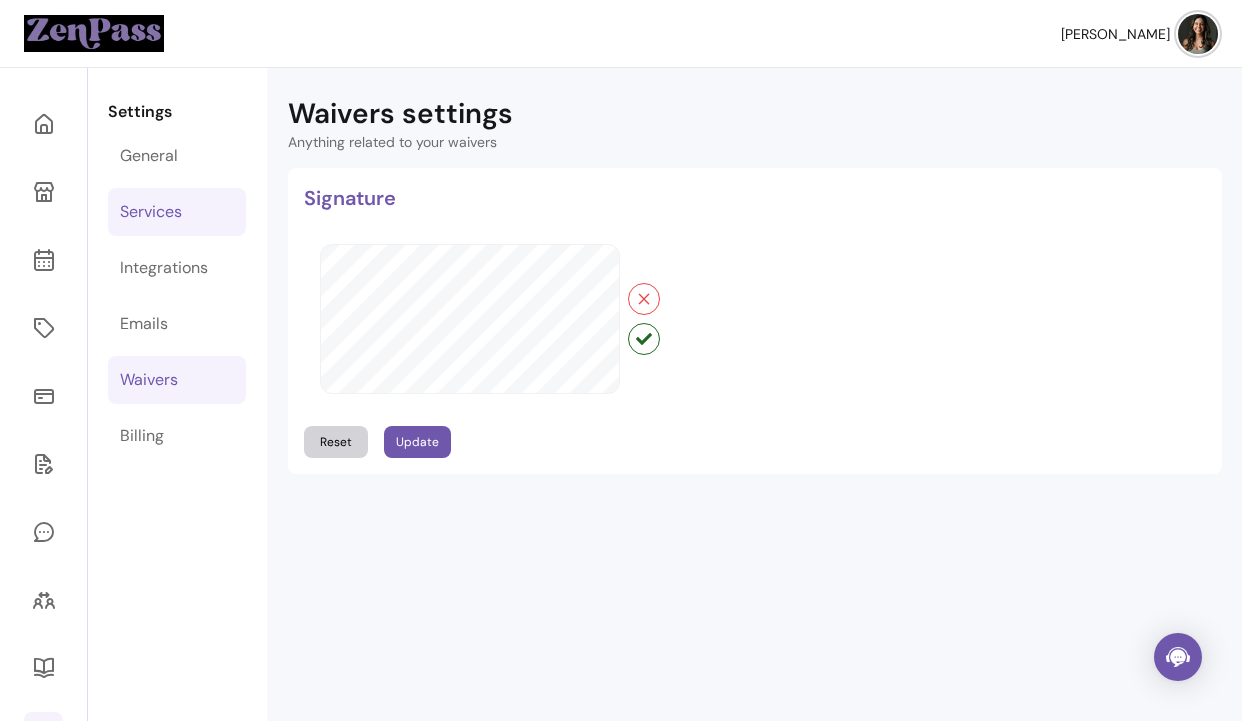 click on "Services" at bounding box center (151, 212) 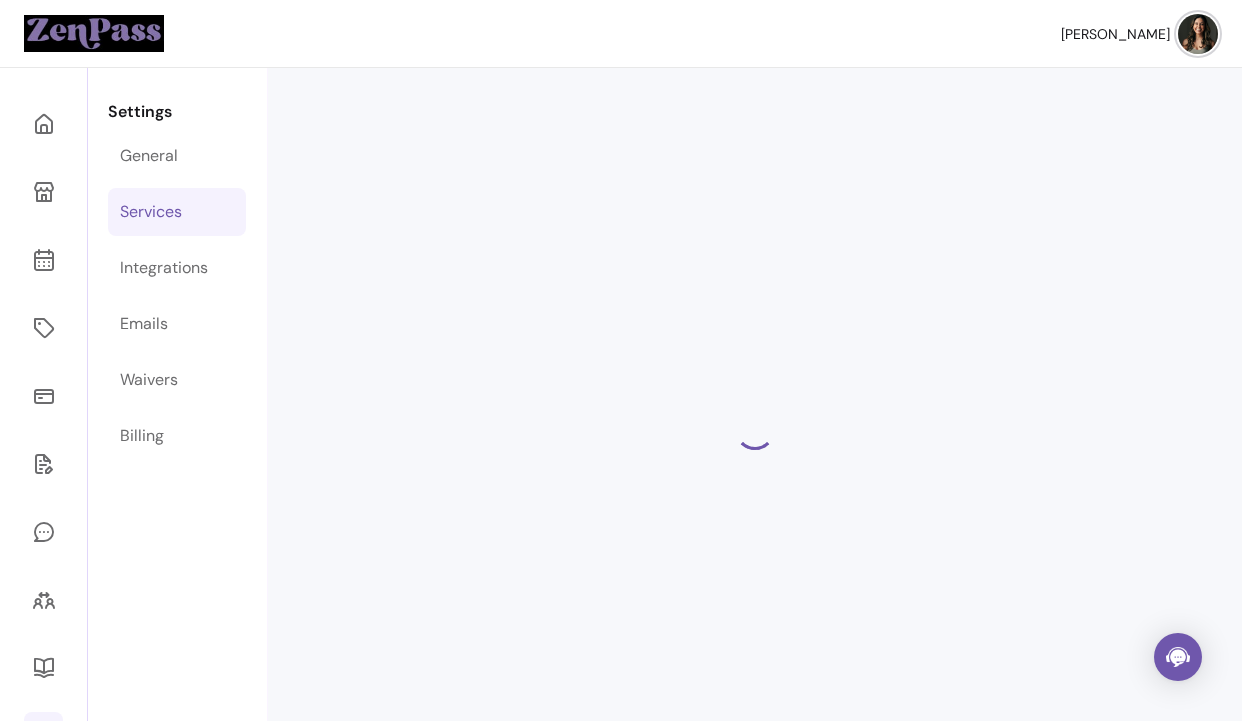 select on "***" 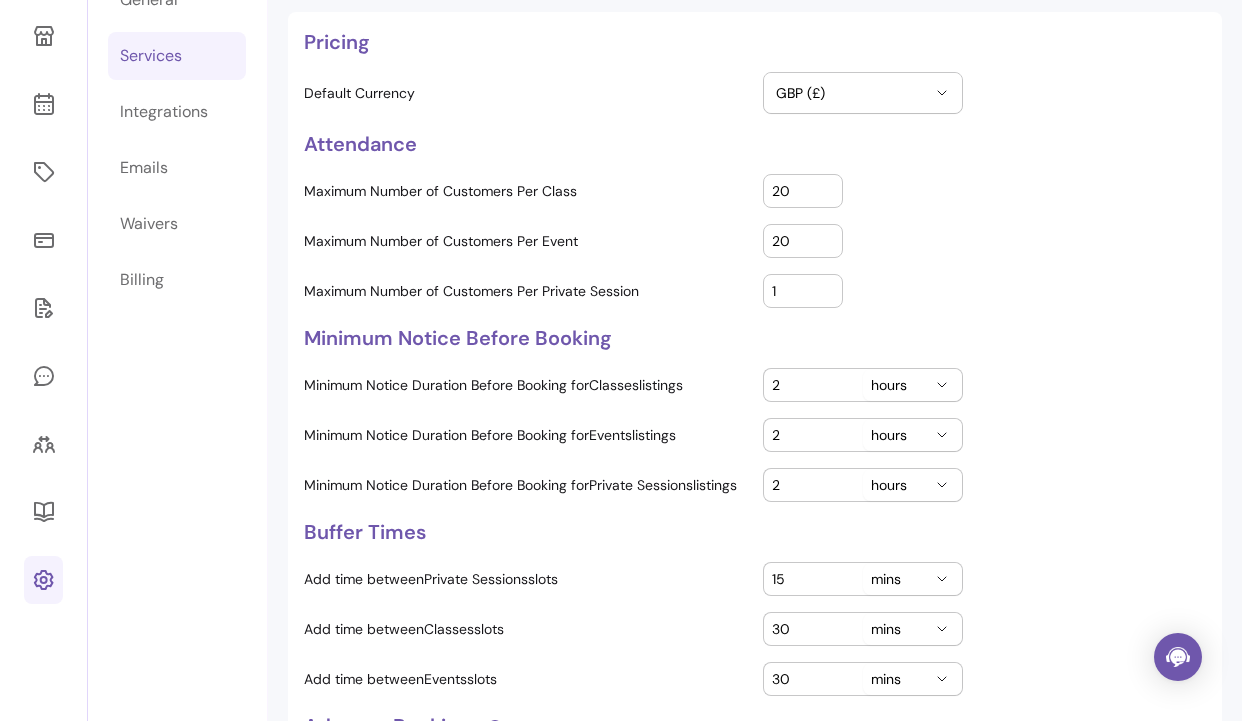 scroll, scrollTop: 175, scrollLeft: 0, axis: vertical 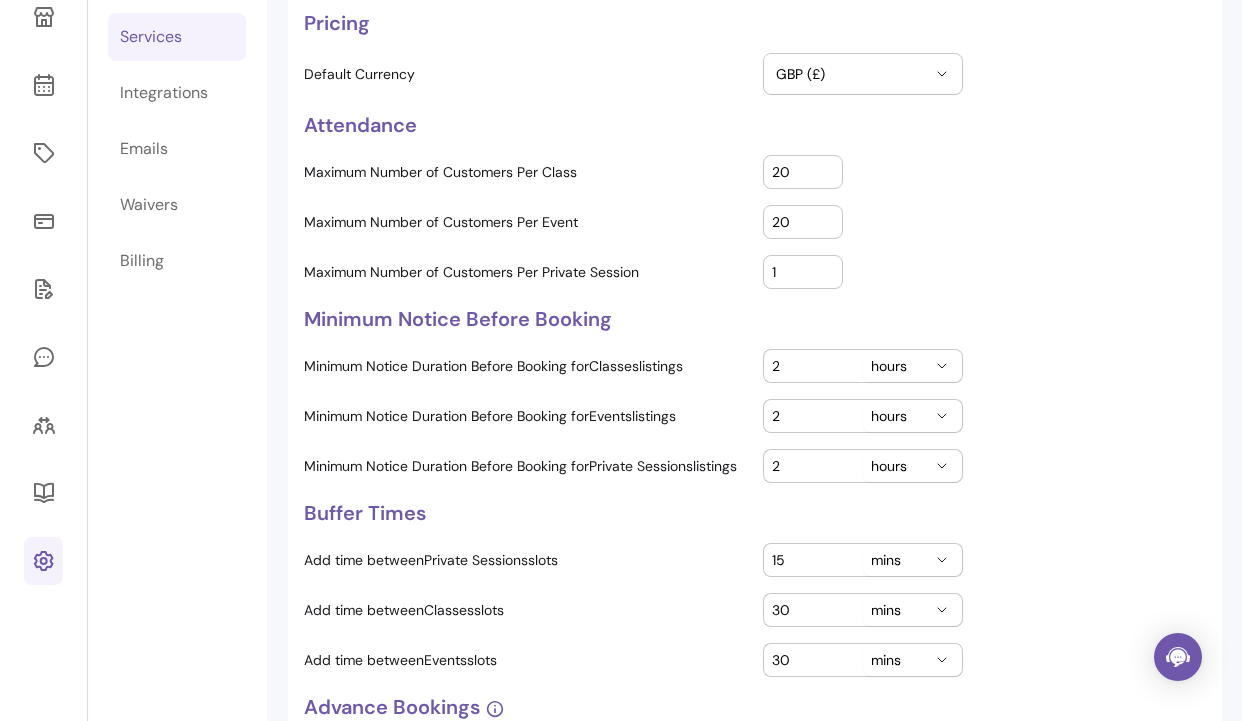 drag, startPoint x: 789, startPoint y: 172, endPoint x: 754, endPoint y: 168, distance: 35.22783 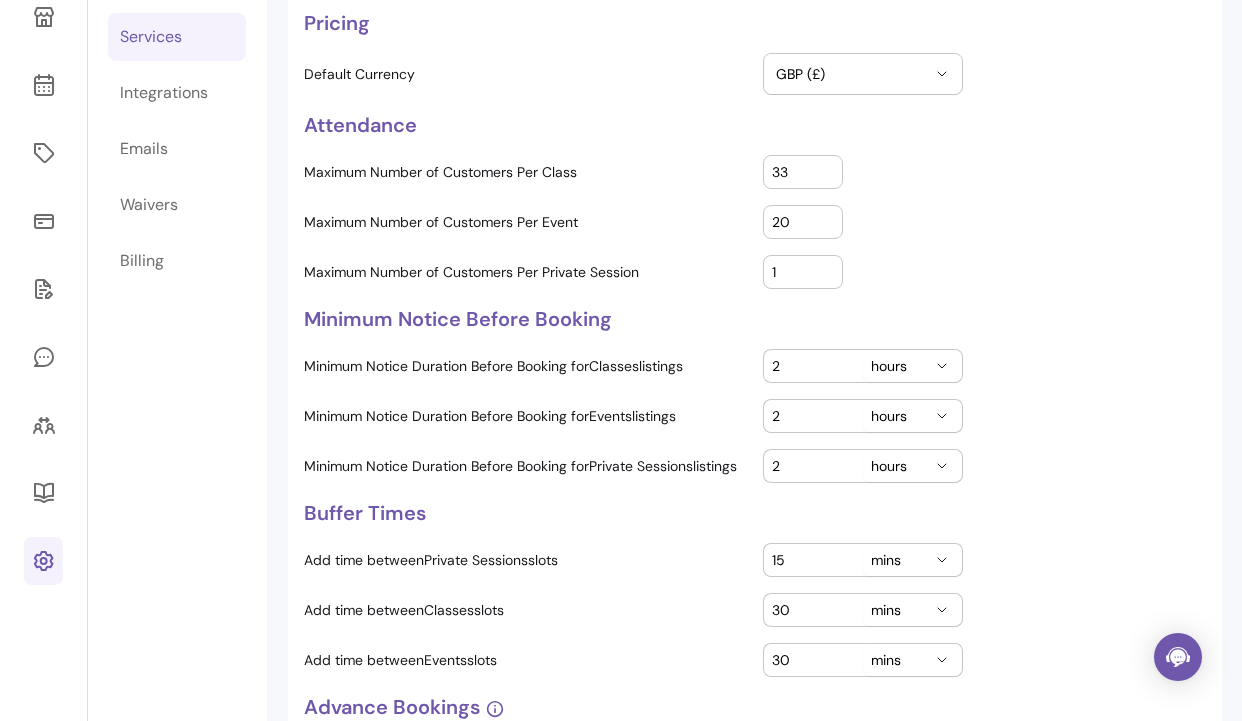 type on "33" 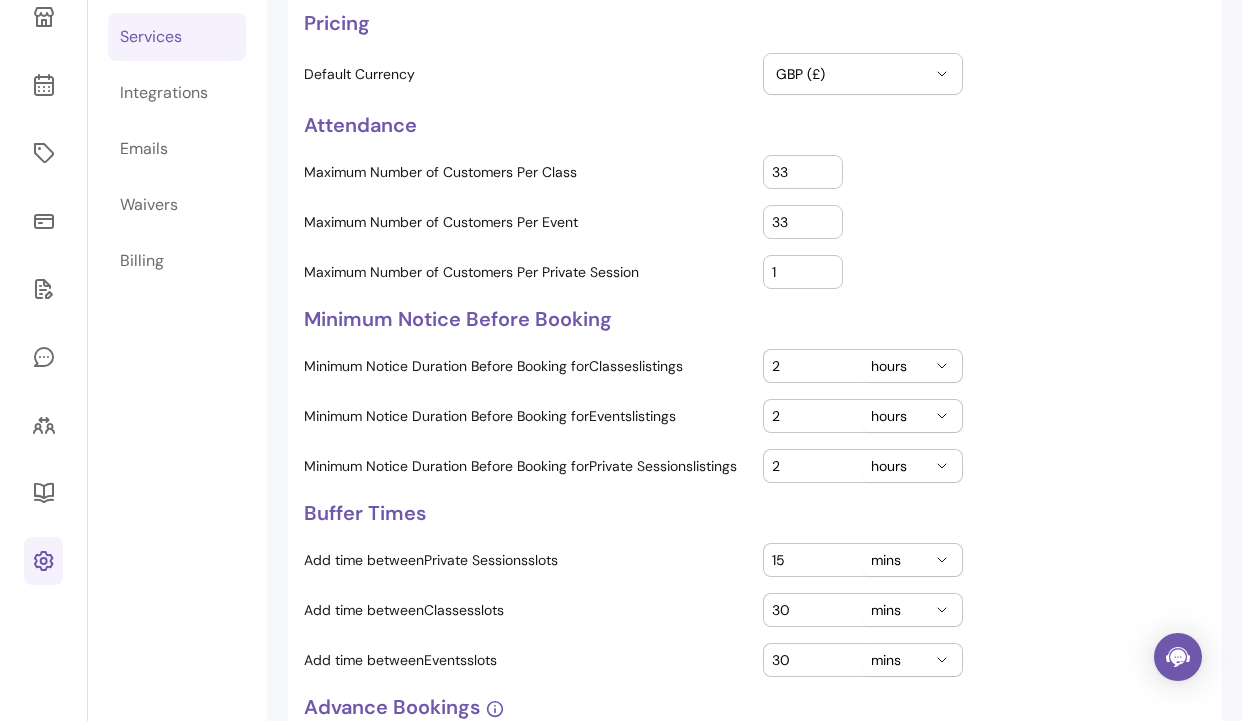 type on "33" 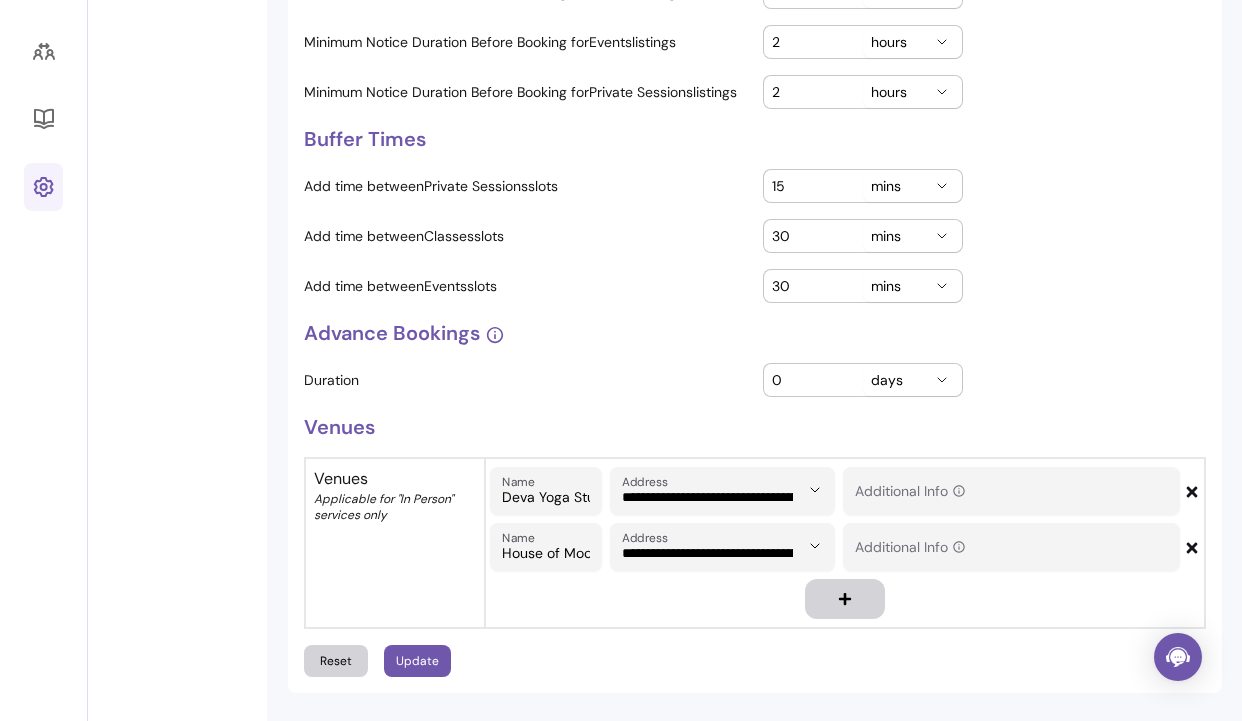 scroll, scrollTop: 554, scrollLeft: 0, axis: vertical 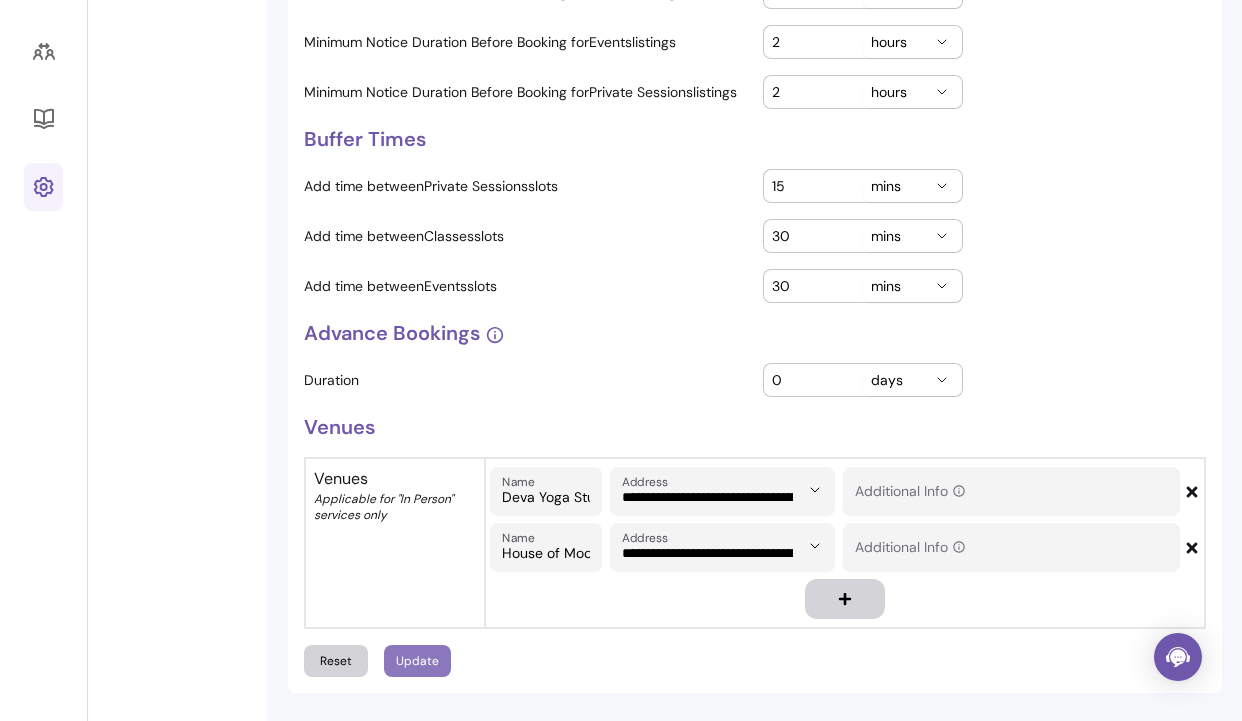 click on "Update" at bounding box center (417, 661) 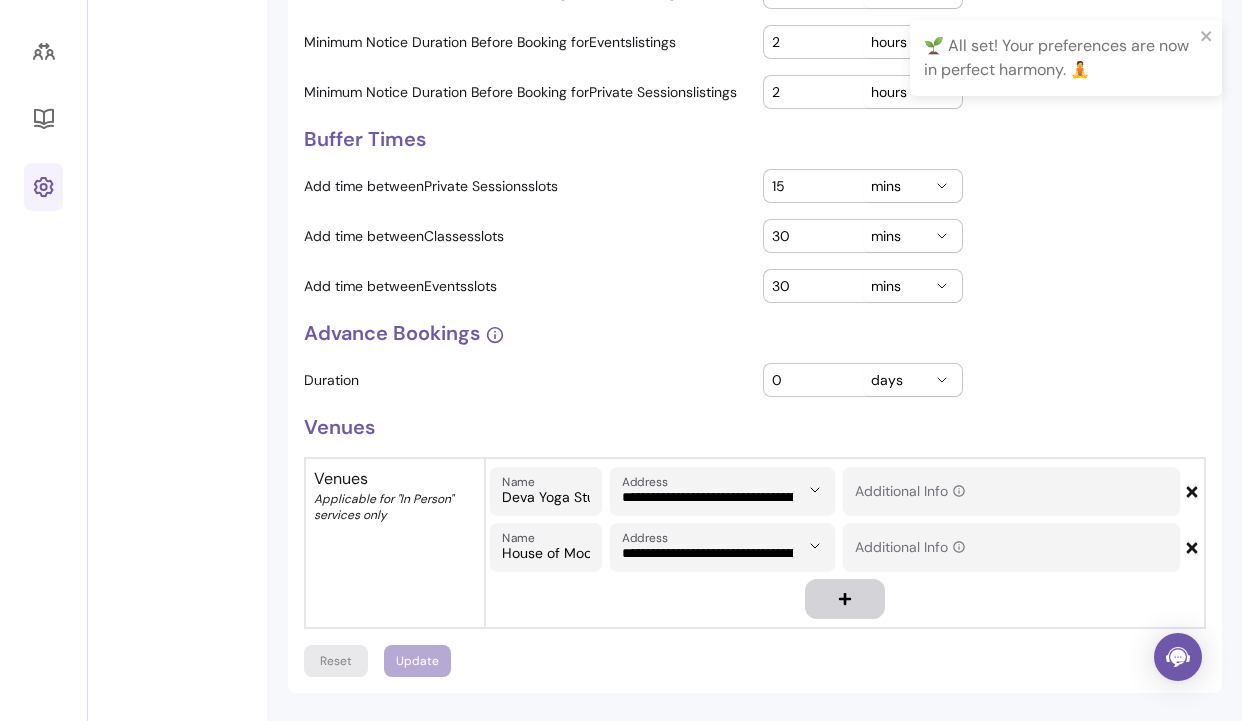 scroll, scrollTop: 0, scrollLeft: 0, axis: both 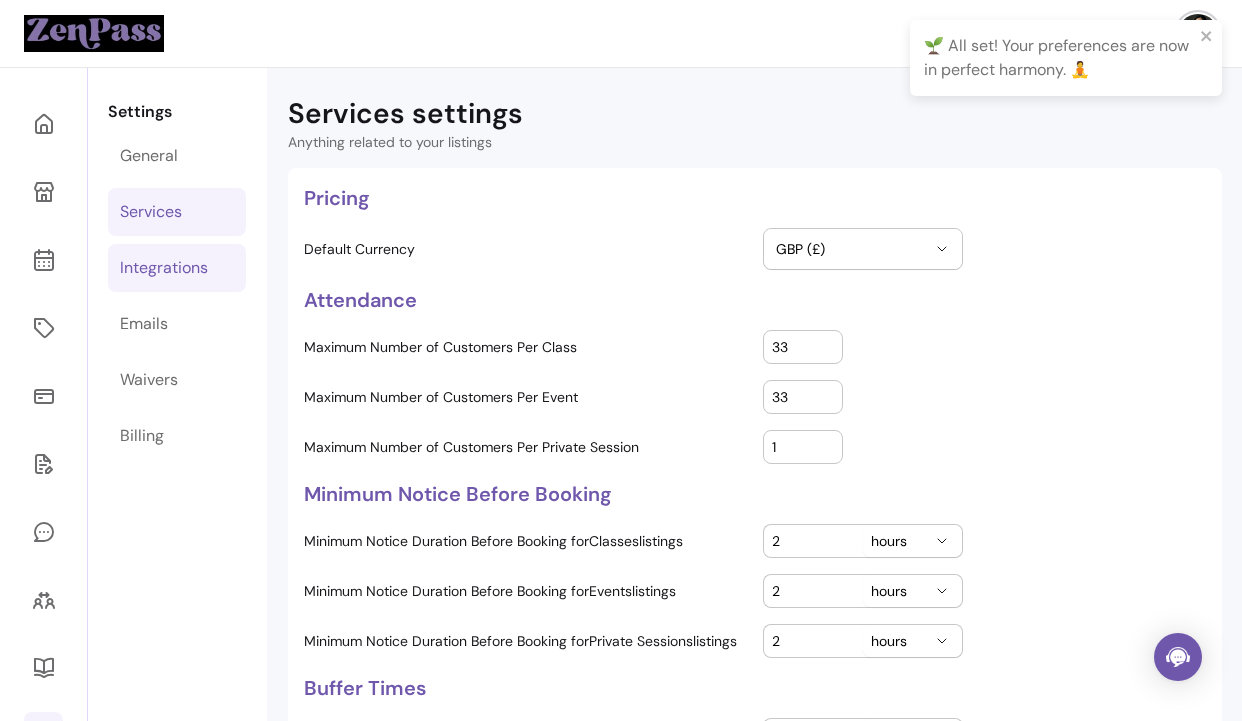click on "Integrations" at bounding box center (164, 268) 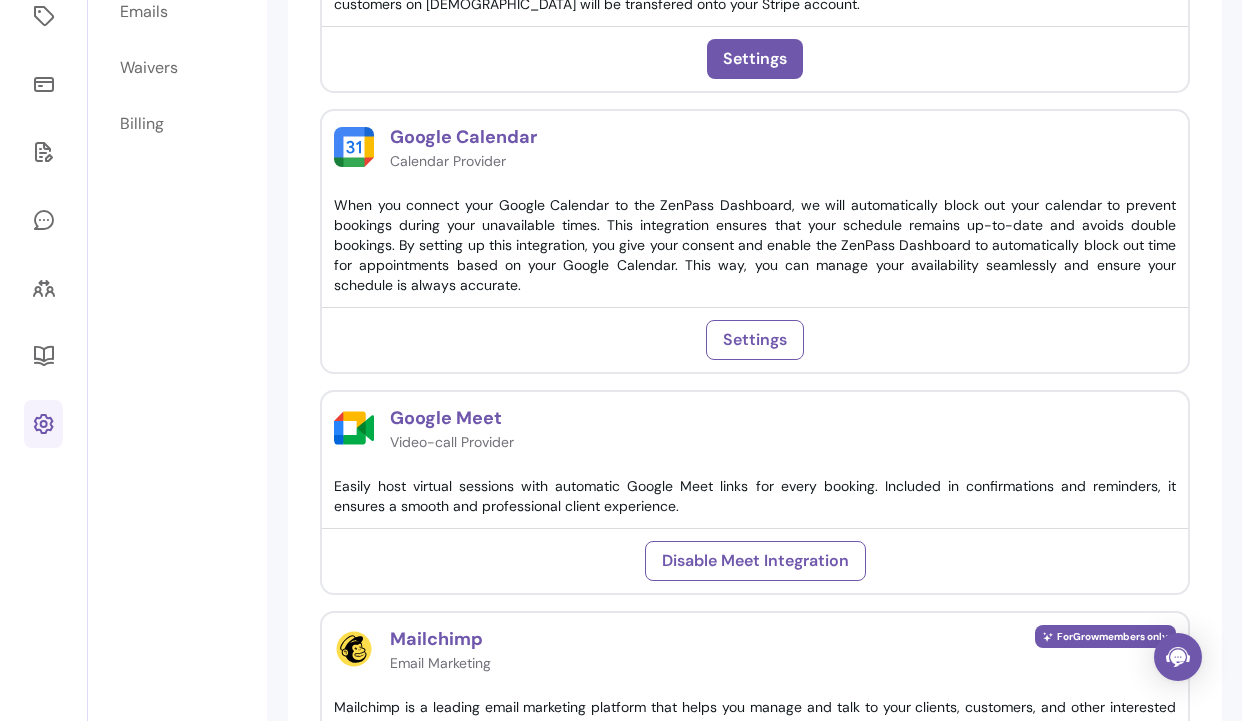 scroll, scrollTop: 0, scrollLeft: 0, axis: both 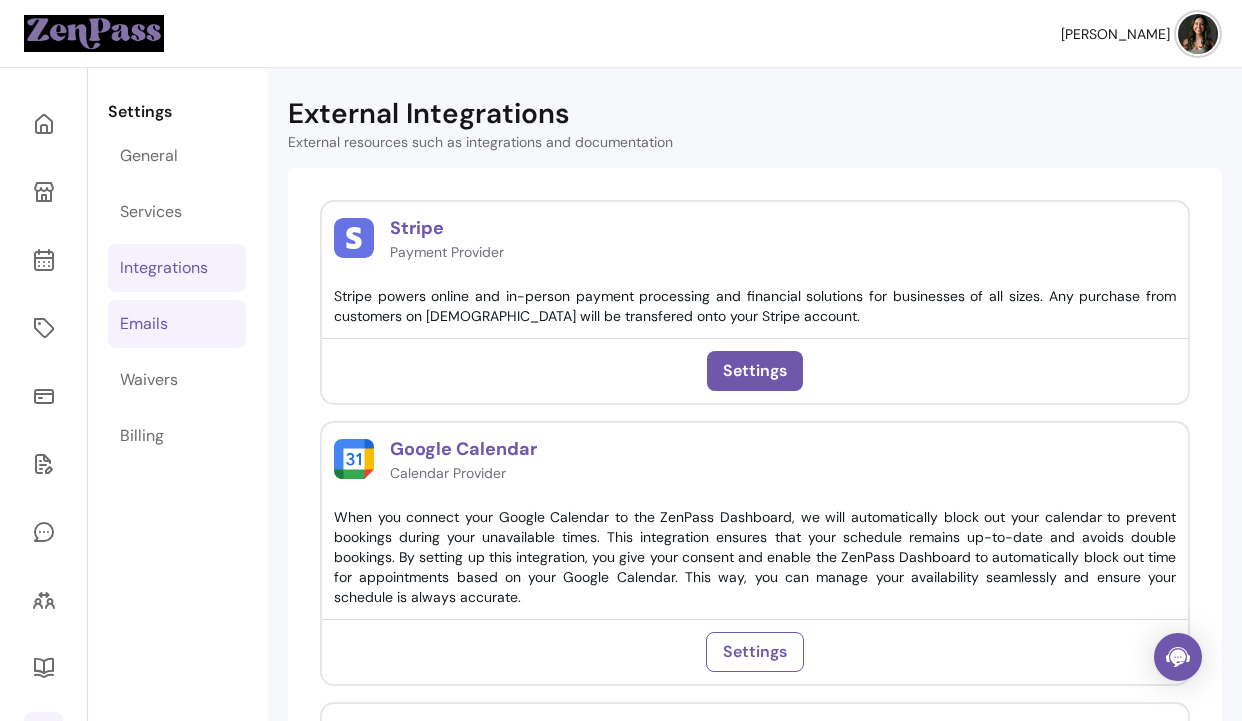 click on "Emails" at bounding box center (177, 324) 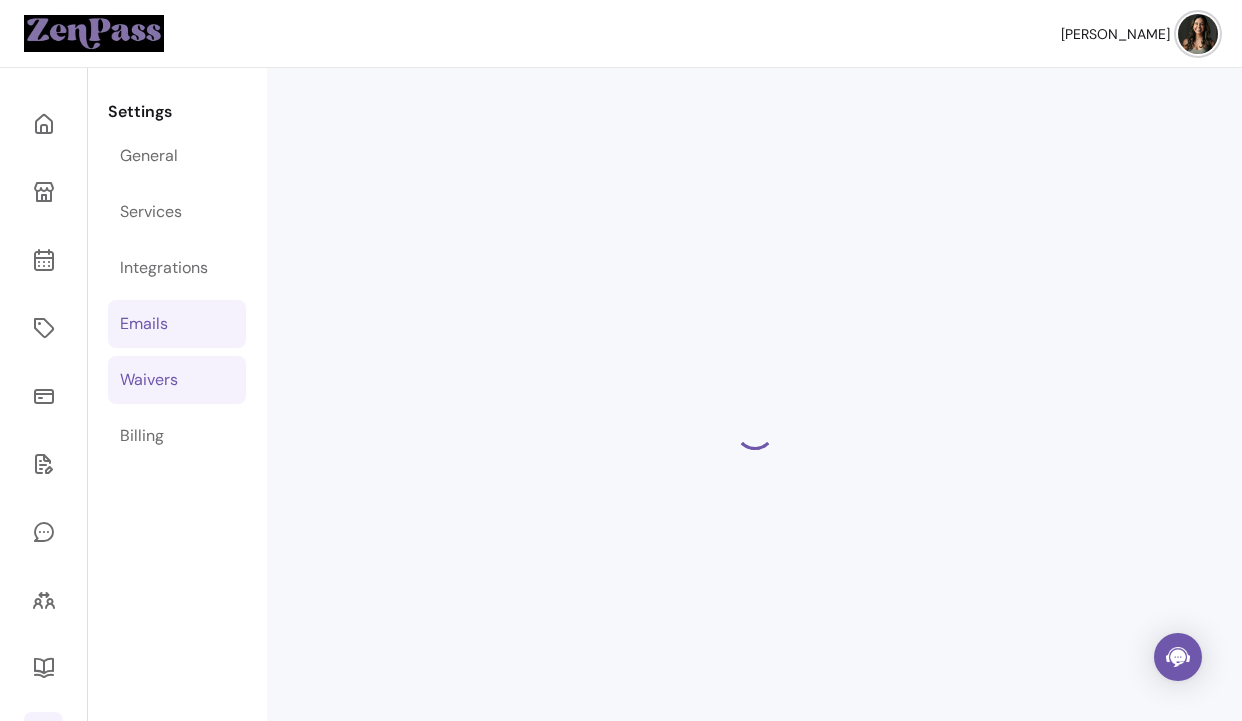 select on "**********" 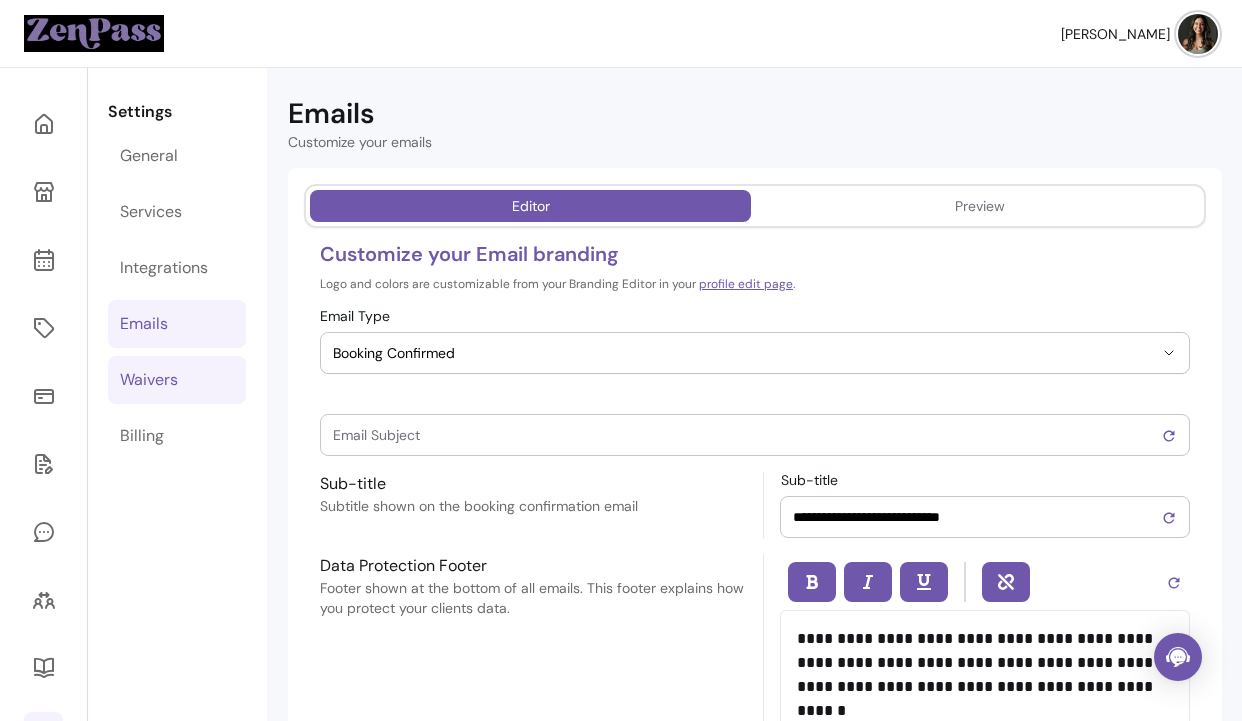 type on "**********" 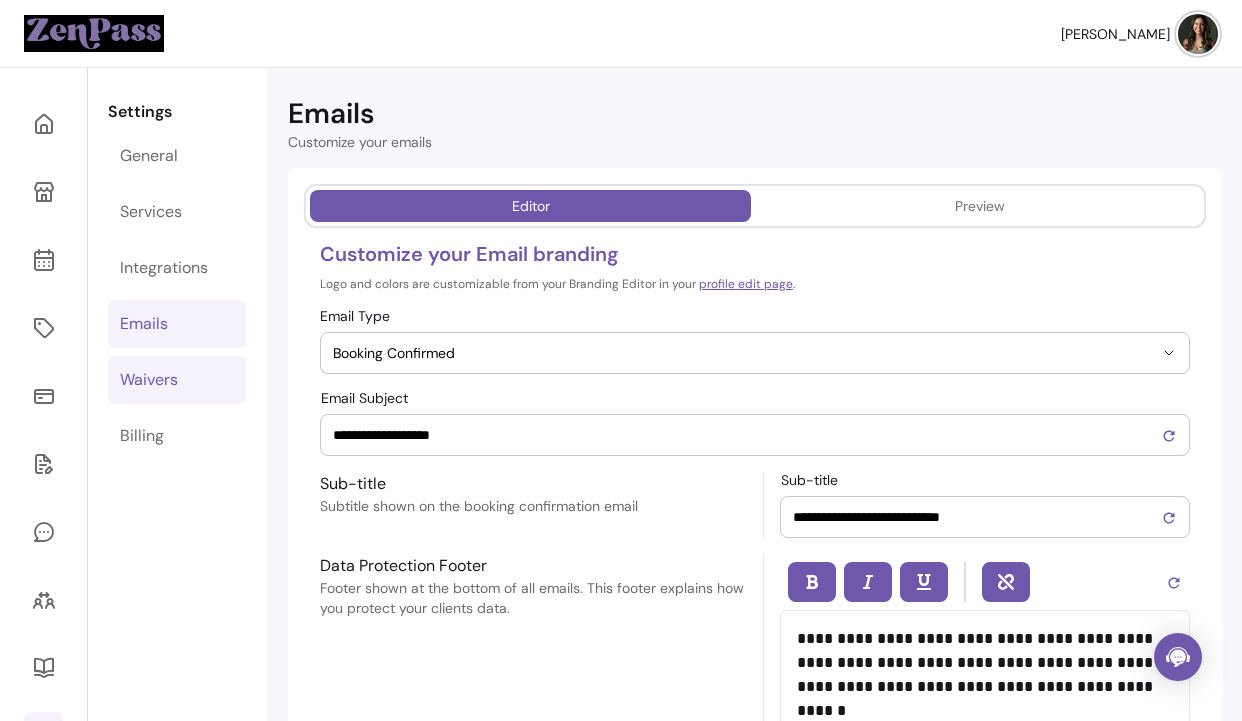scroll, scrollTop: 0, scrollLeft: 0, axis: both 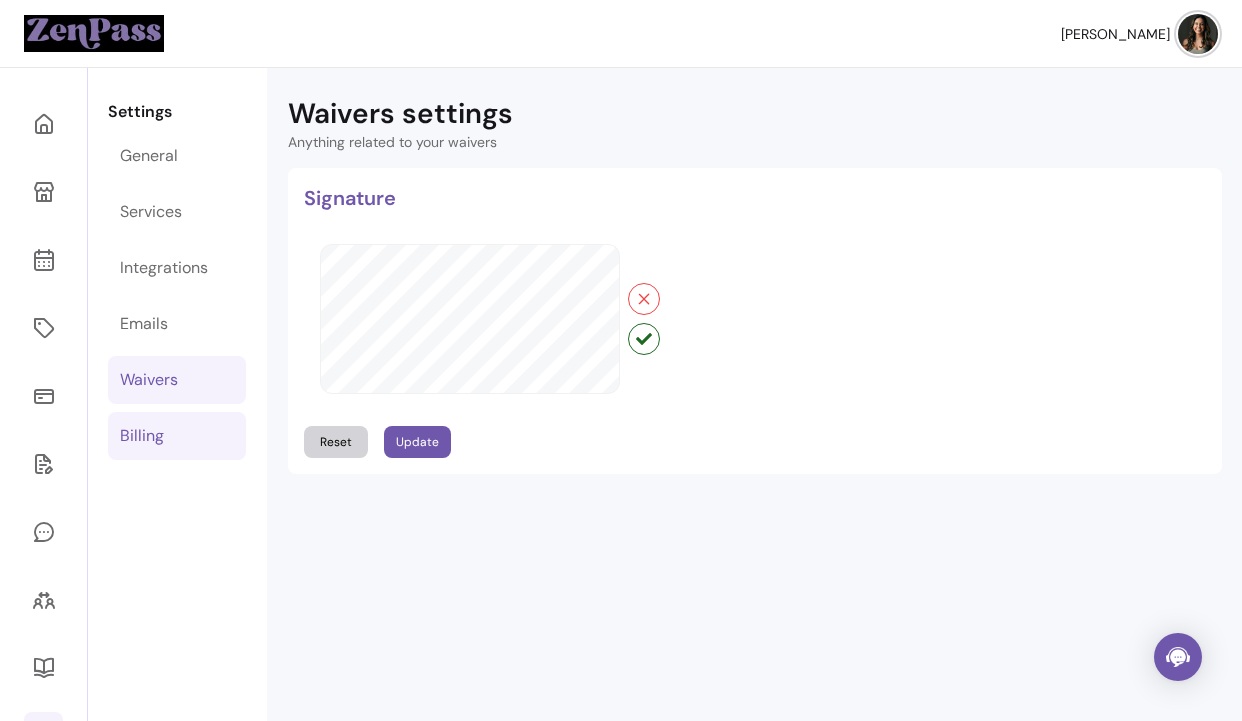click on "Billing" at bounding box center (142, 436) 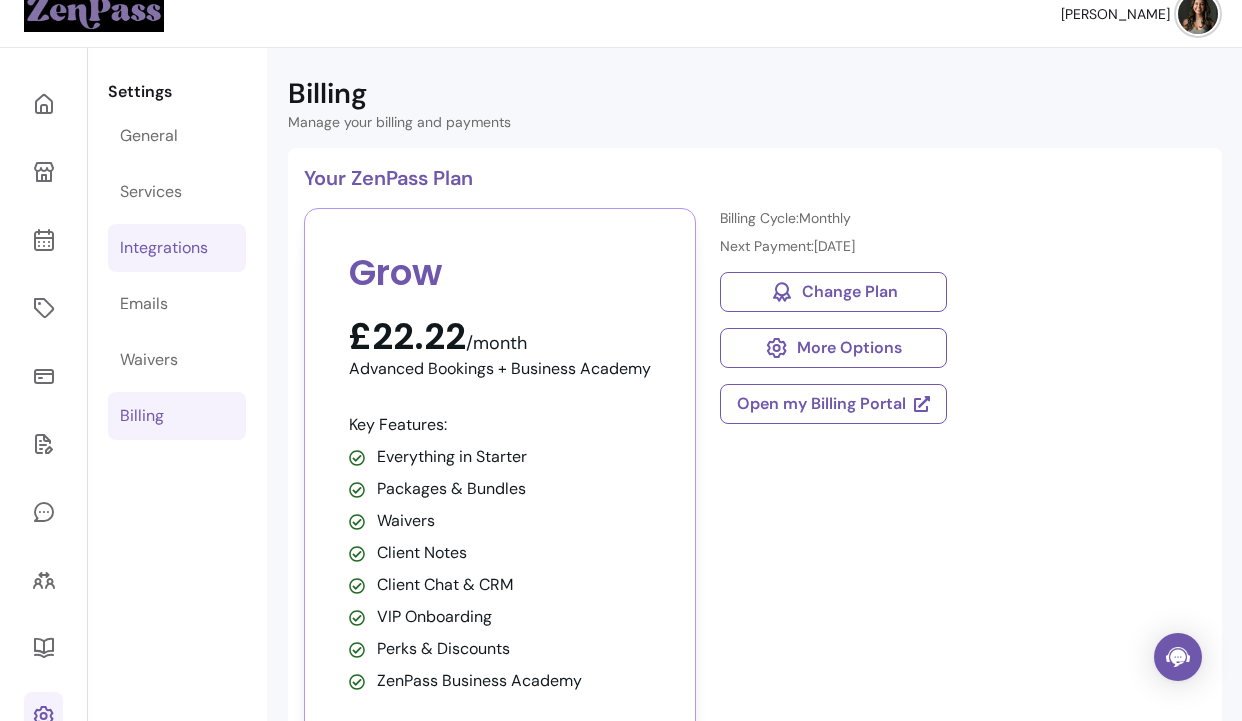 scroll, scrollTop: 13, scrollLeft: 0, axis: vertical 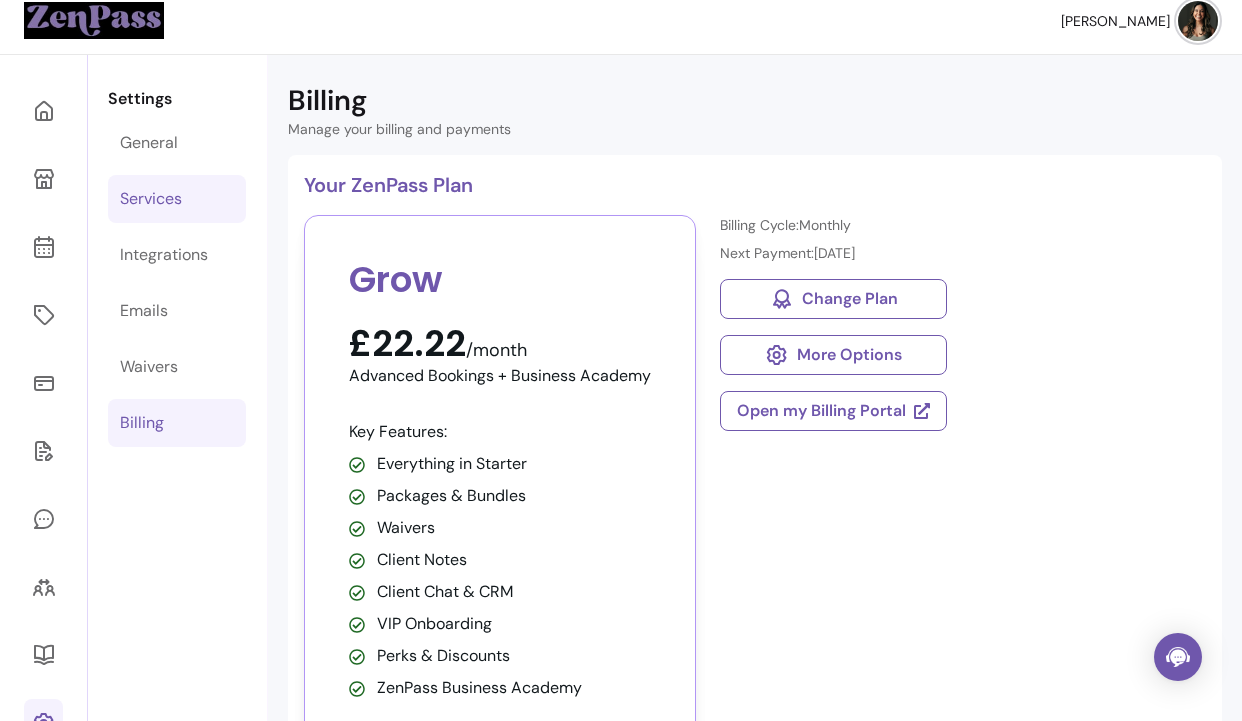click on "Services" at bounding box center (151, 199) 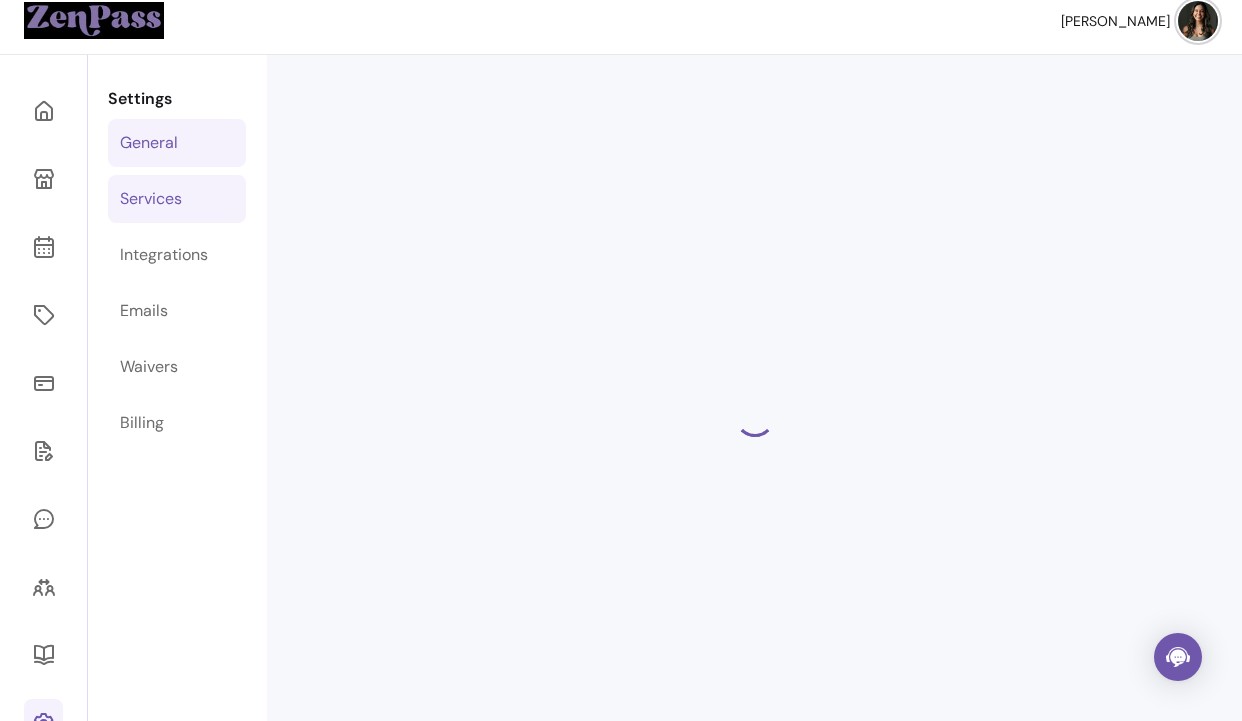 select on "***" 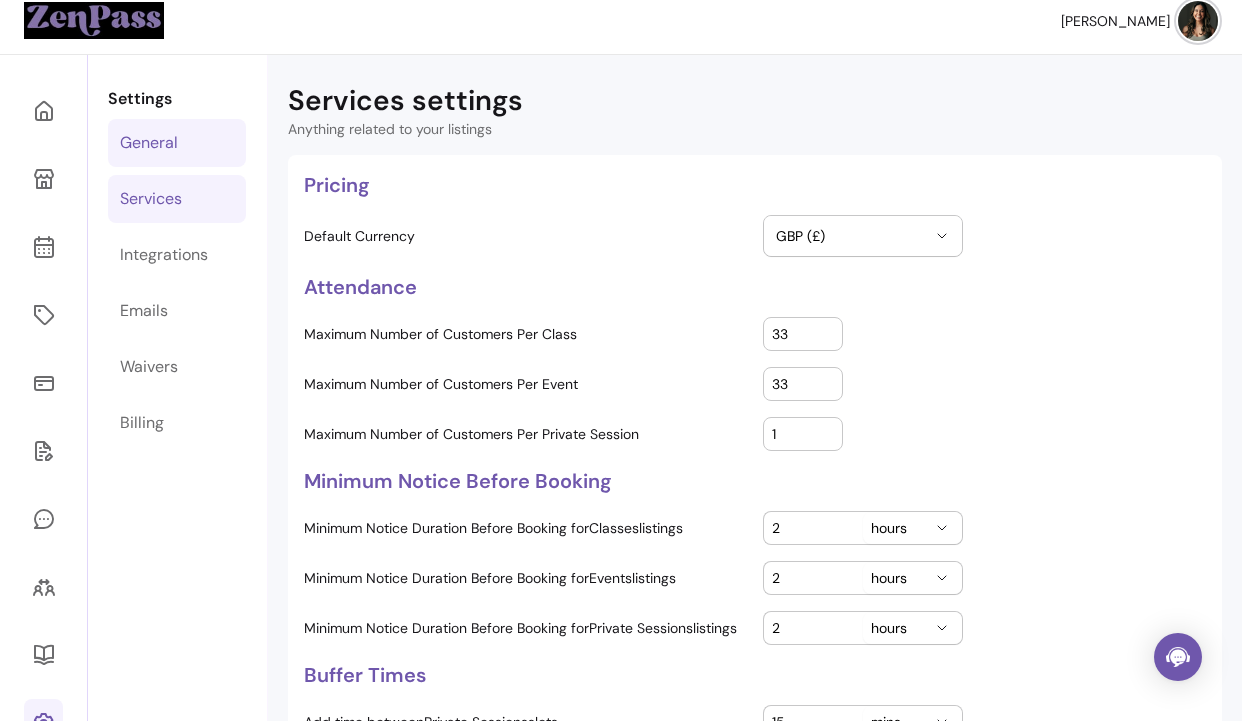 click on "General" at bounding box center (149, 143) 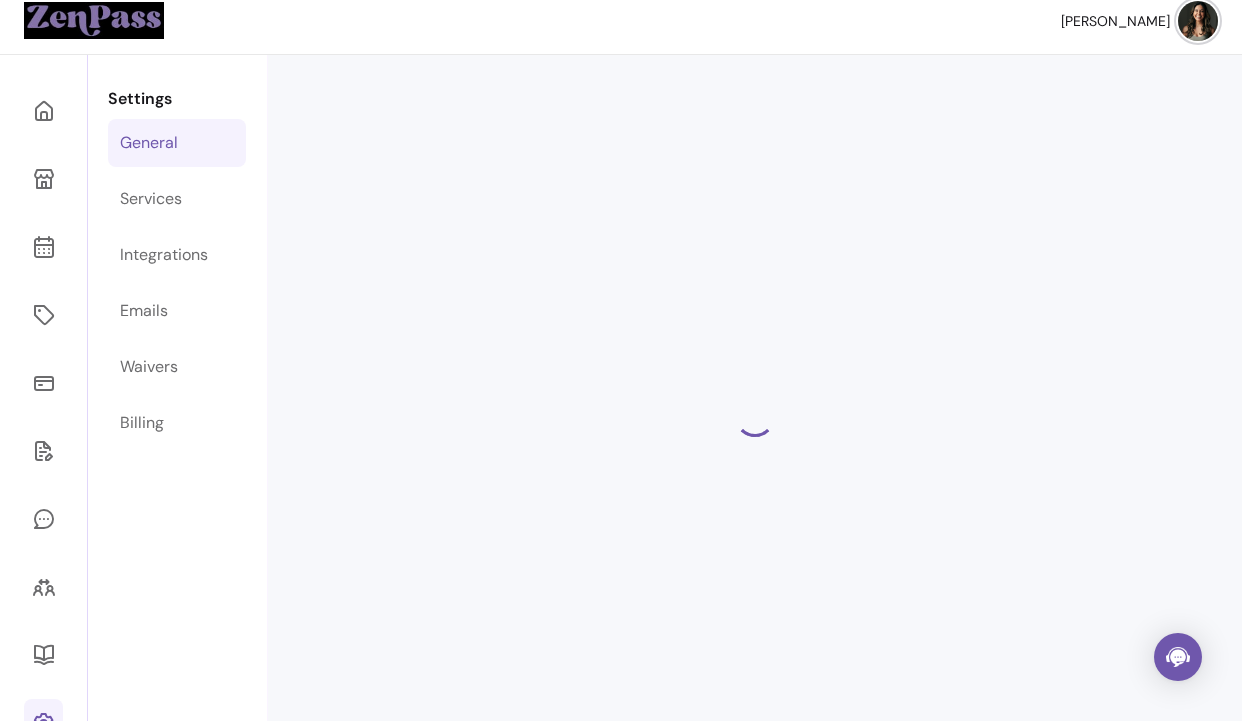 select on "**********" 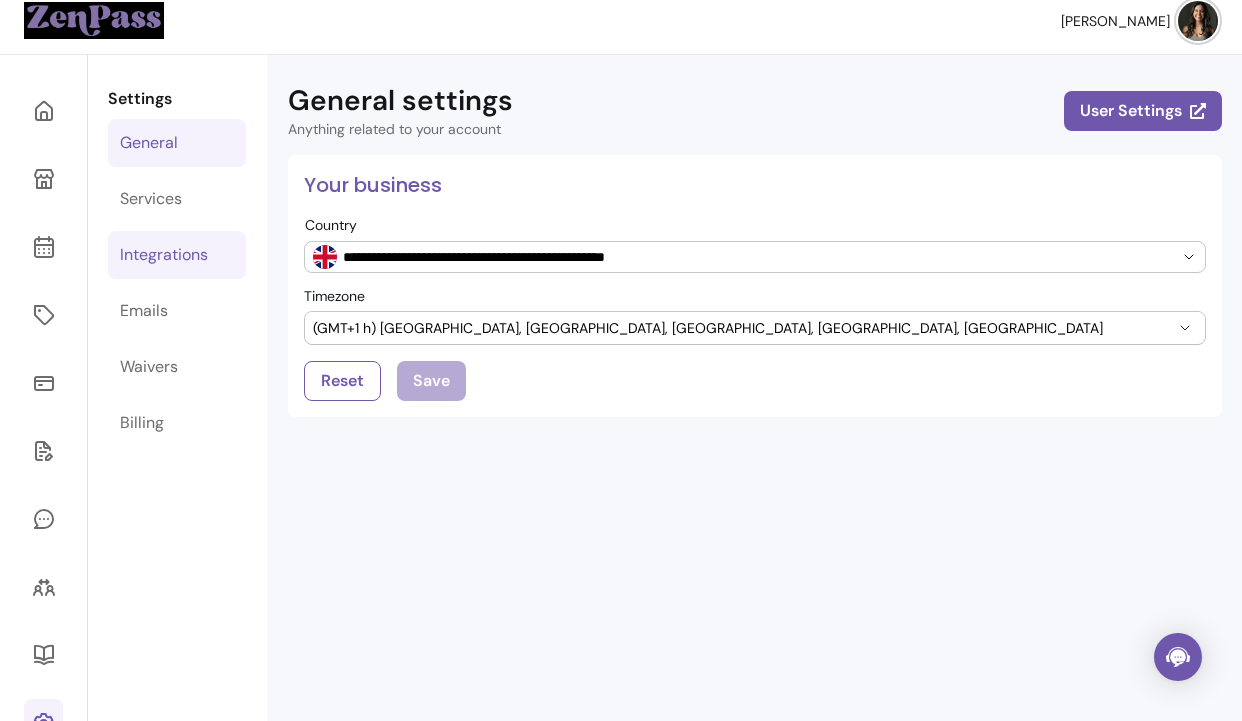scroll, scrollTop: 0, scrollLeft: 0, axis: both 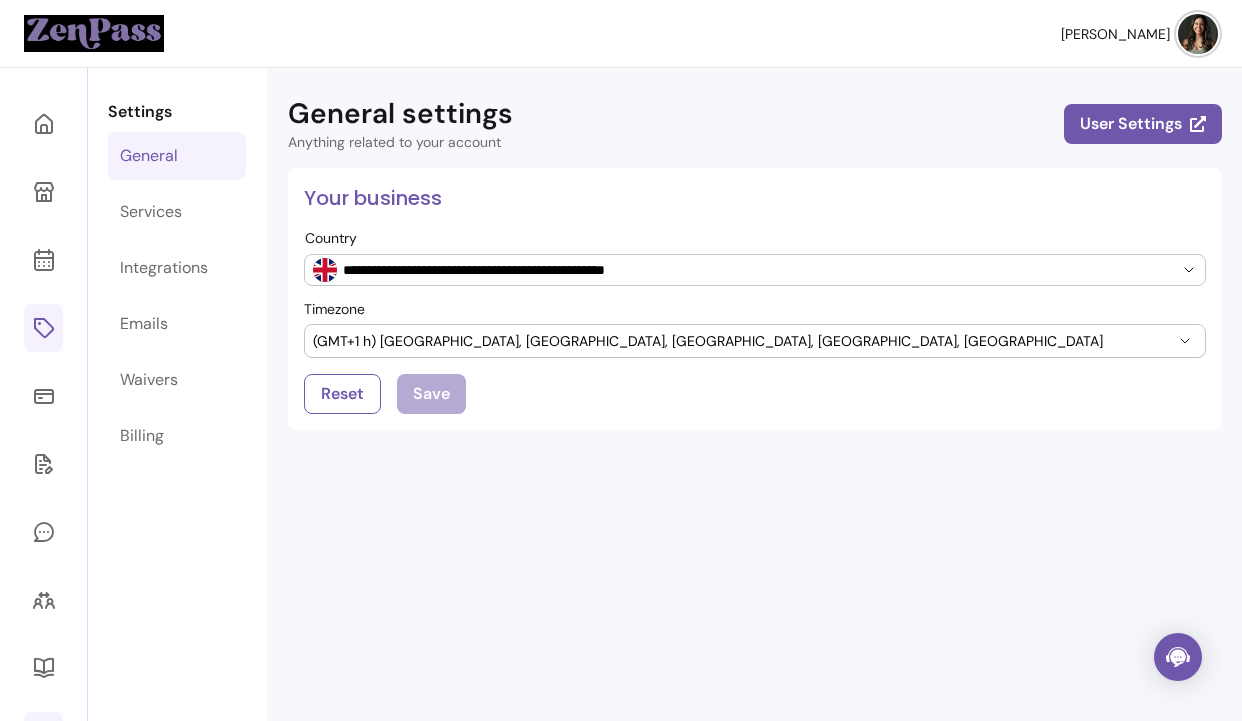 click 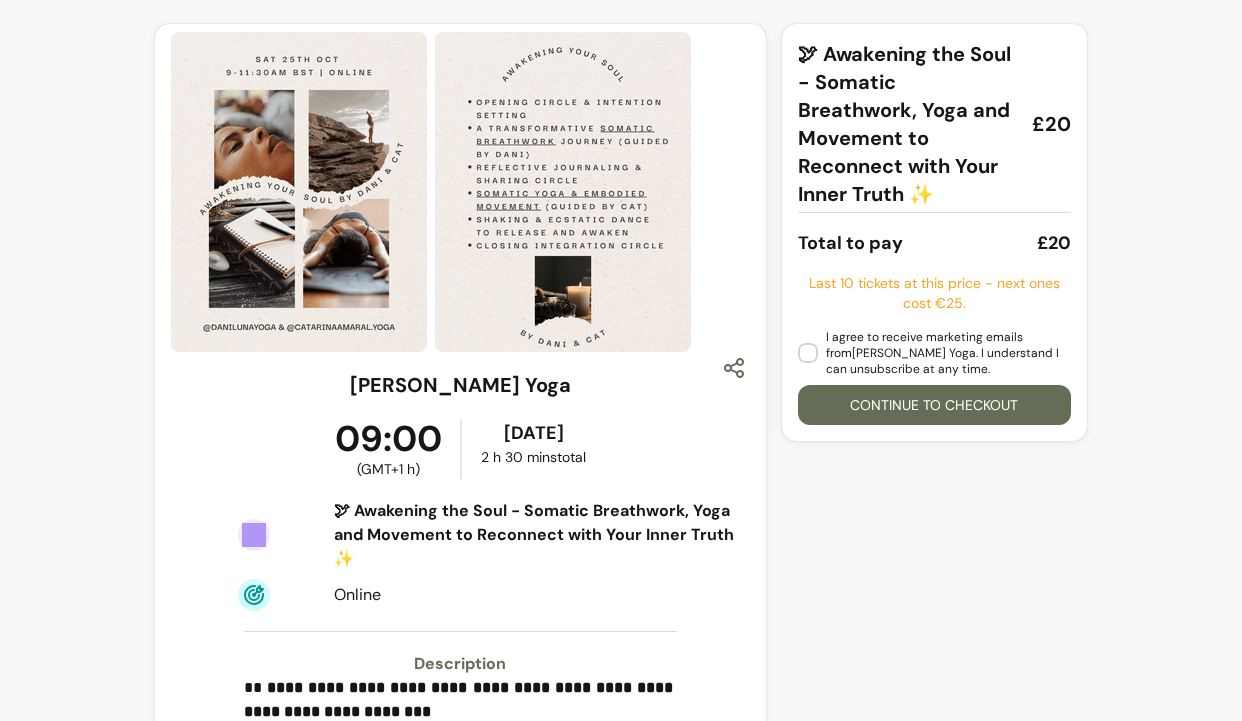 scroll, scrollTop: 0, scrollLeft: 0, axis: both 